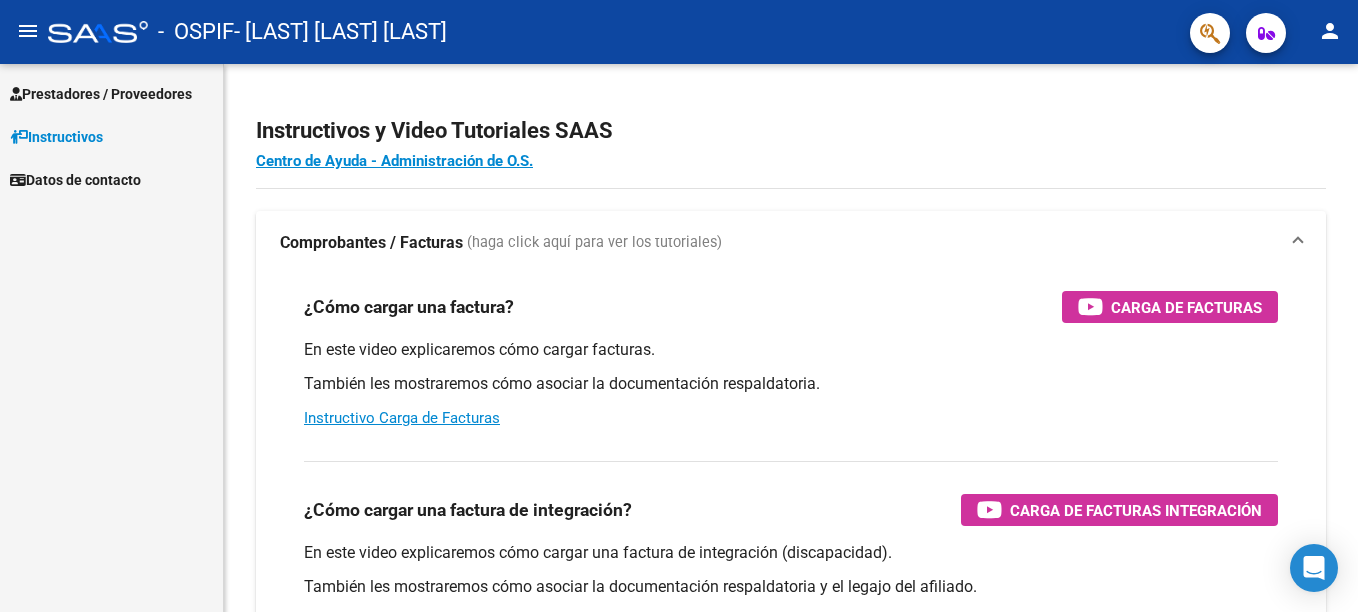 scroll, scrollTop: 0, scrollLeft: 0, axis: both 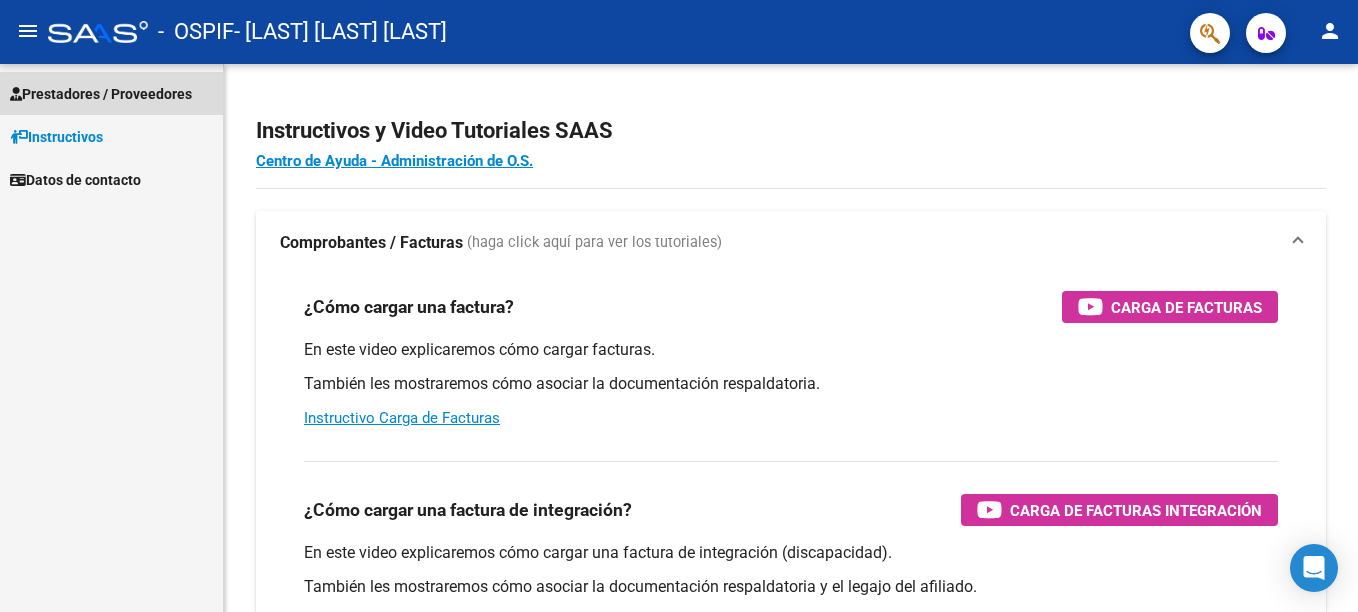 click on "Prestadores / Proveedores" at bounding box center (101, 94) 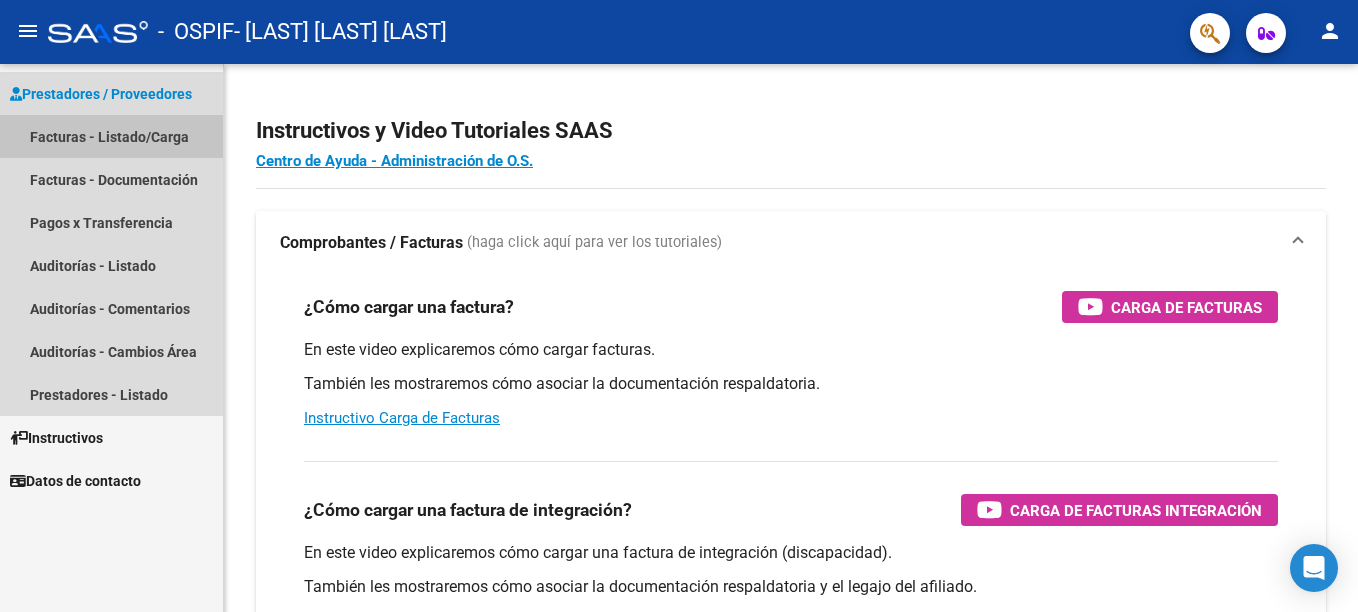 click on "Facturas - Listado/Carga" at bounding box center [111, 136] 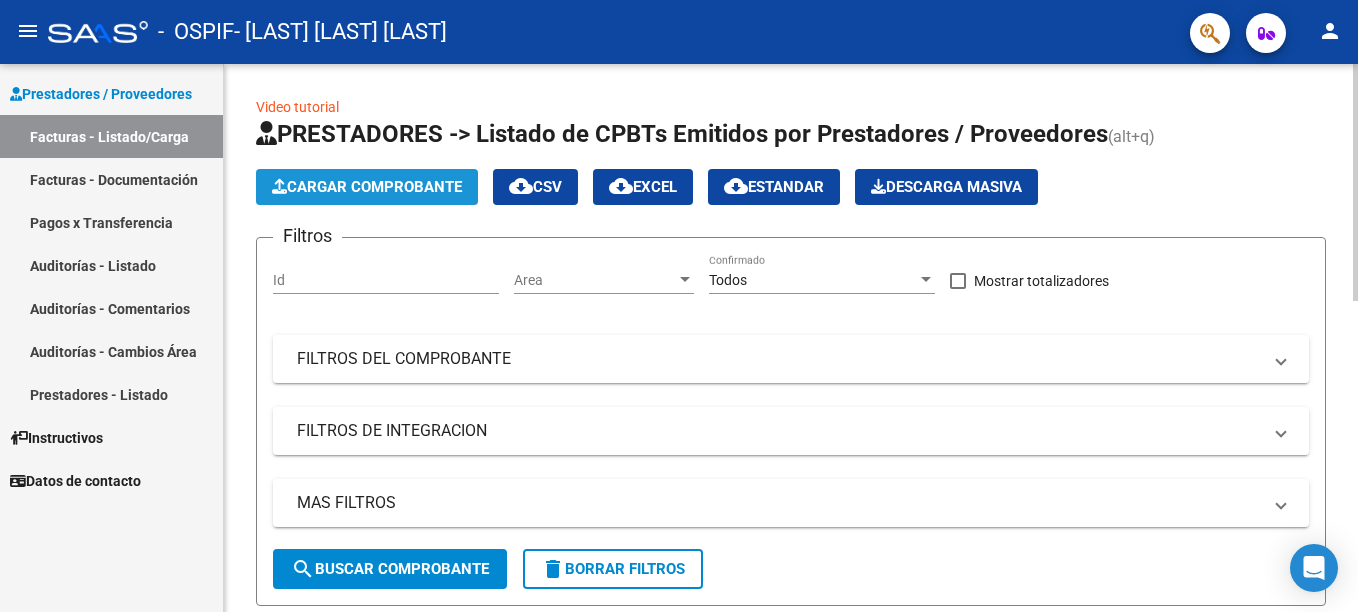 click on "Cargar Comprobante" 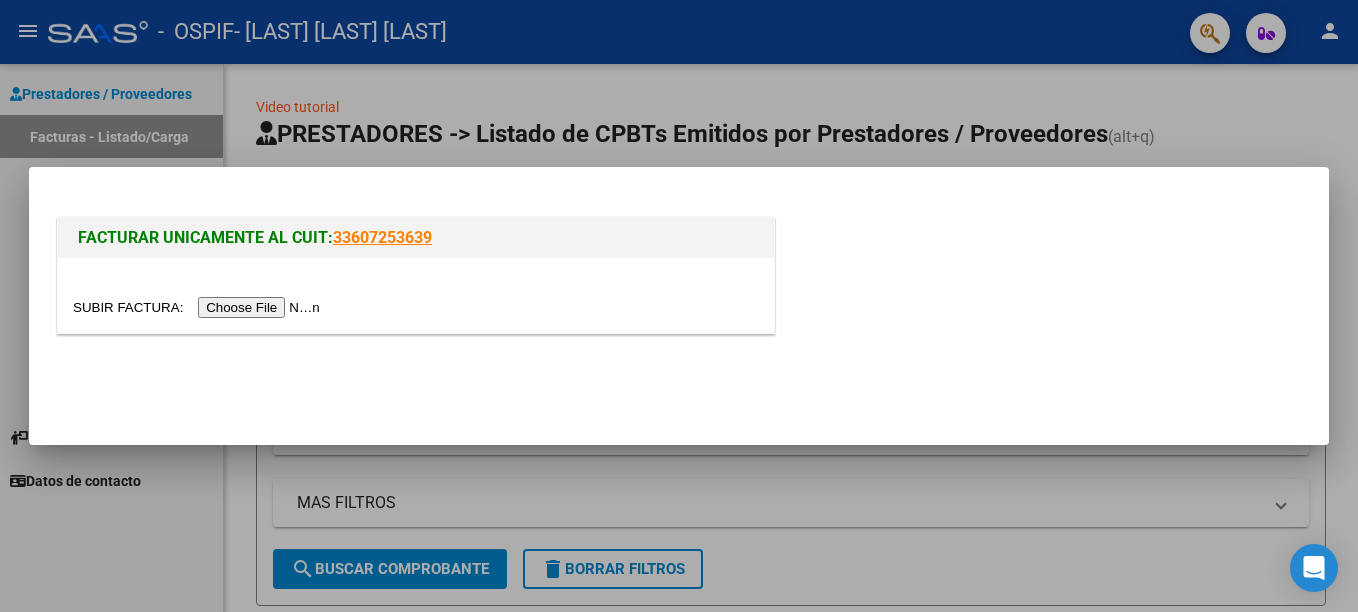 click at bounding box center (199, 307) 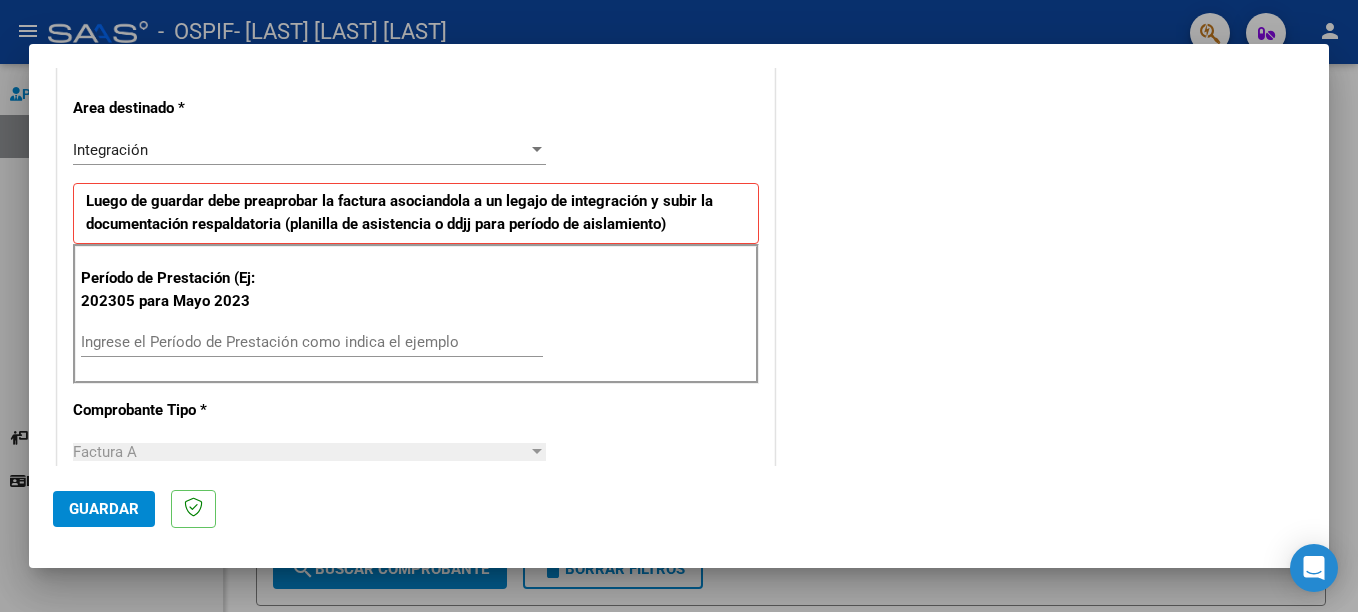 scroll, scrollTop: 440, scrollLeft: 0, axis: vertical 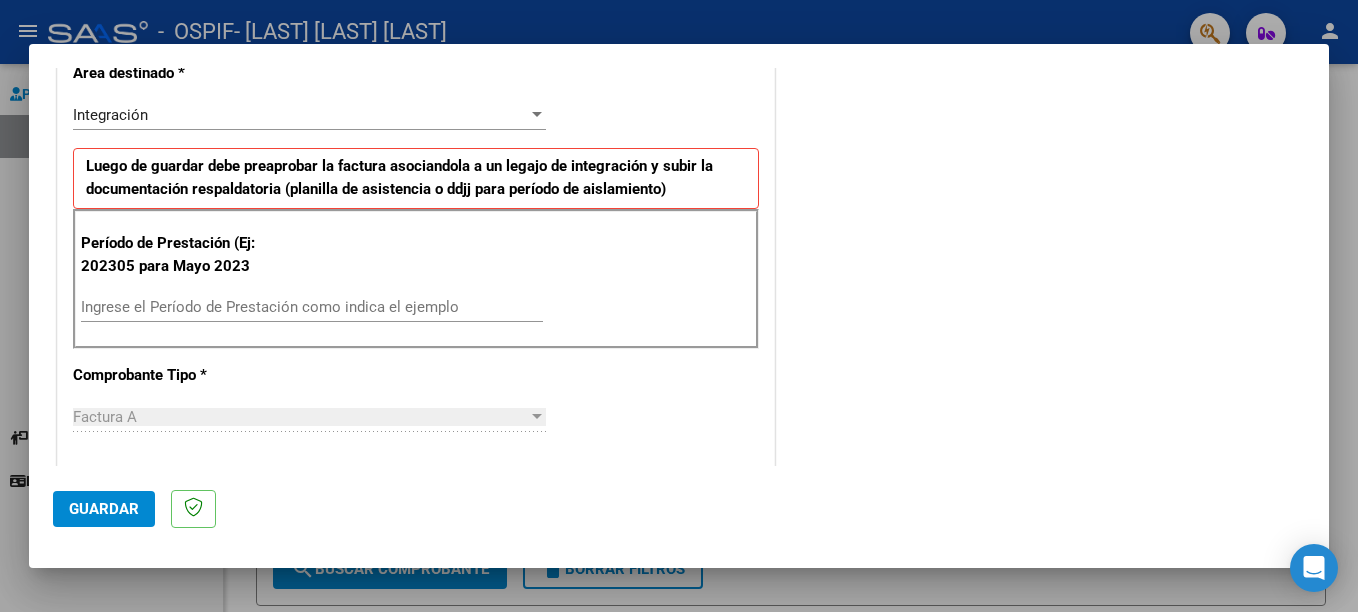click on "Ingrese el Período de Prestación como indica el ejemplo" at bounding box center (312, 307) 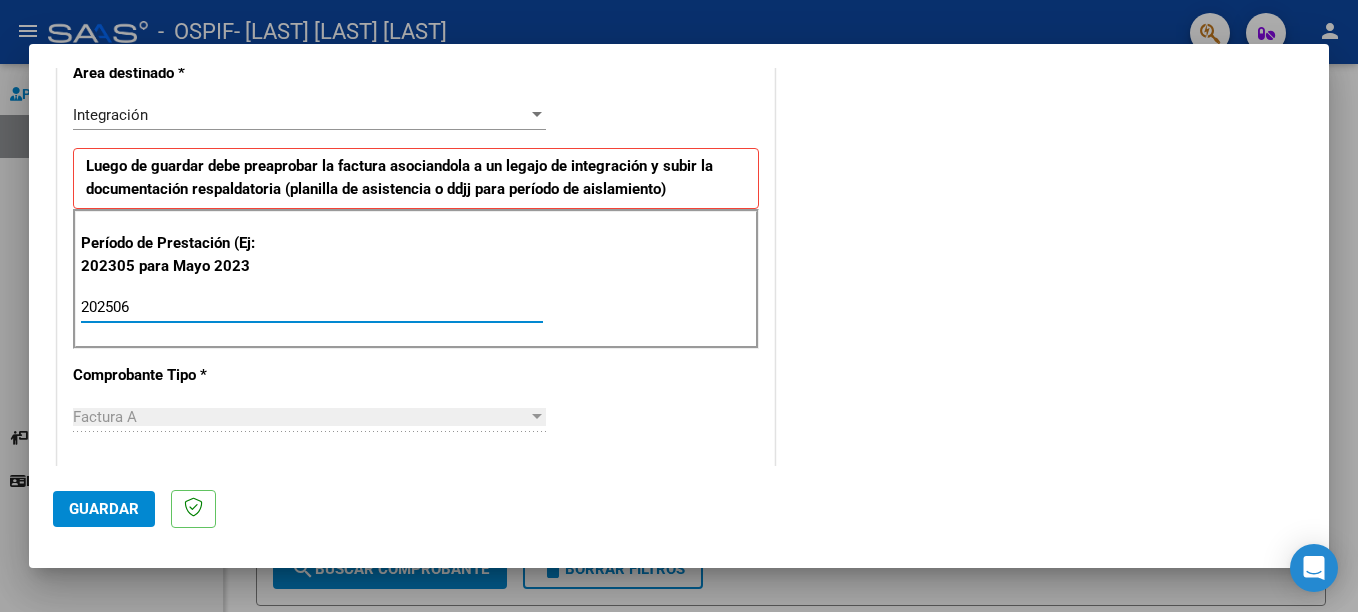 type on "202507" 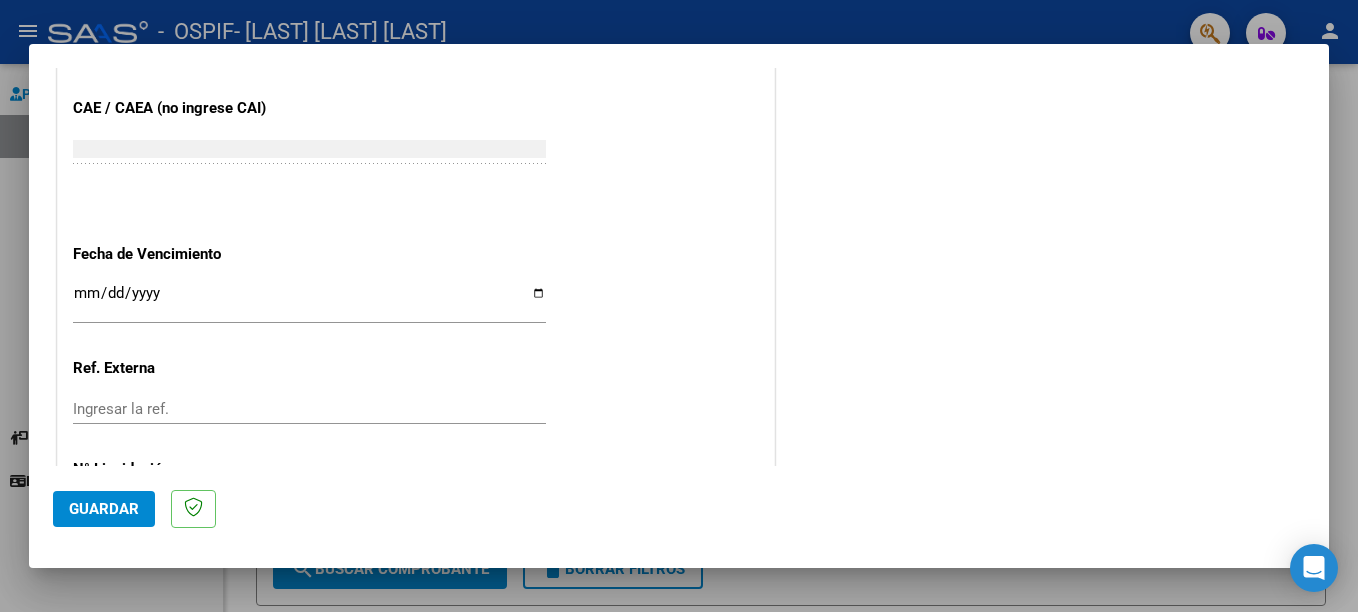 scroll, scrollTop: 1324, scrollLeft: 0, axis: vertical 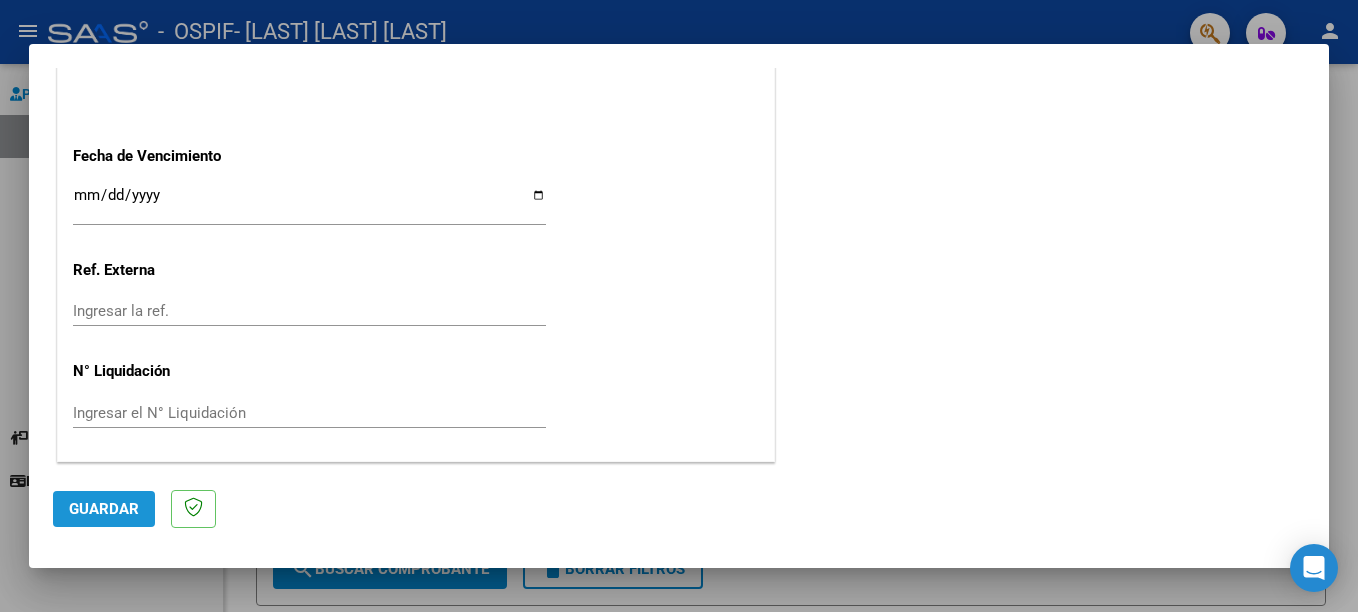 click on "Guardar" 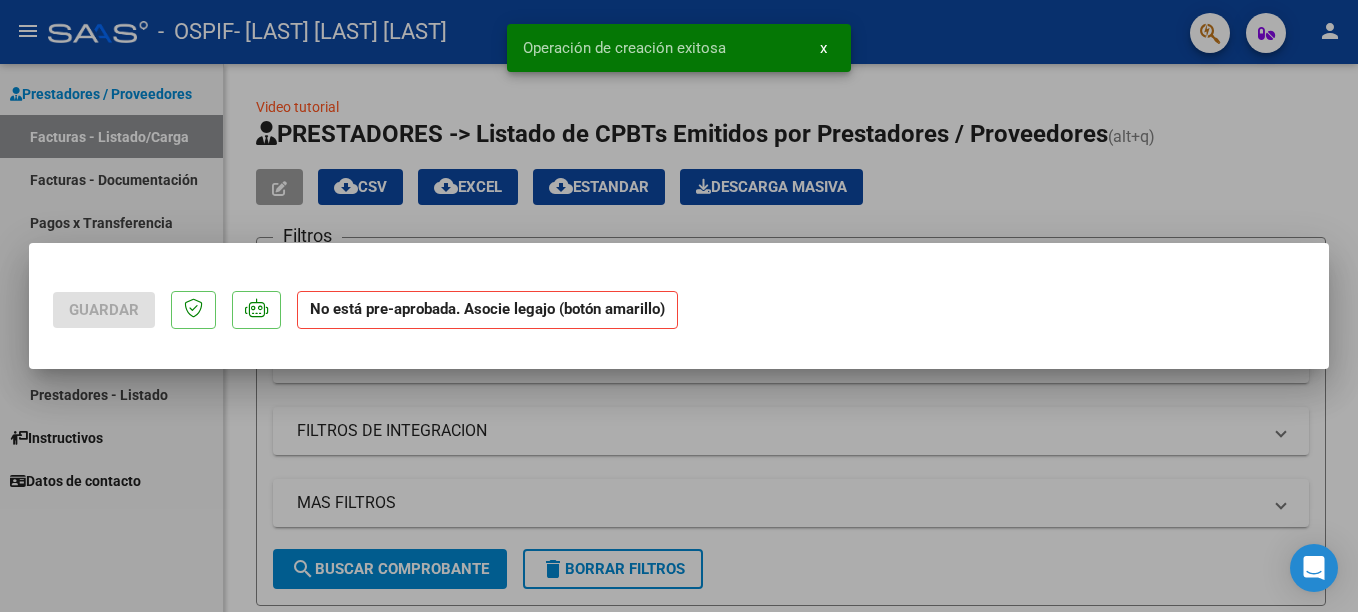 scroll, scrollTop: 0, scrollLeft: 0, axis: both 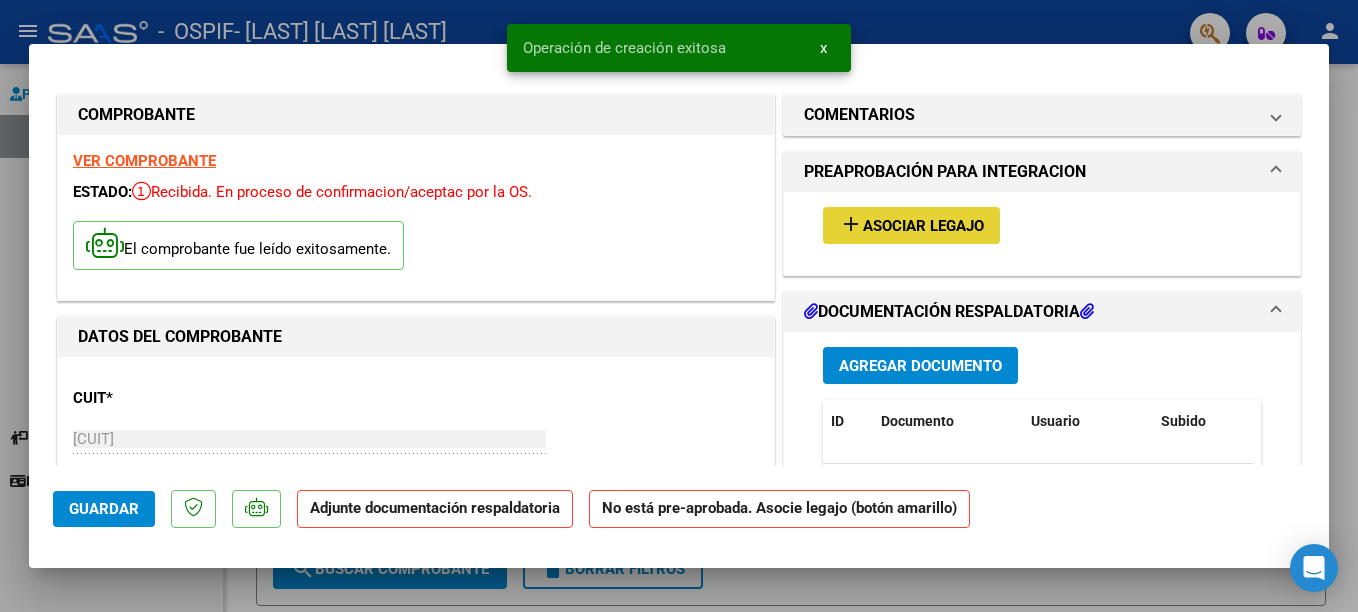 click on "add Asociar Legajo" at bounding box center [911, 225] 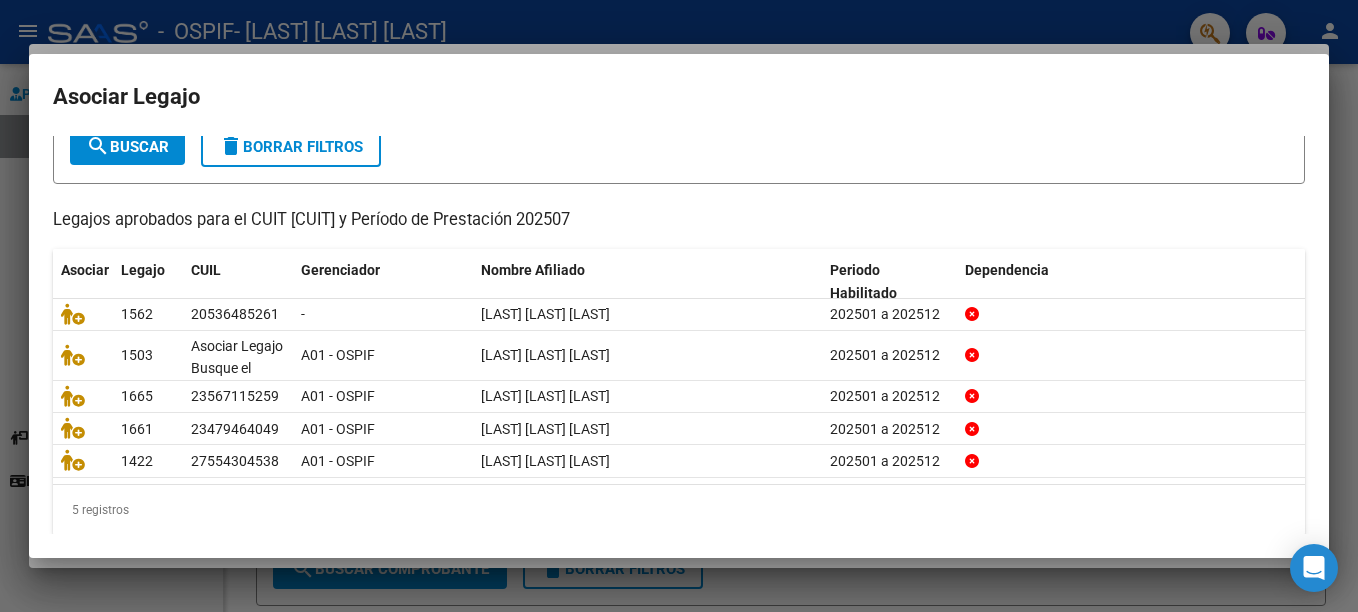 scroll, scrollTop: 128, scrollLeft: 0, axis: vertical 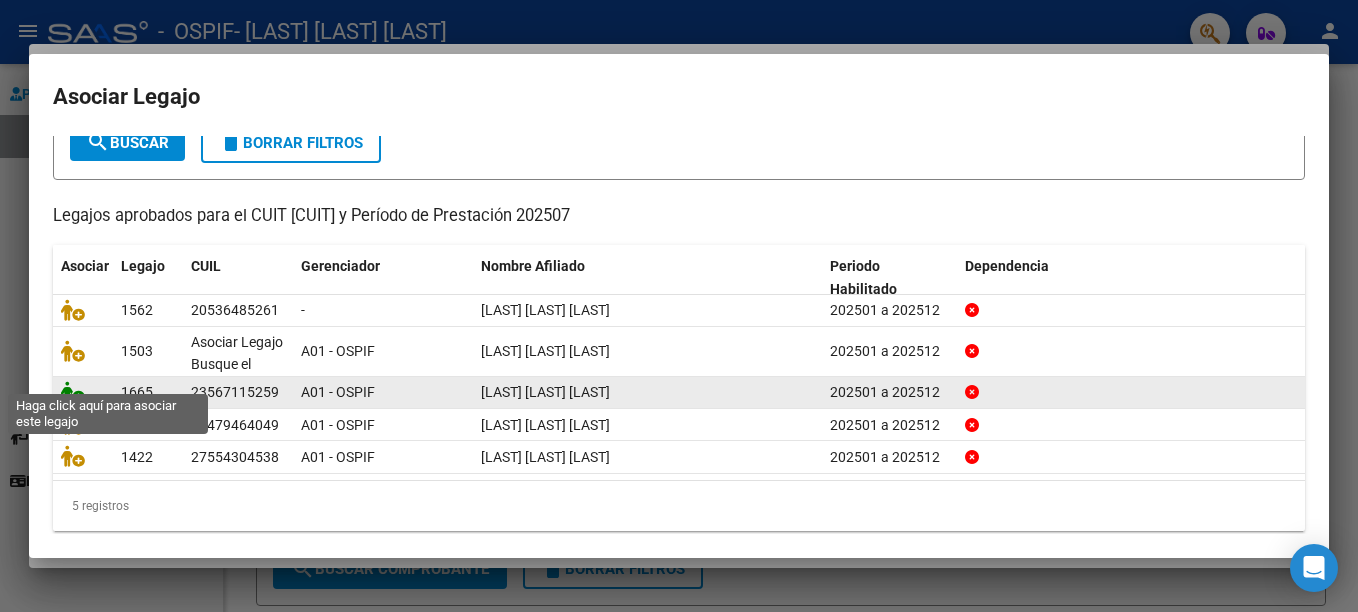 click 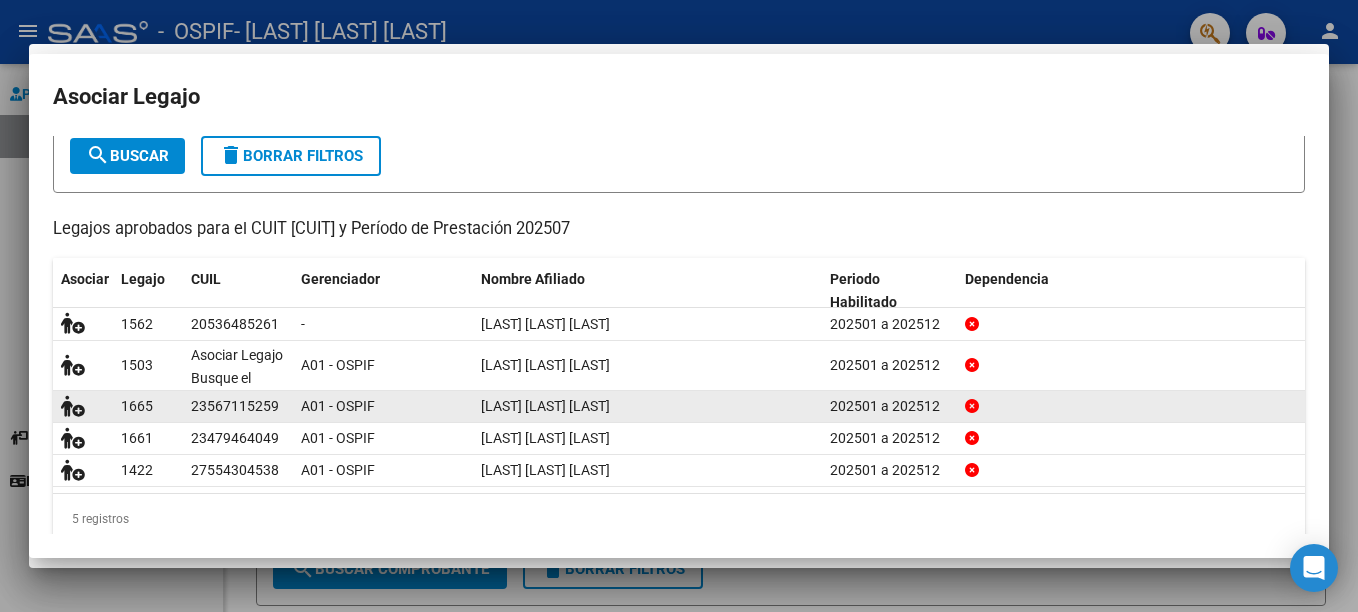 scroll, scrollTop: 141, scrollLeft: 0, axis: vertical 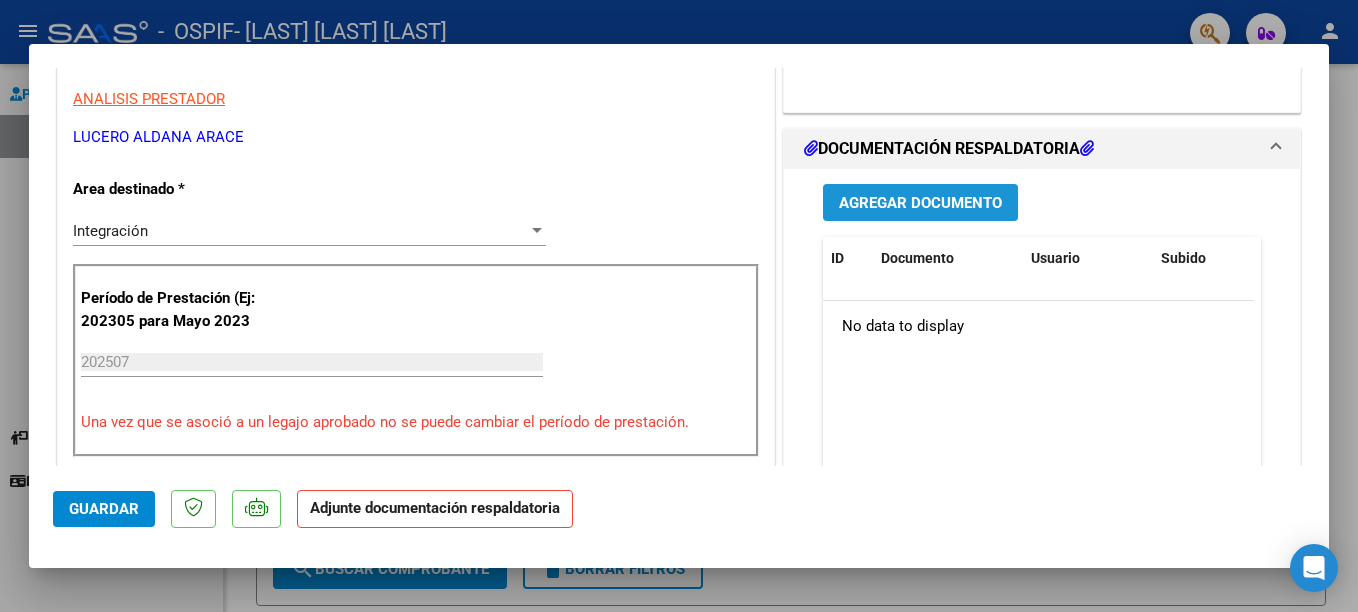 click on "Agregar Documento" at bounding box center [920, 203] 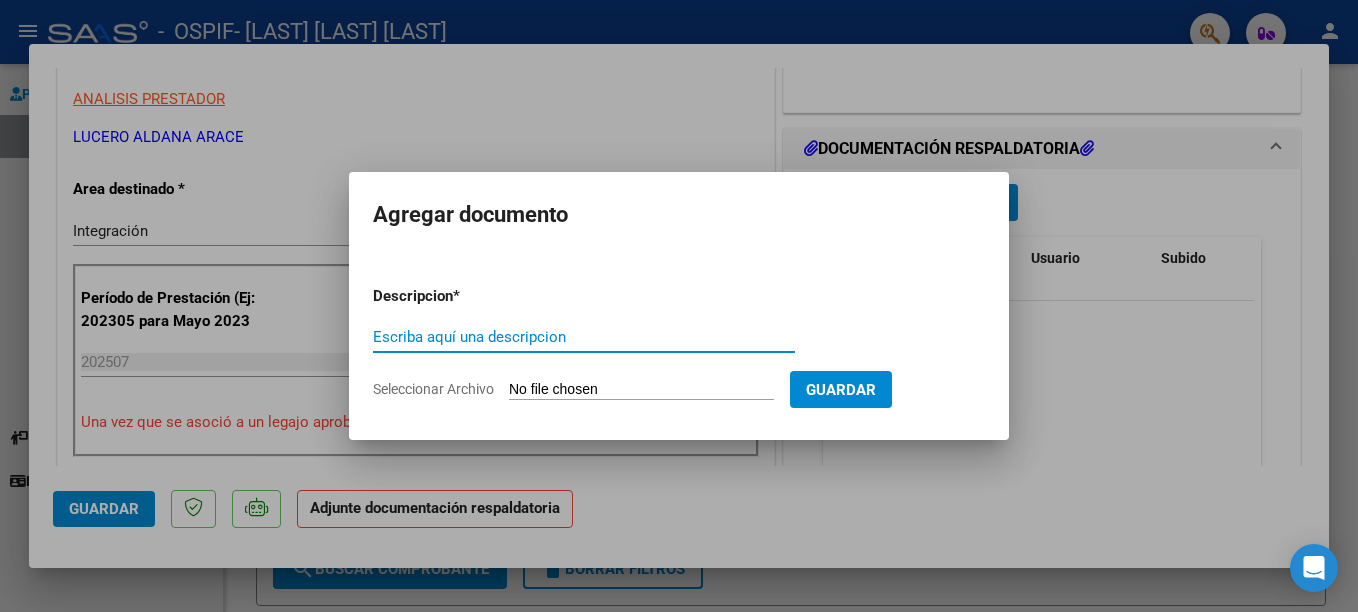 click on "Escriba aquí una descripcion" at bounding box center (584, 337) 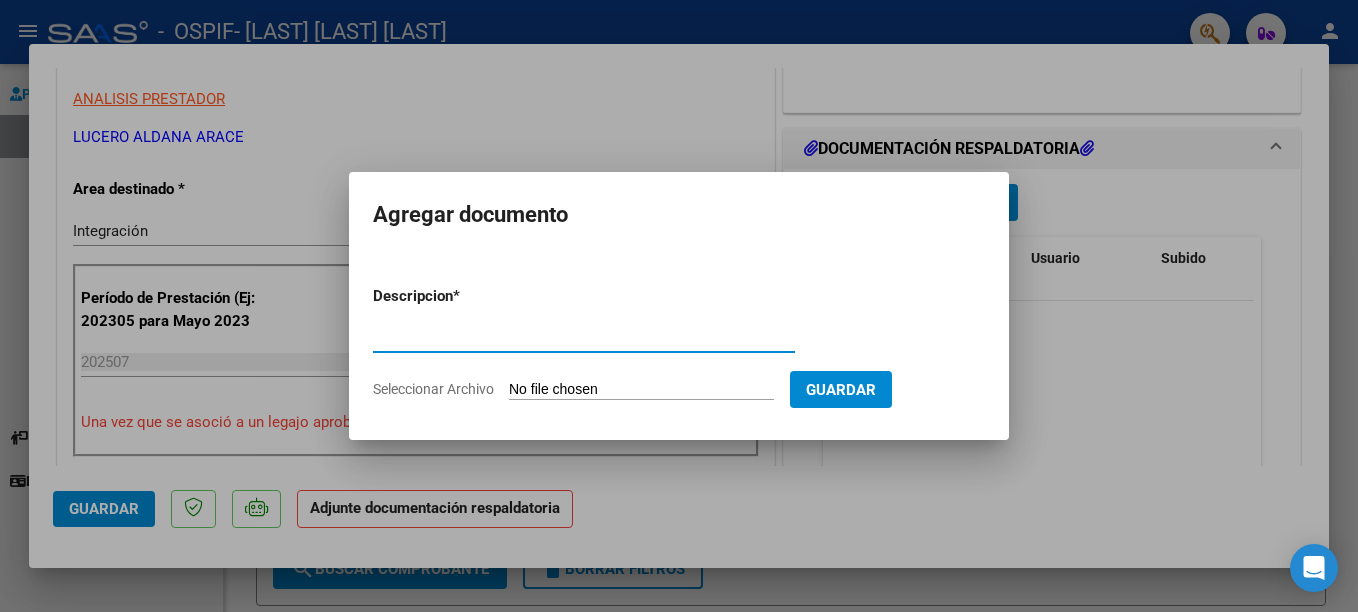 type on "PLANILLA ASISTENCIA" 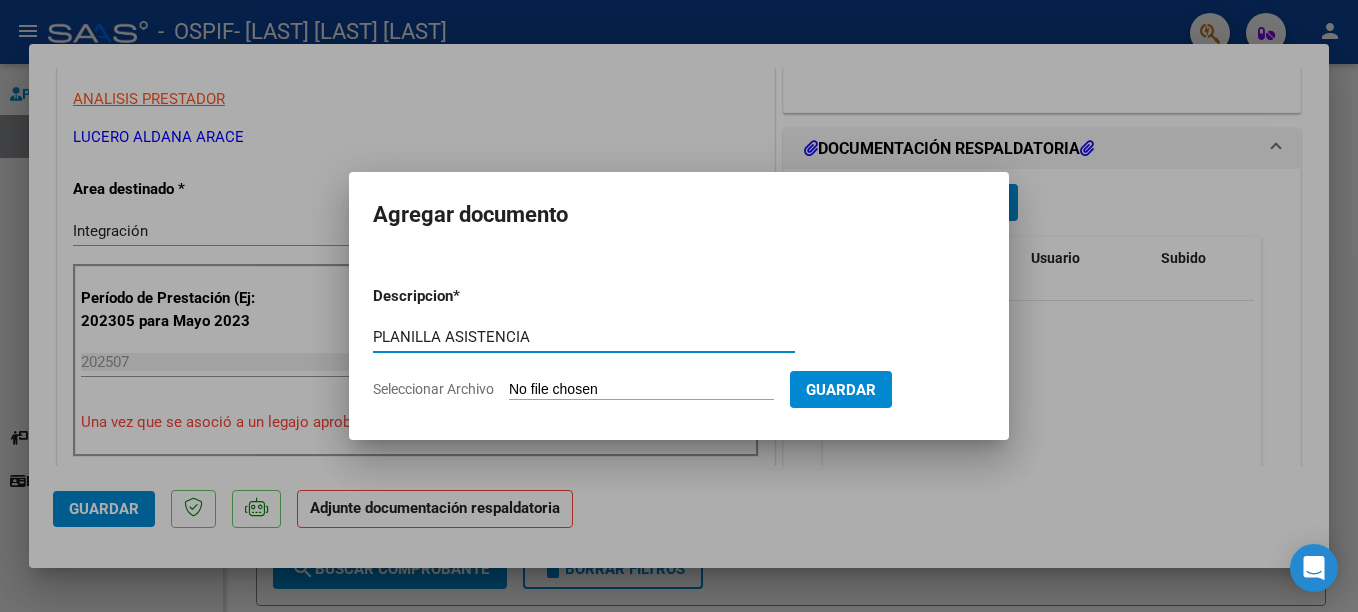 click on "Seleccionar Archivo" at bounding box center [641, 390] 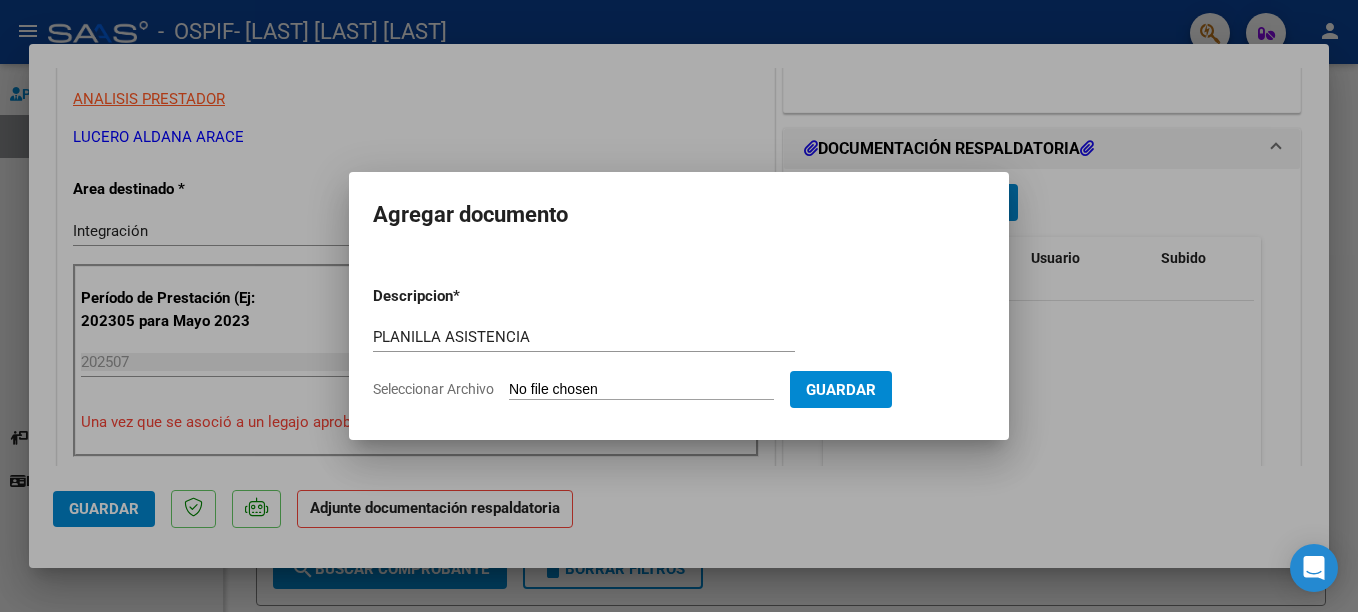 type on "C:\fakepath\[LAST] [LAST].jpg" 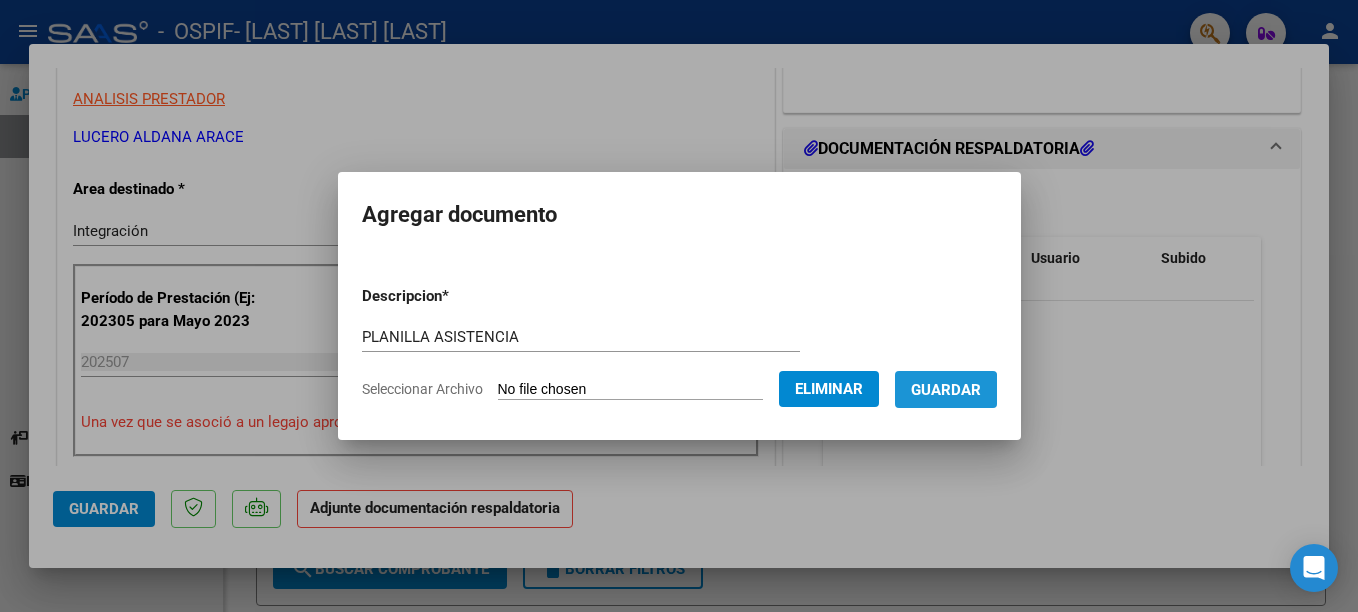 click on "Guardar" at bounding box center [946, 390] 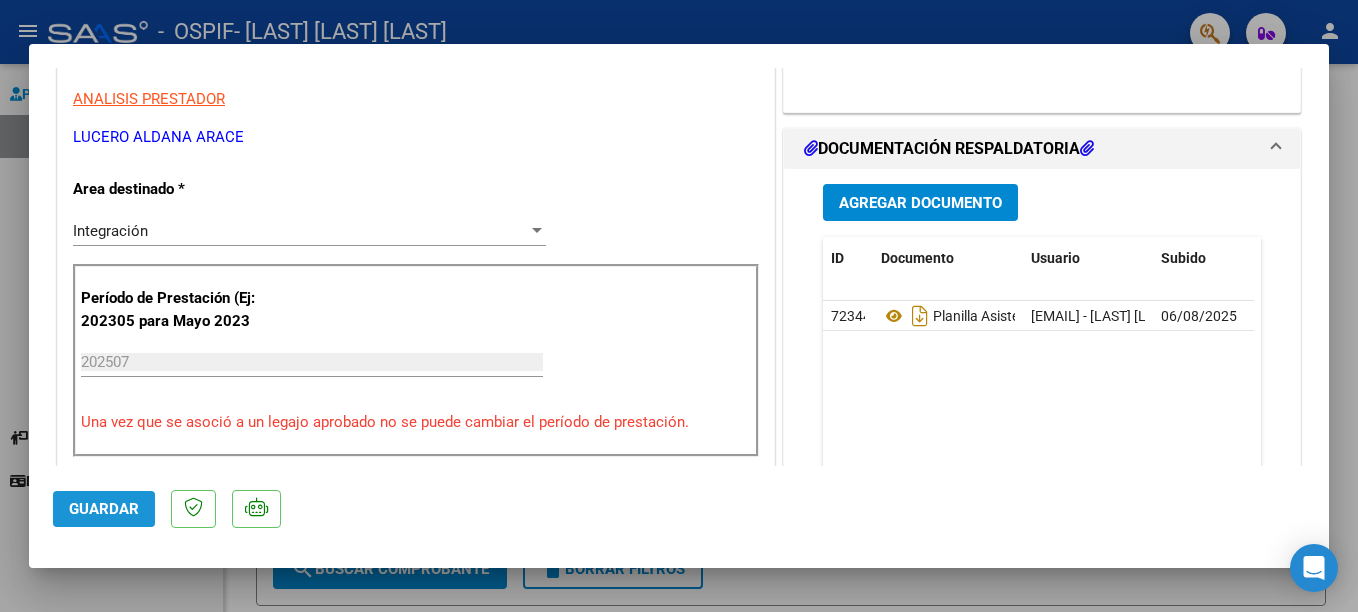 click on "Guardar" 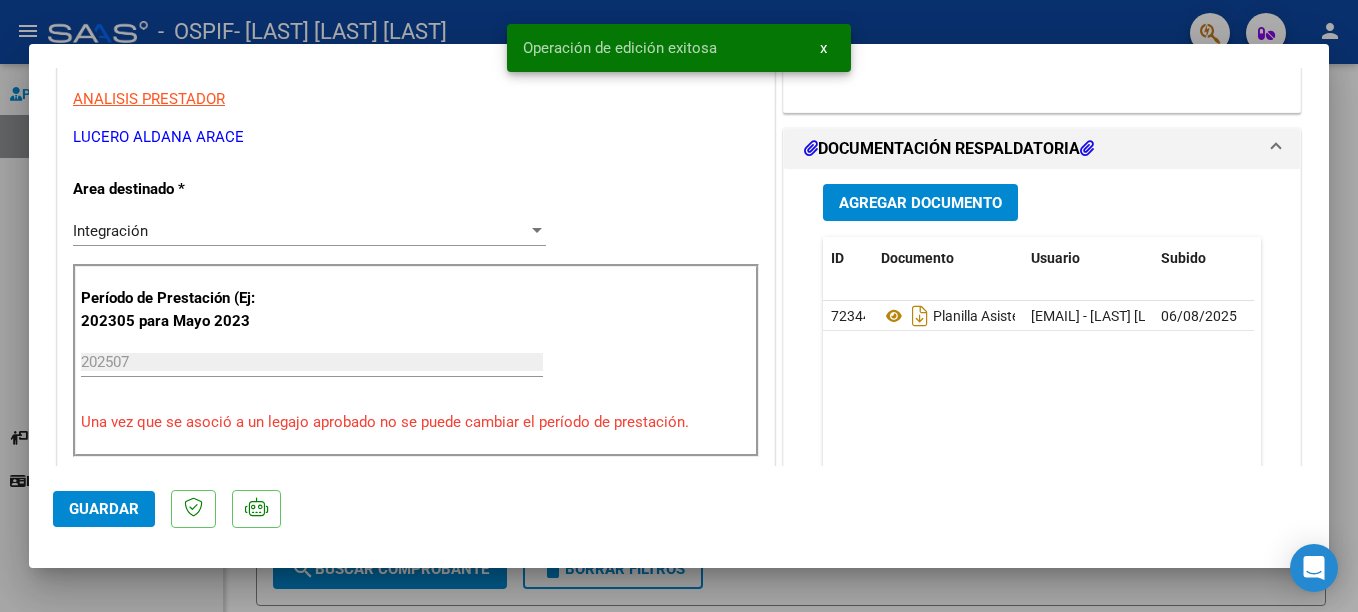 click at bounding box center (679, 306) 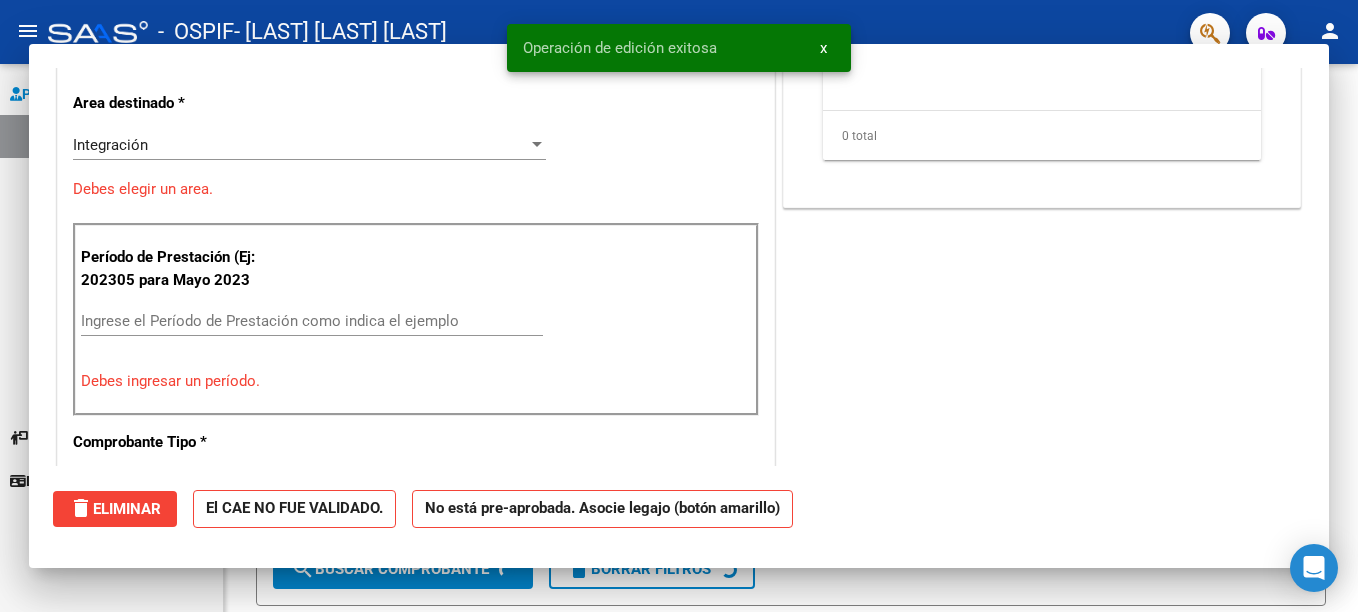 scroll, scrollTop: 0, scrollLeft: 0, axis: both 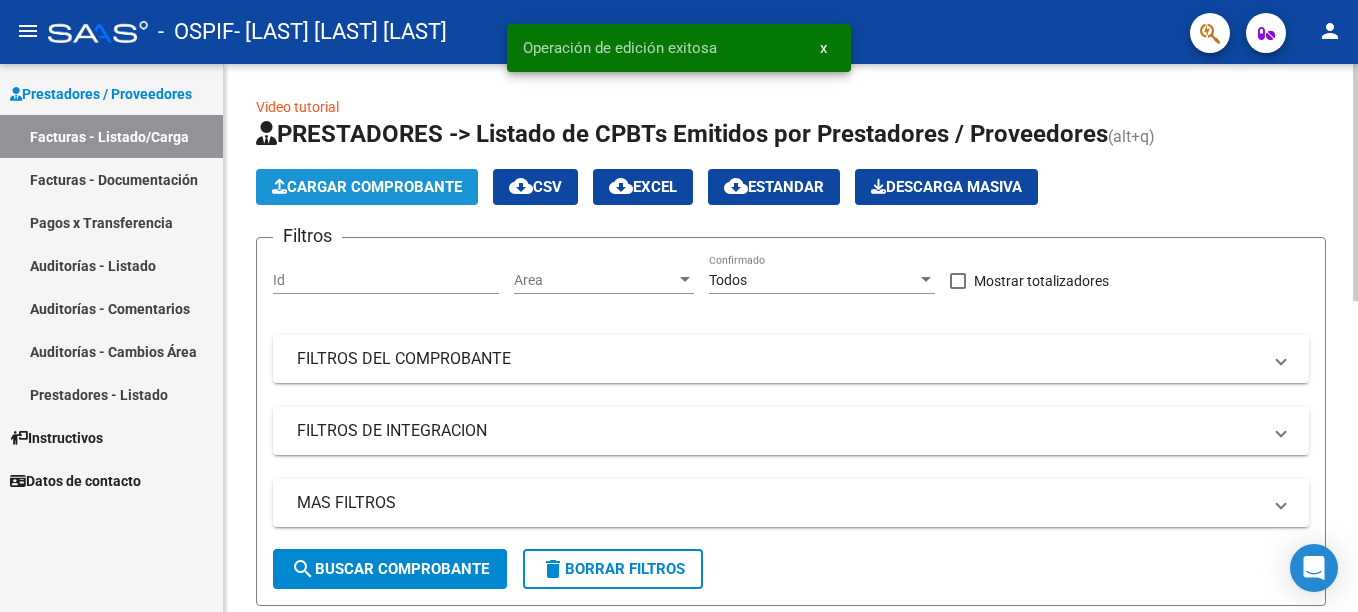click on "Cargar Comprobante" 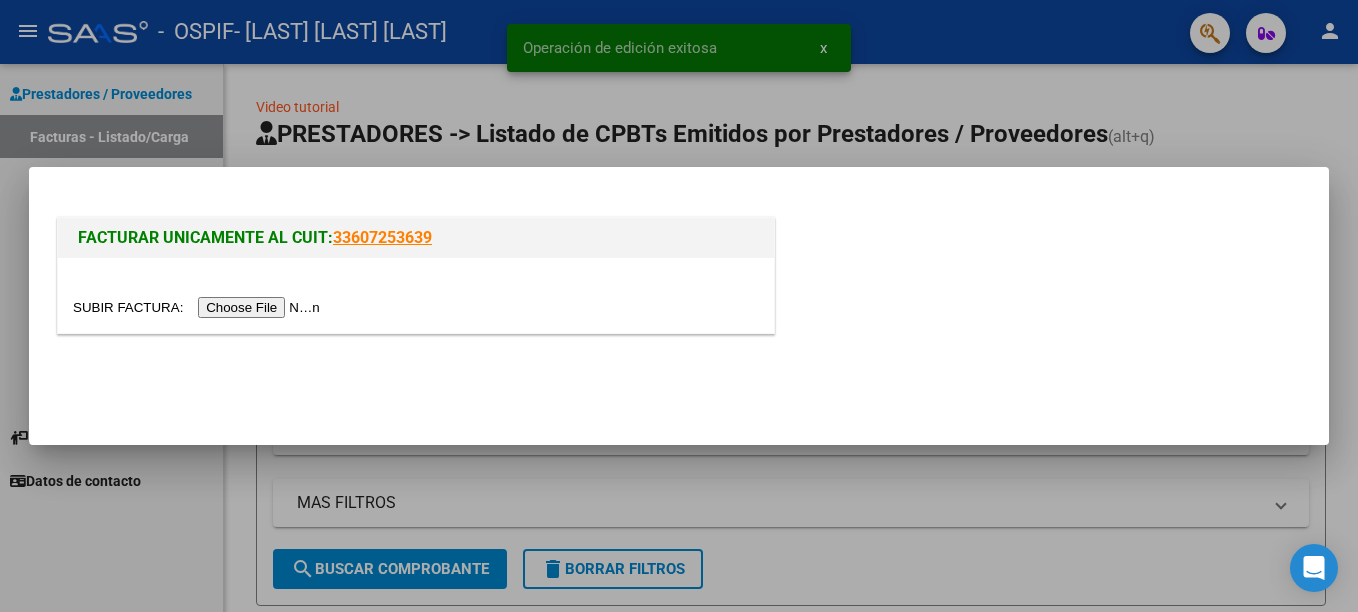 click at bounding box center [199, 307] 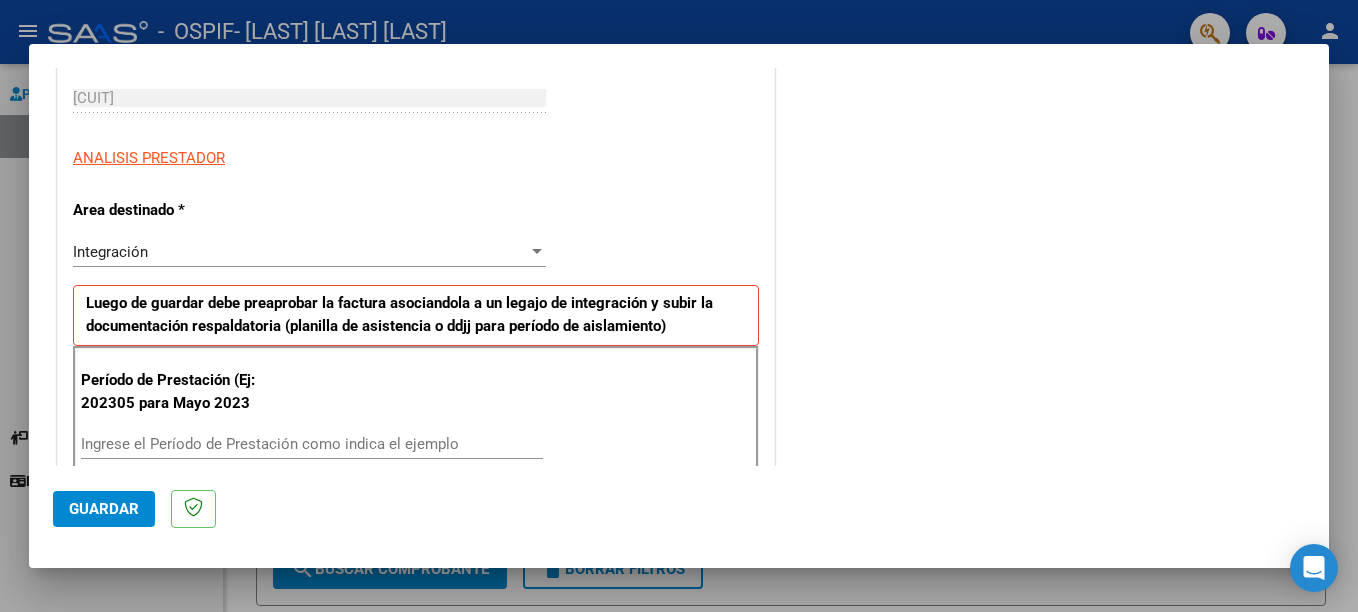 scroll, scrollTop: 320, scrollLeft: 0, axis: vertical 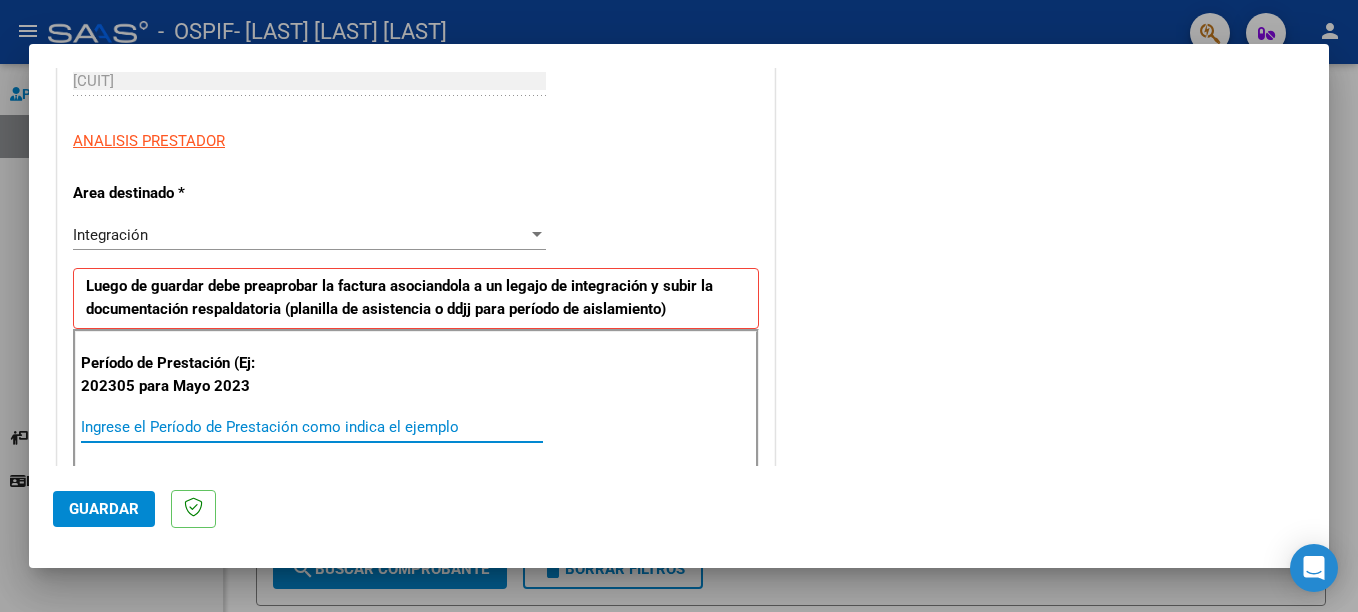 click on "Ingrese el Período de Prestación como indica el ejemplo" at bounding box center [312, 427] 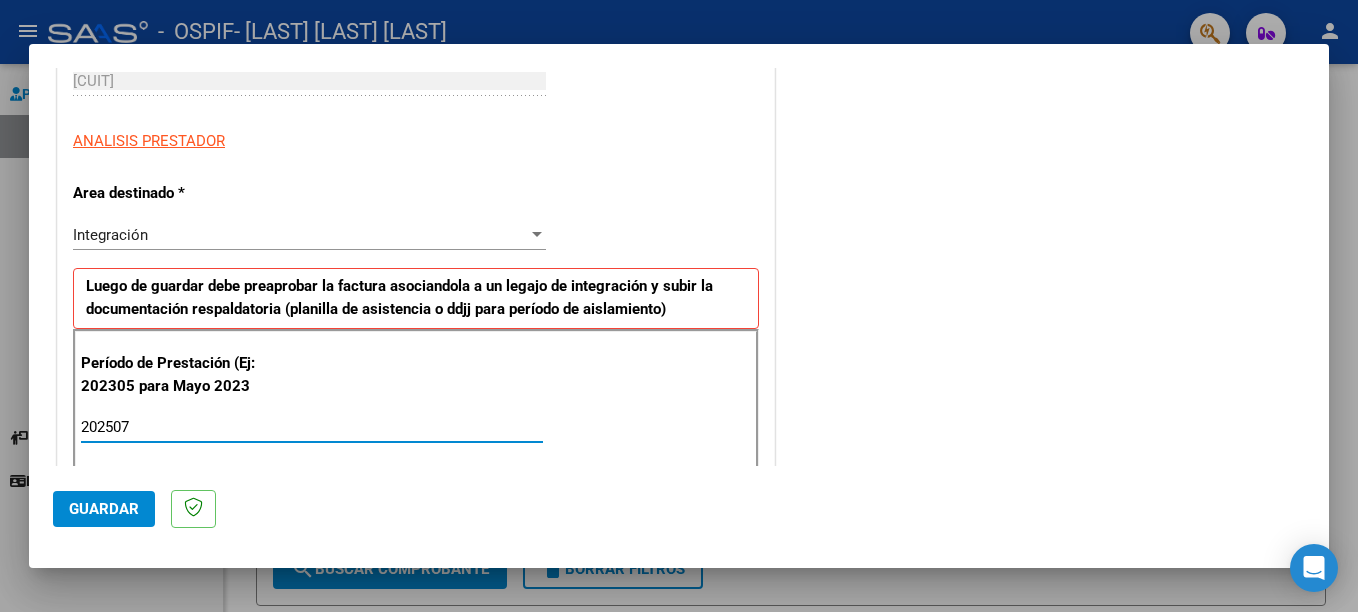 type on "202507" 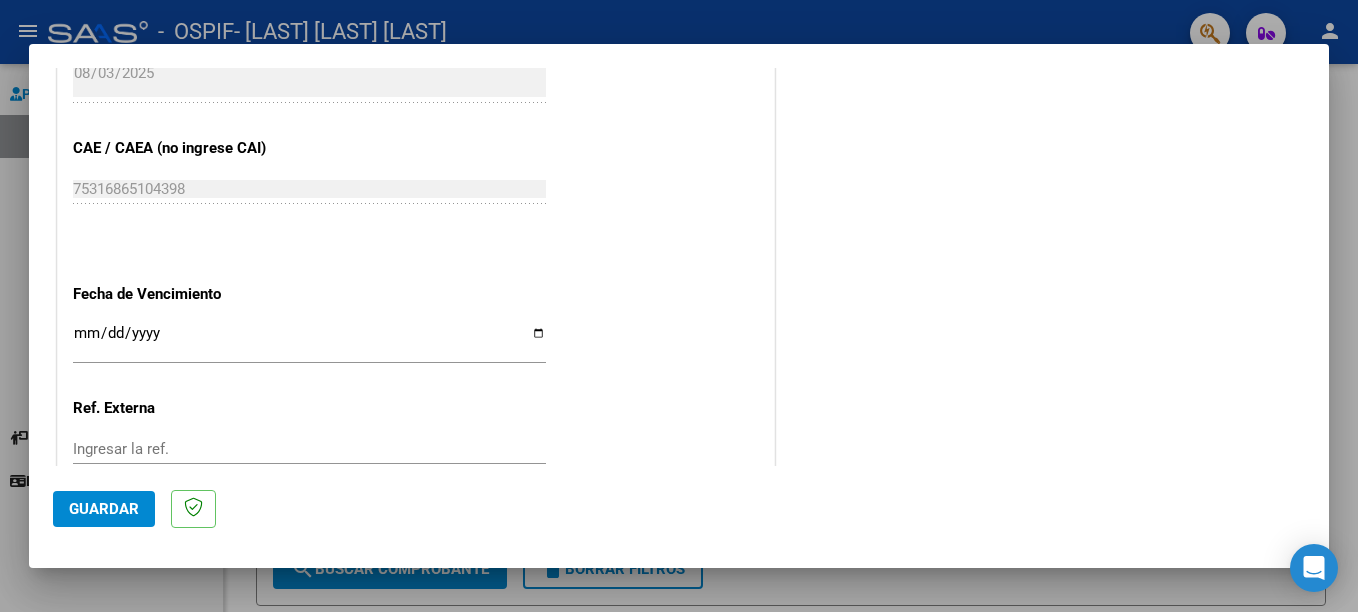 scroll, scrollTop: 1324, scrollLeft: 0, axis: vertical 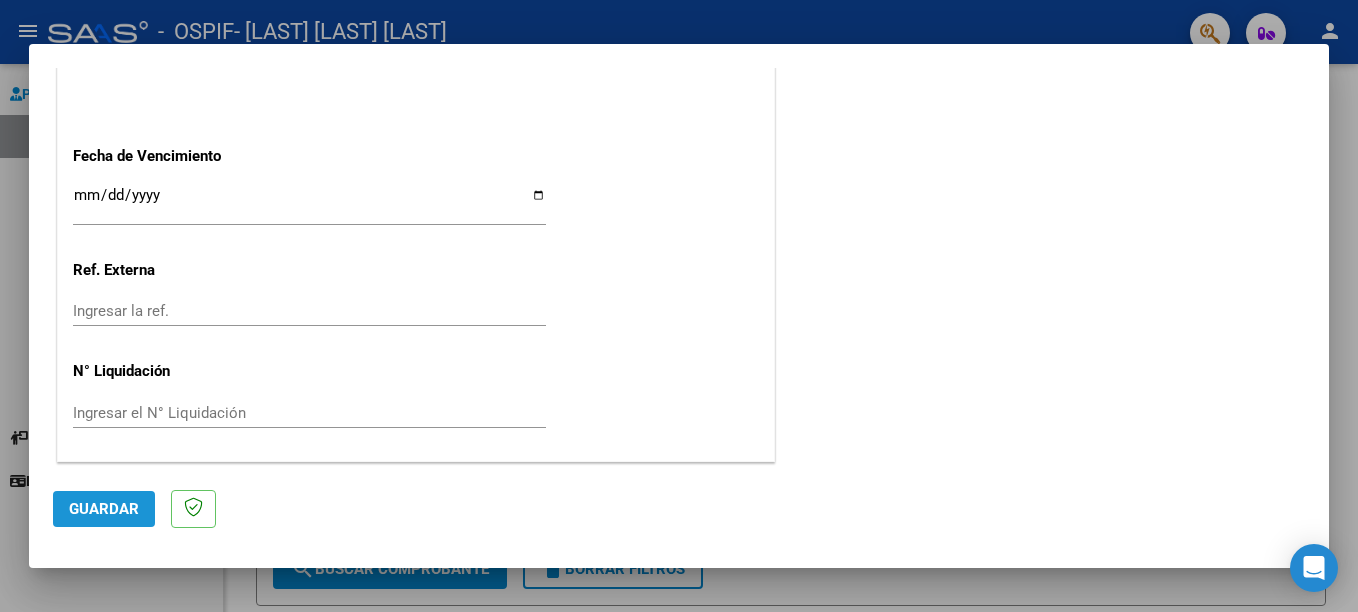 click on "Guardar" 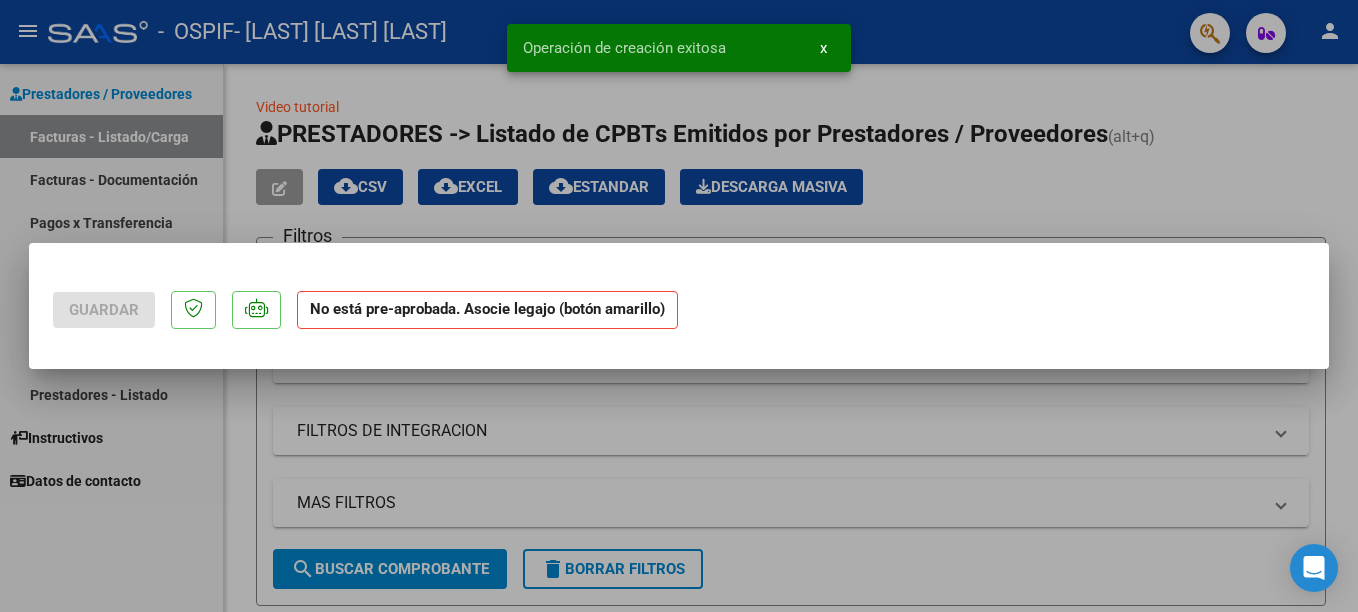 scroll, scrollTop: 0, scrollLeft: 0, axis: both 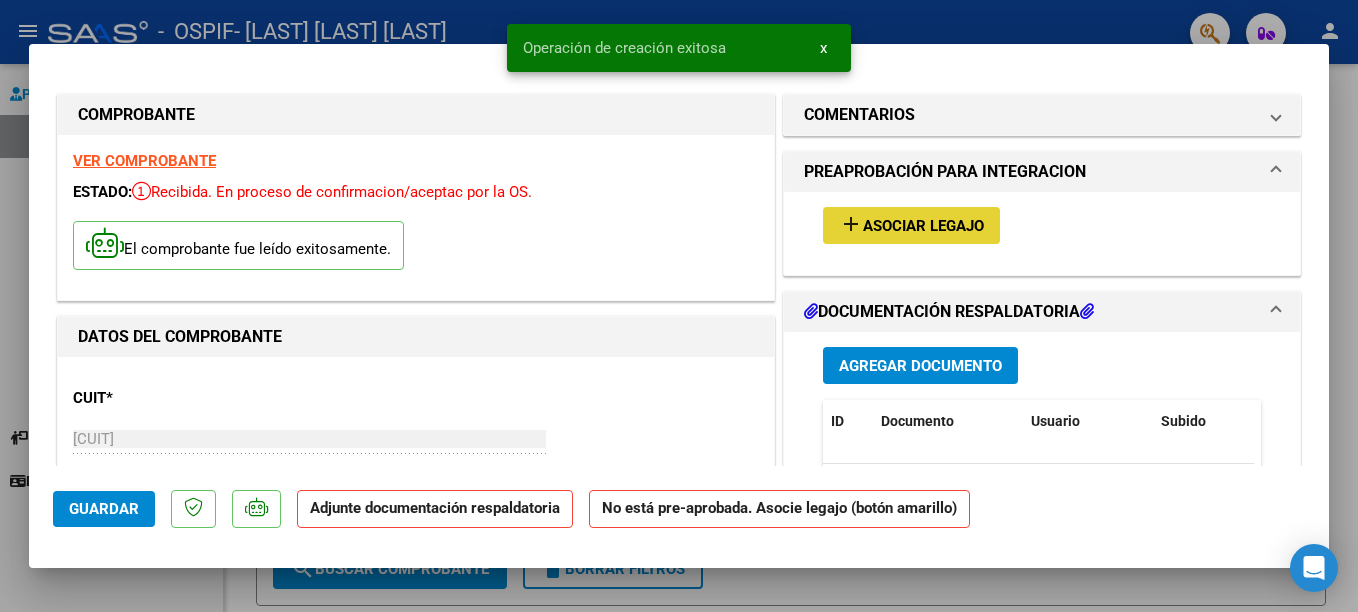 click on "add Asociar Legajo" at bounding box center (911, 225) 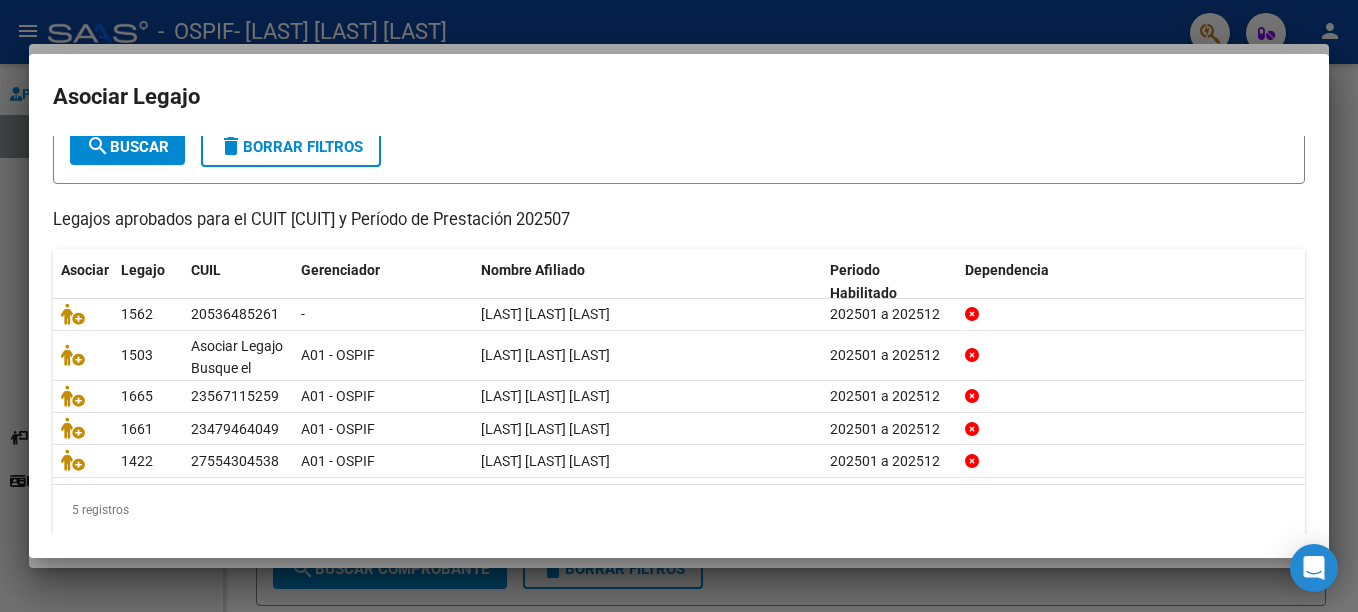 scroll, scrollTop: 128, scrollLeft: 0, axis: vertical 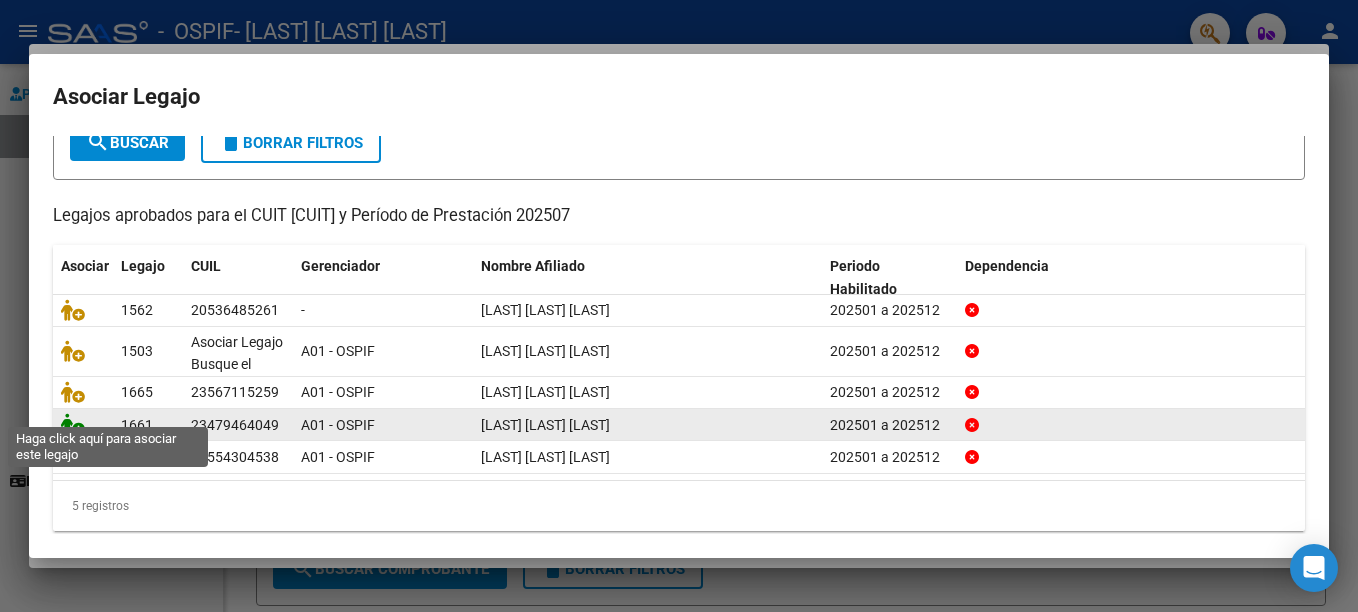click 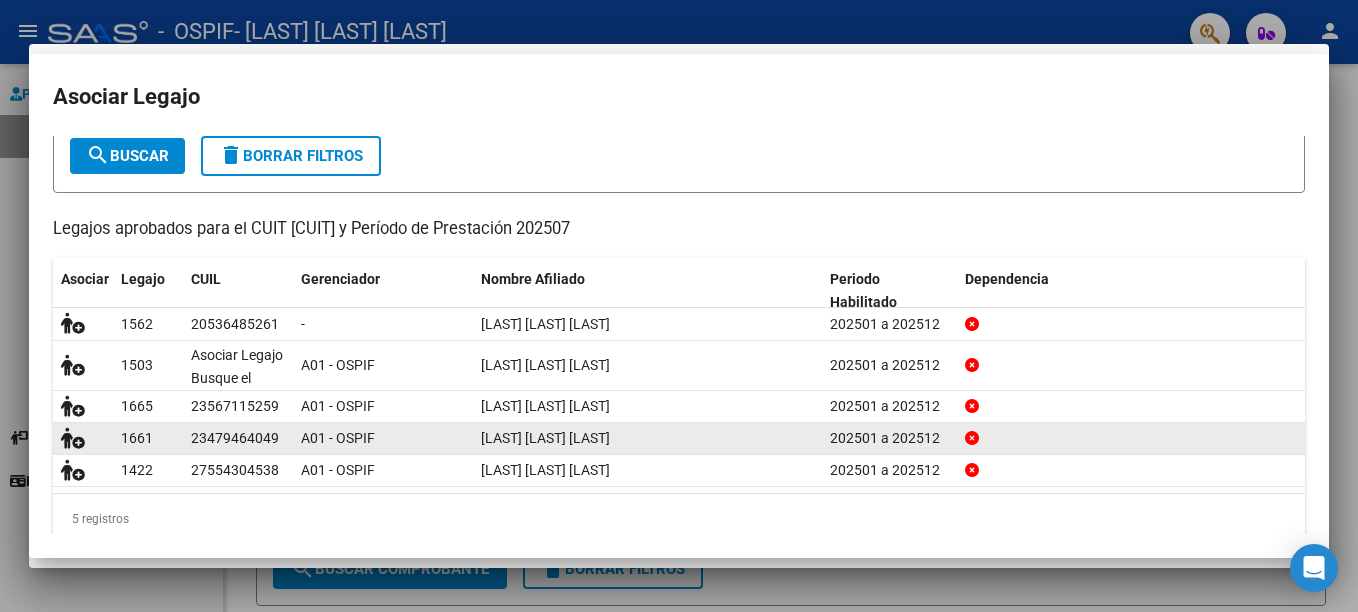 scroll, scrollTop: 141, scrollLeft: 0, axis: vertical 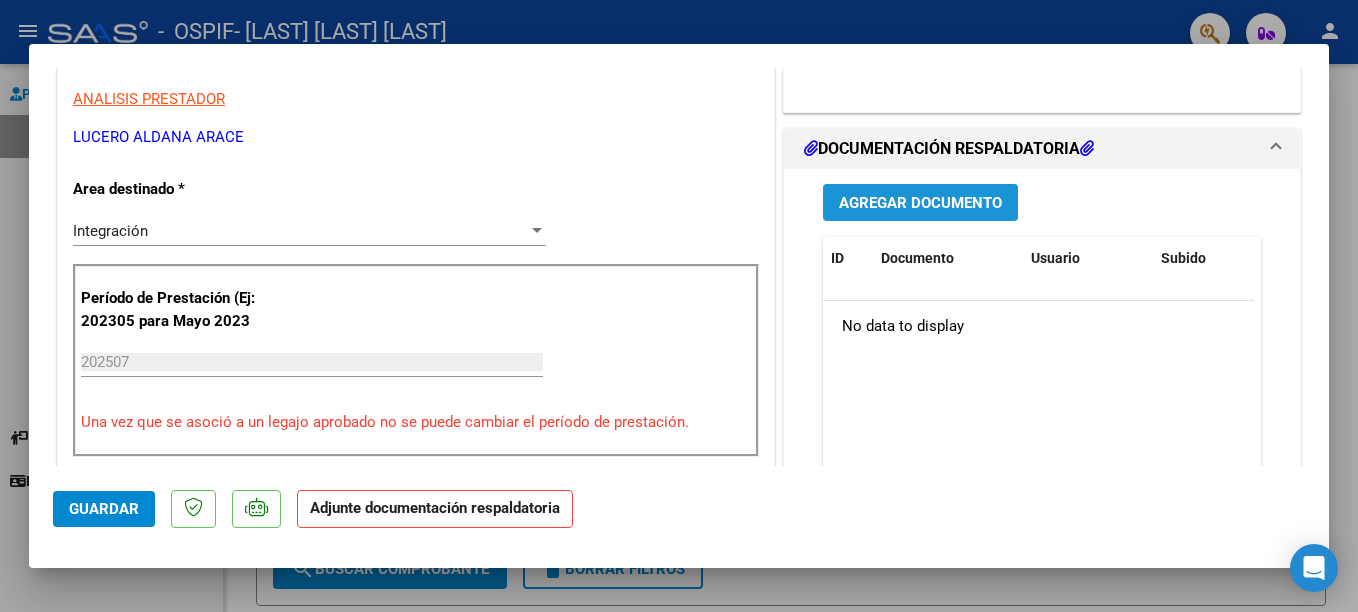 click on "Agregar Documento" at bounding box center (920, 203) 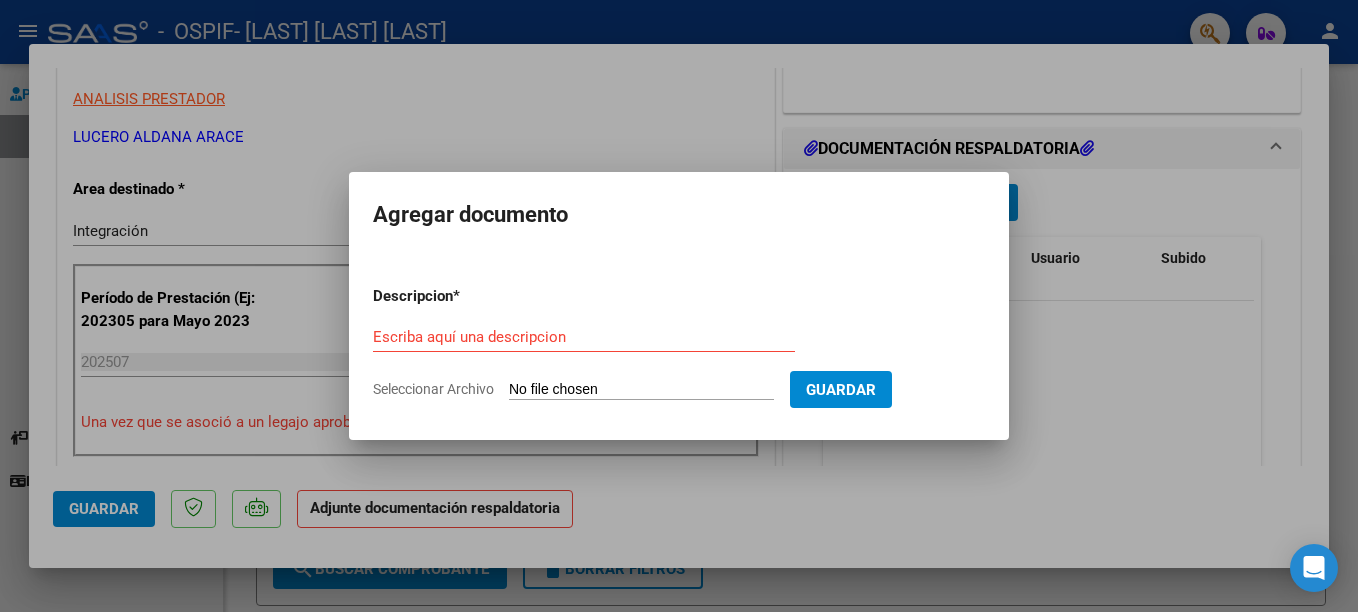 click on "Escriba aquí una descripcion" at bounding box center [584, 337] 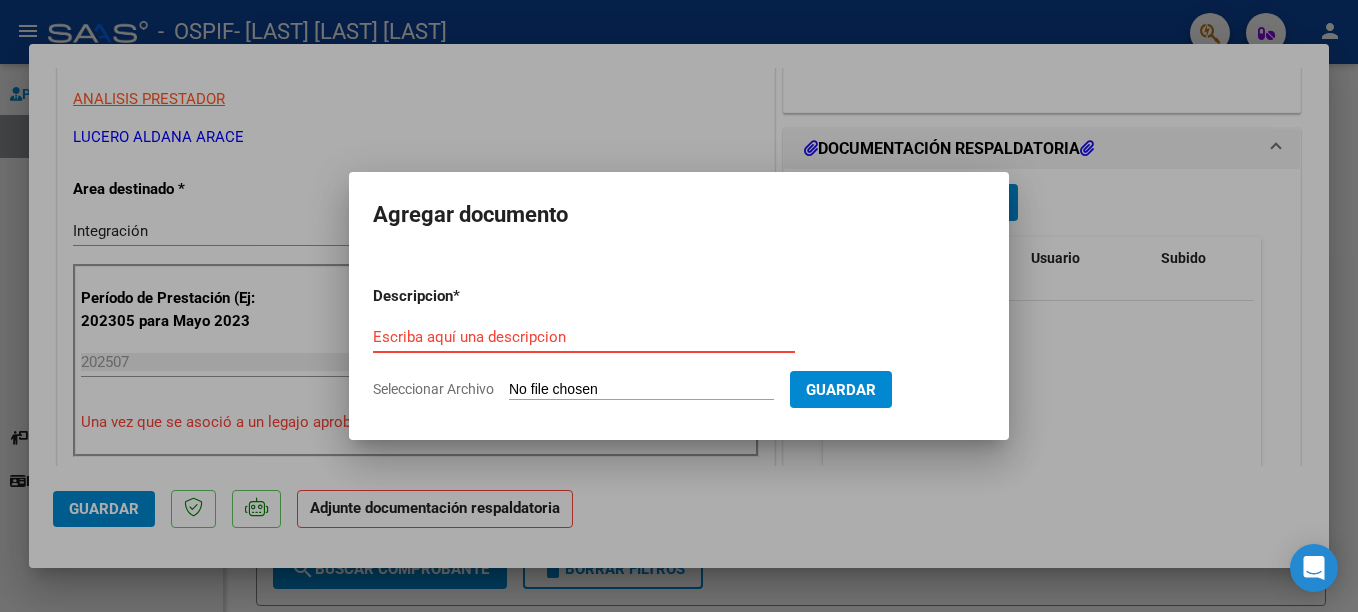 click on "Escriba aquí una descripcion" at bounding box center (584, 337) 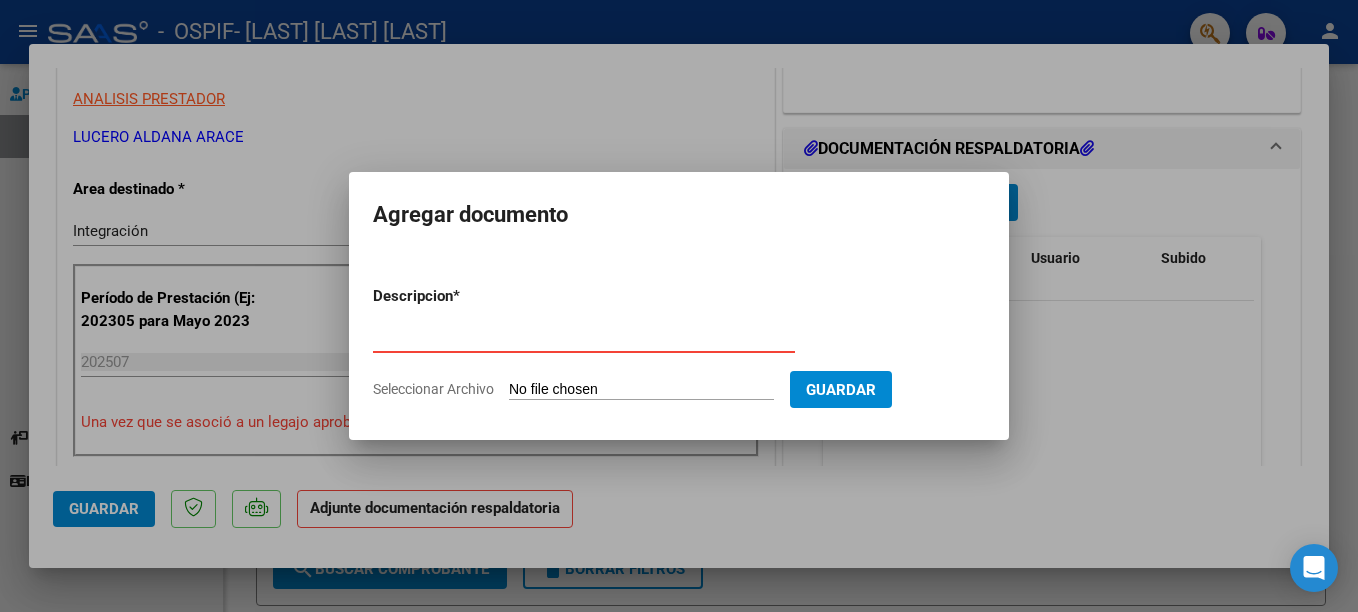type on "PLANILLA ASISTENCIA" 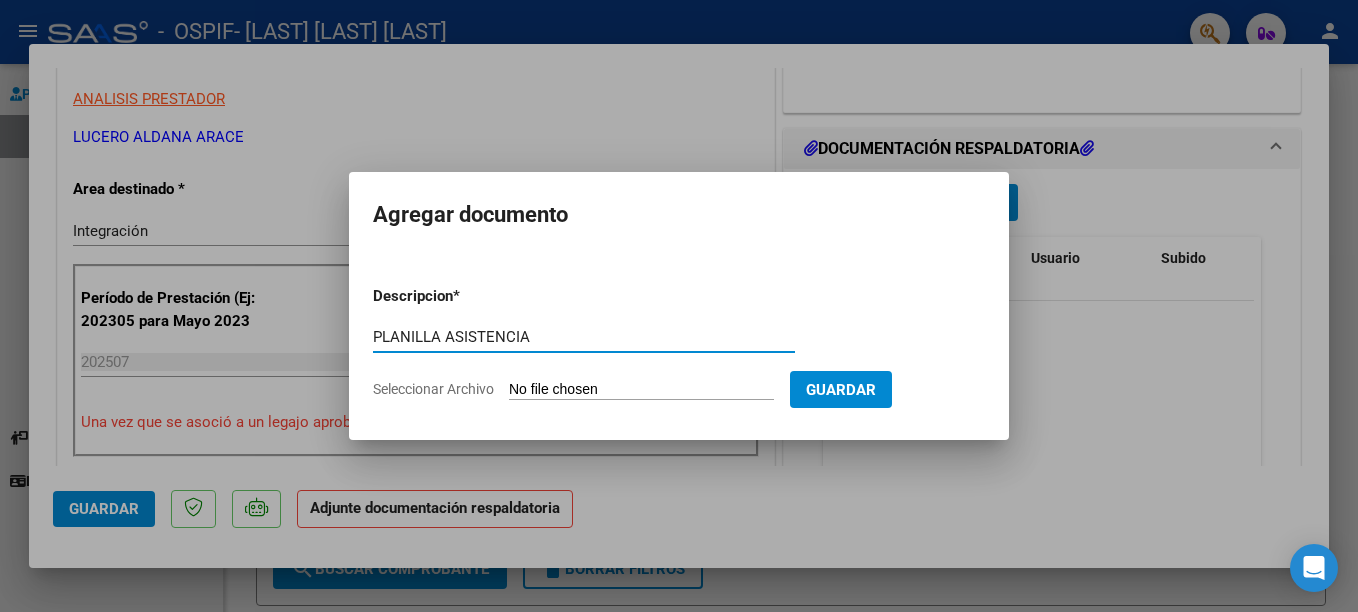click on "Seleccionar Archivo" at bounding box center [641, 390] 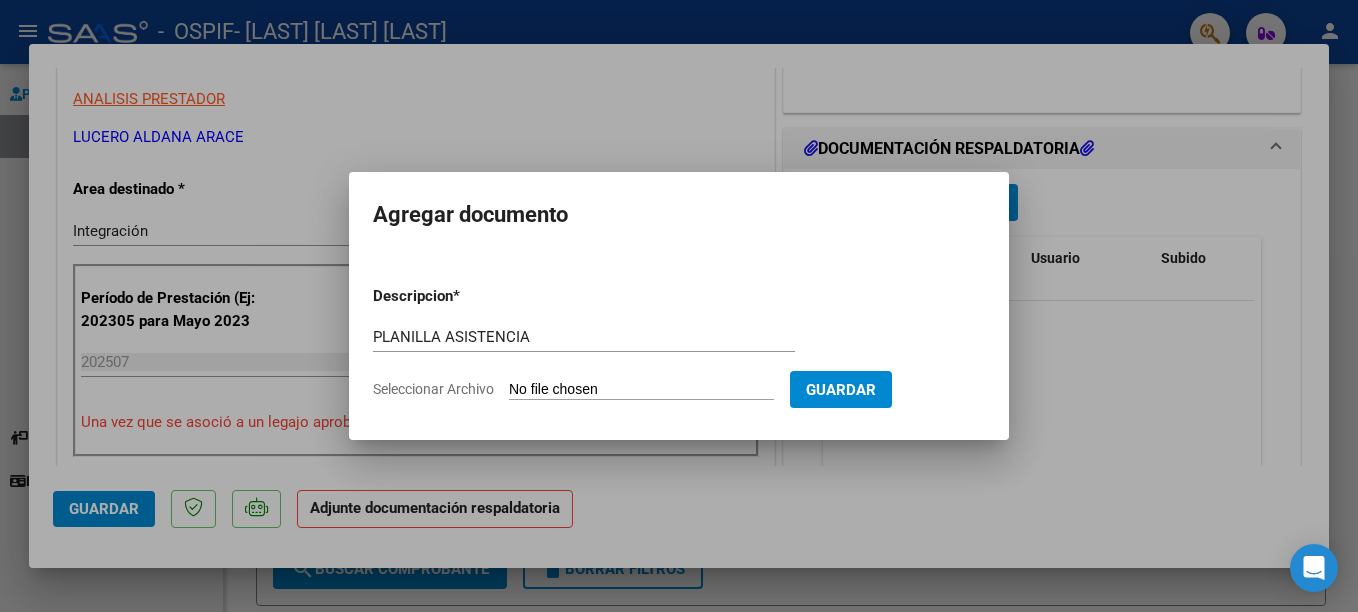 type on "C:\fakepath\[LAST] [LAST].jpg" 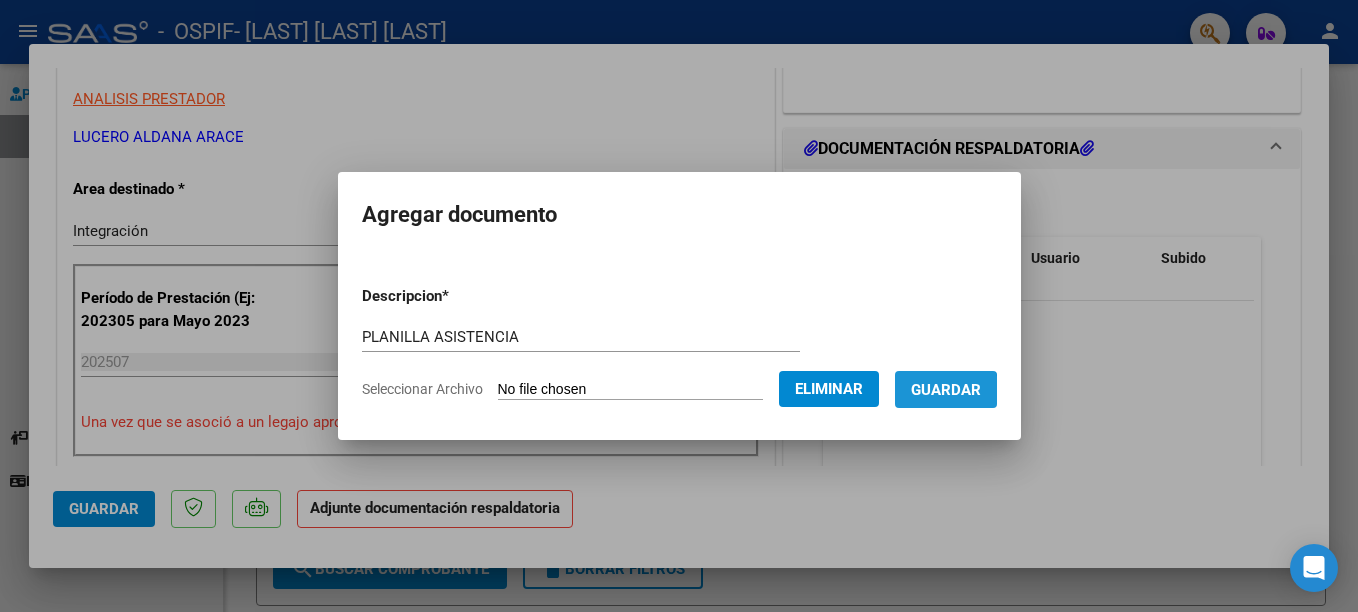 click on "Guardar" at bounding box center [946, 390] 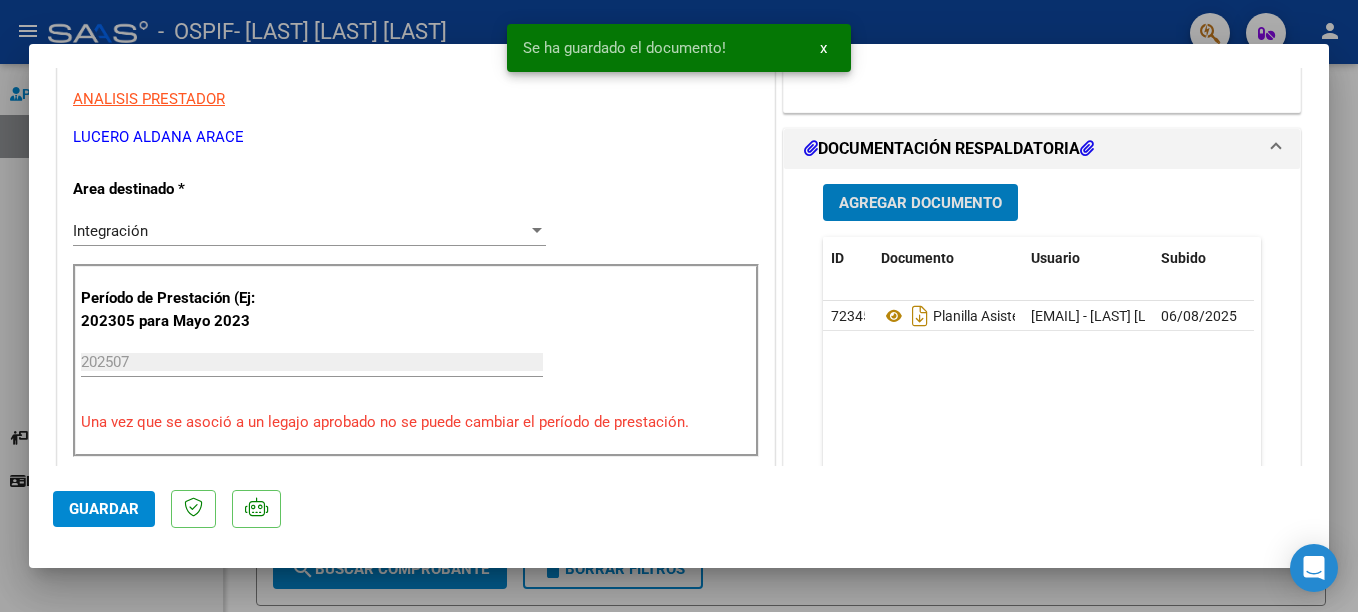 click on "Guardar" 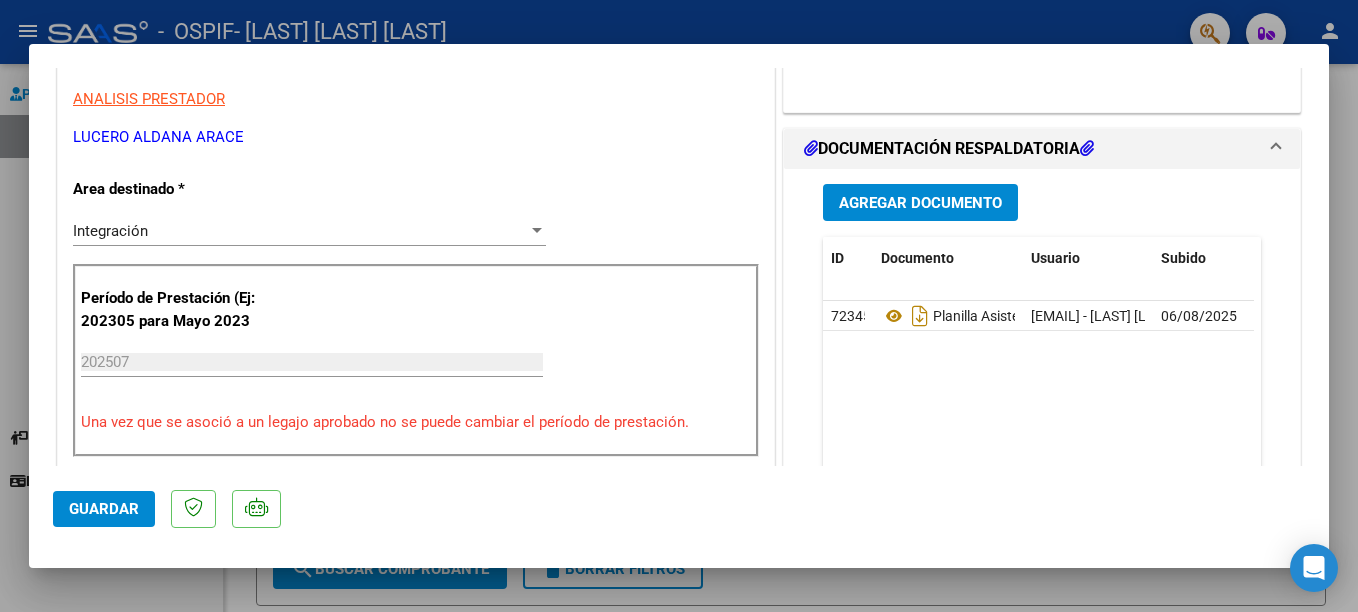 click at bounding box center (679, 306) 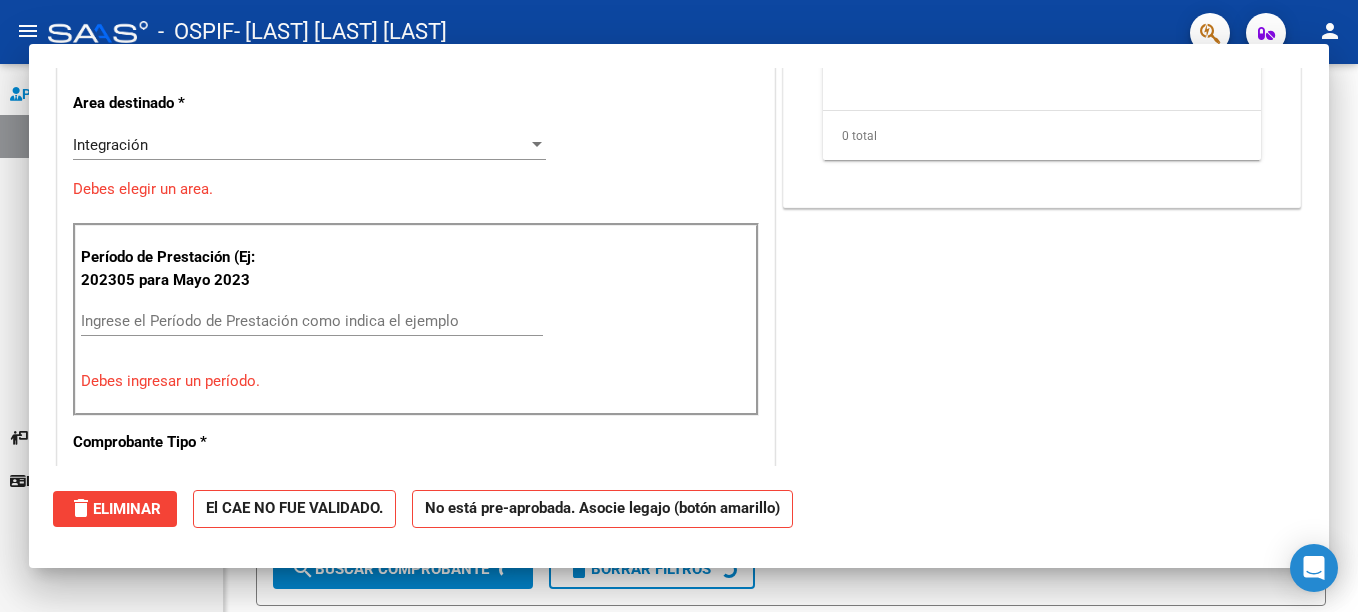 scroll, scrollTop: 339, scrollLeft: 0, axis: vertical 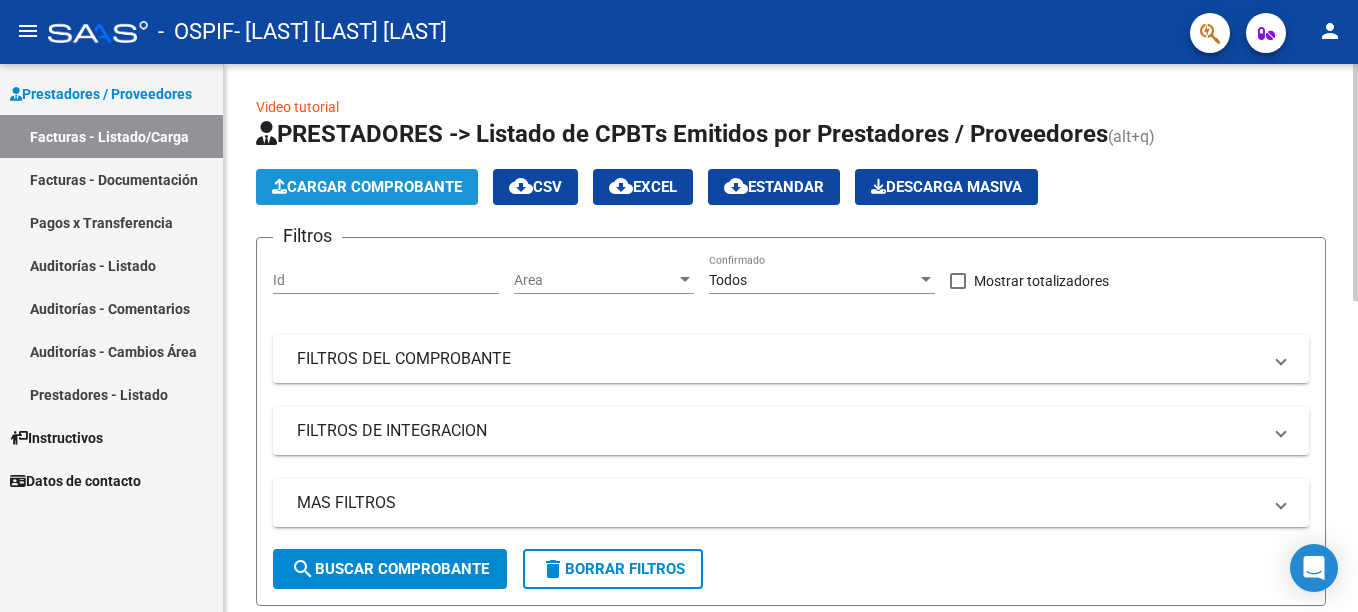 click on "Cargar Comprobante" 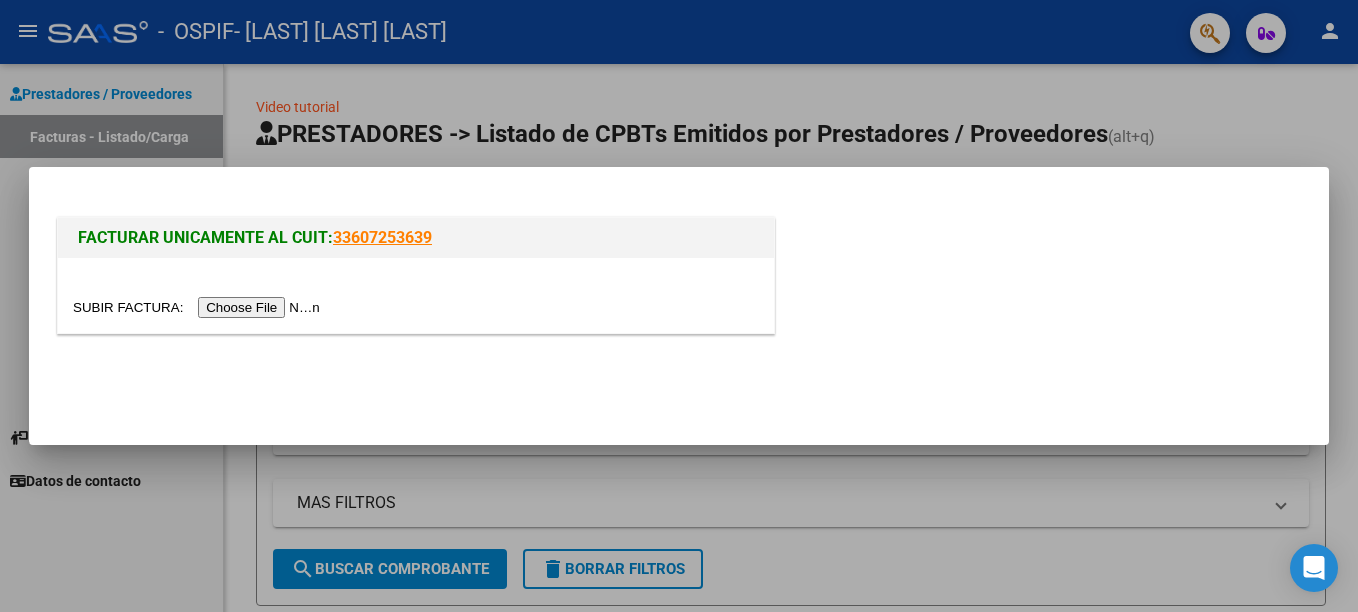 click at bounding box center [199, 307] 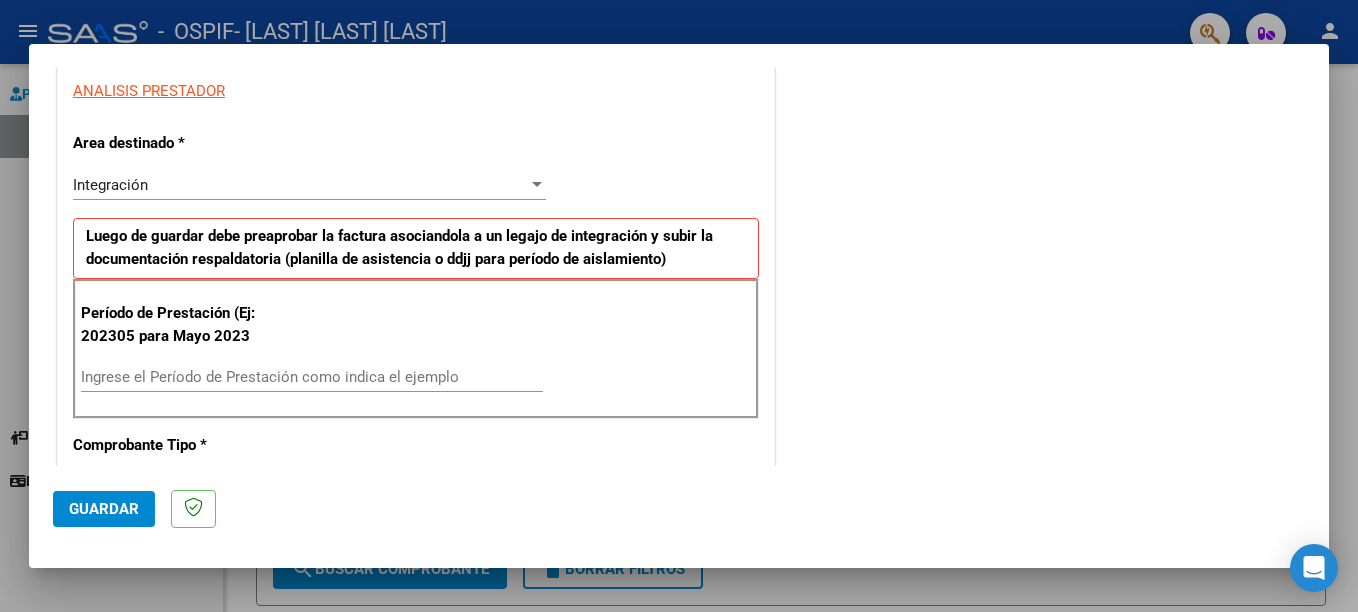 scroll, scrollTop: 400, scrollLeft: 0, axis: vertical 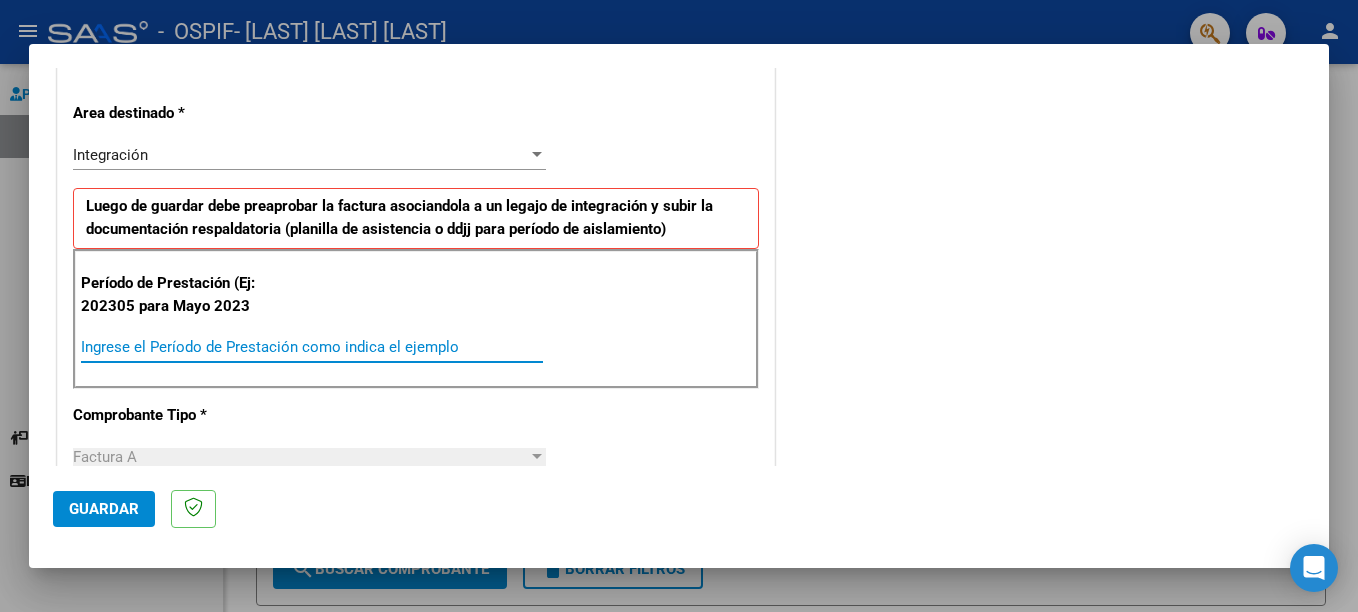 click on "Ingrese el Período de Prestación como indica el ejemplo" at bounding box center [312, 347] 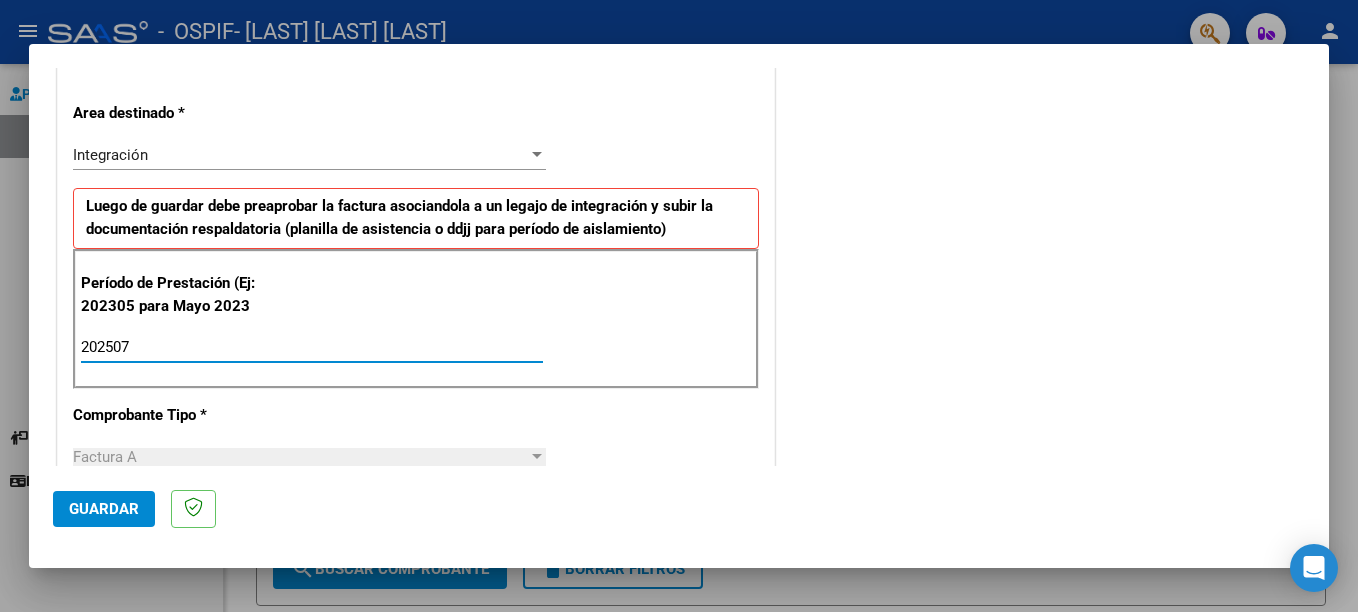type on "202507" 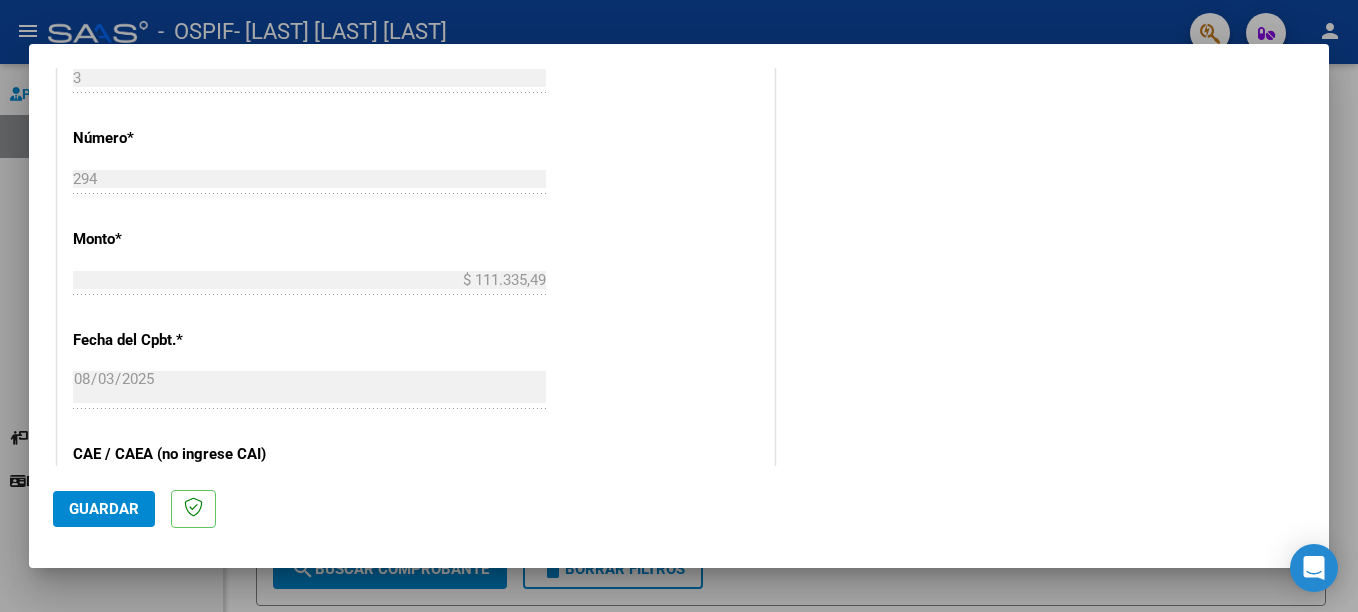 scroll, scrollTop: 987, scrollLeft: 0, axis: vertical 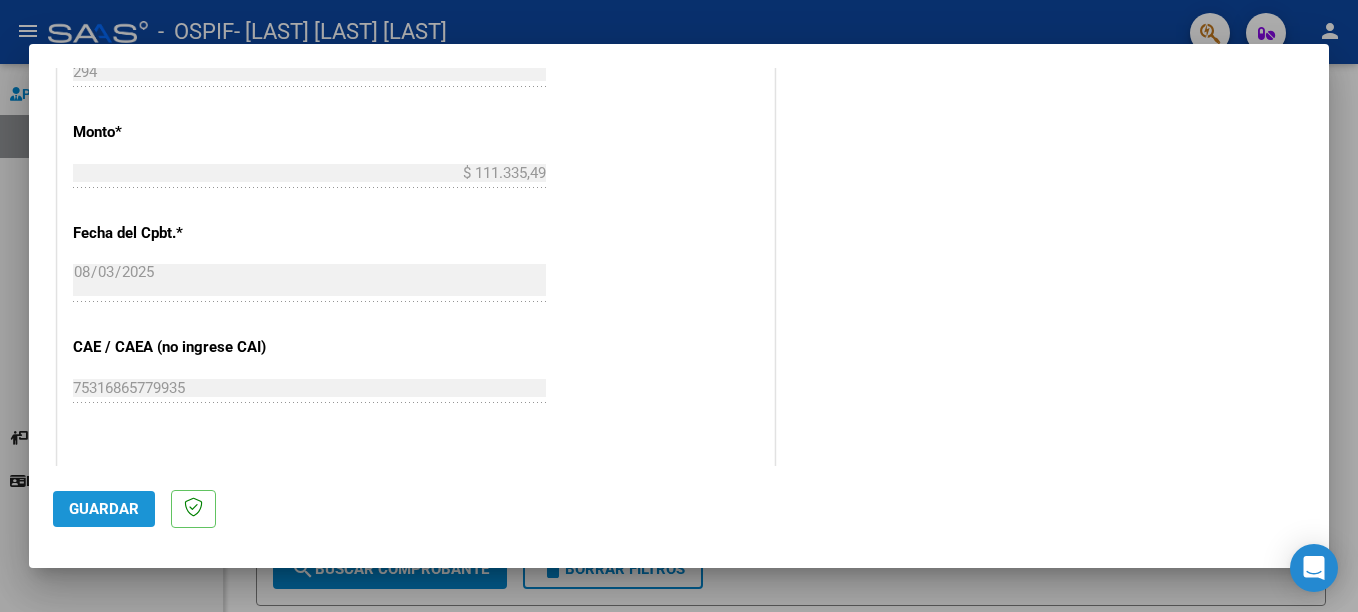 click on "Guardar" 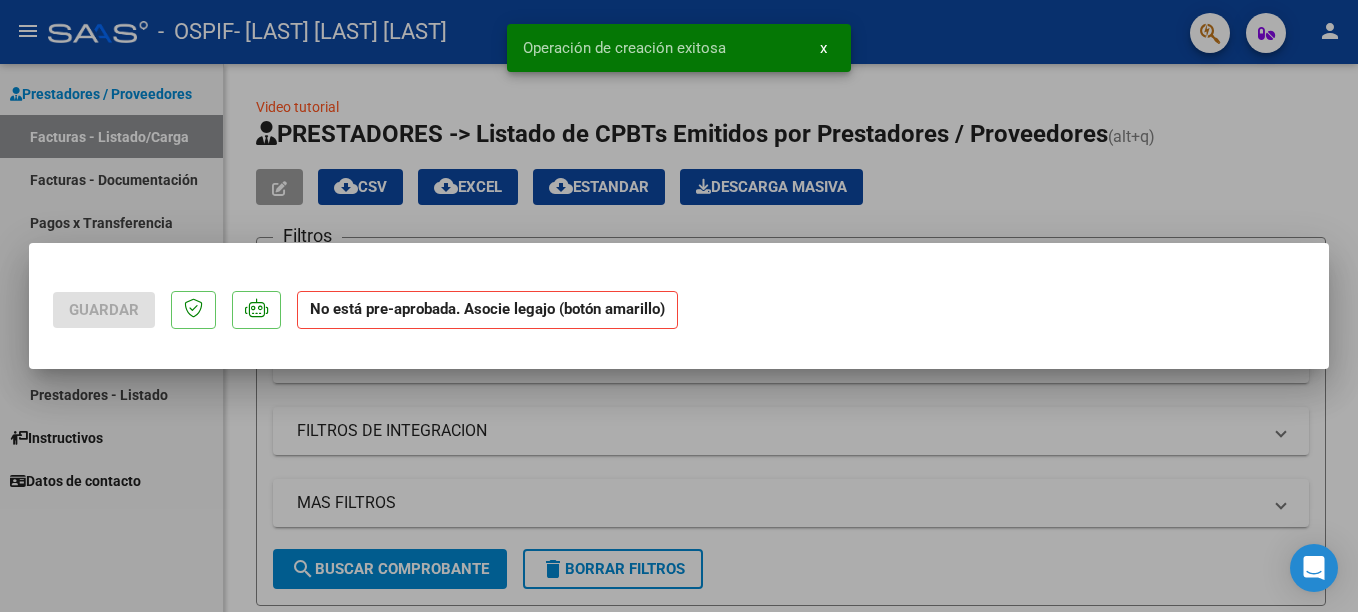 scroll, scrollTop: 0, scrollLeft: 0, axis: both 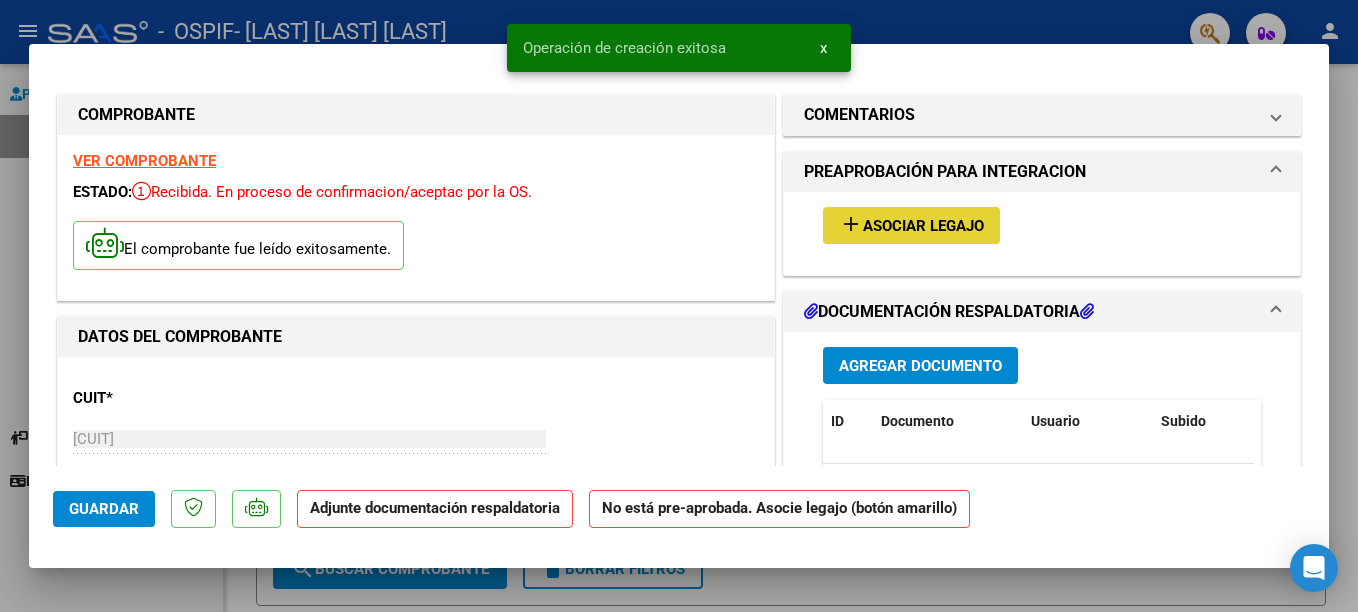 click on "Asociar Legajo" at bounding box center (923, 226) 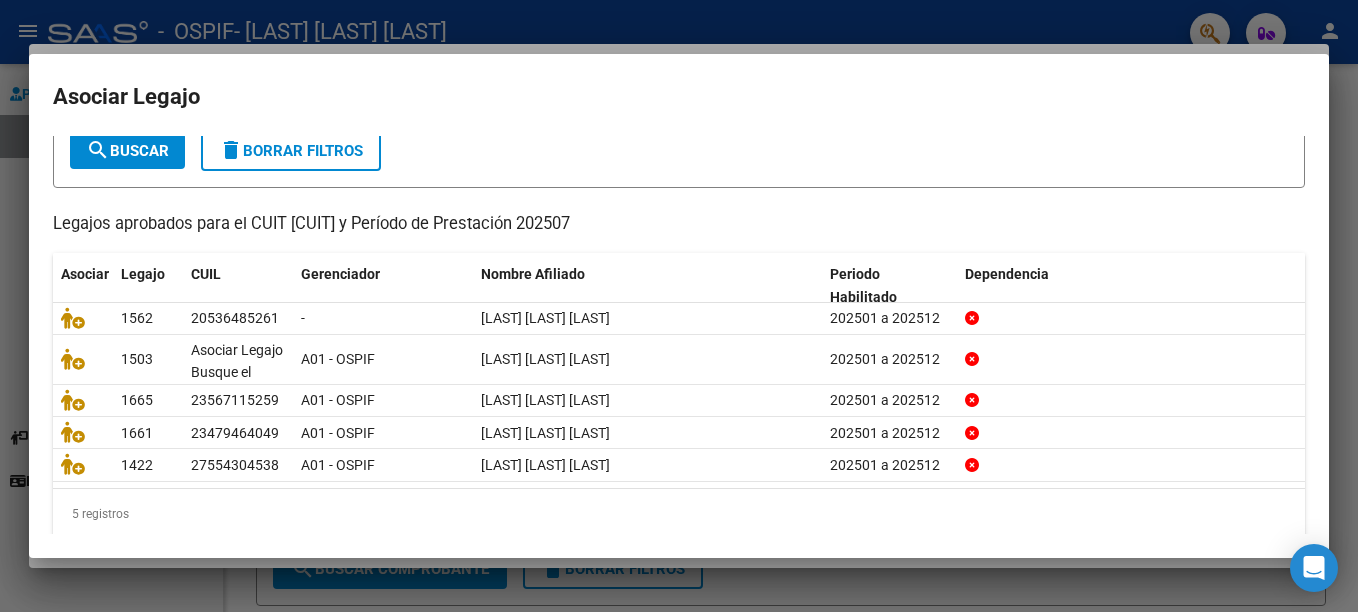 scroll, scrollTop: 128, scrollLeft: 0, axis: vertical 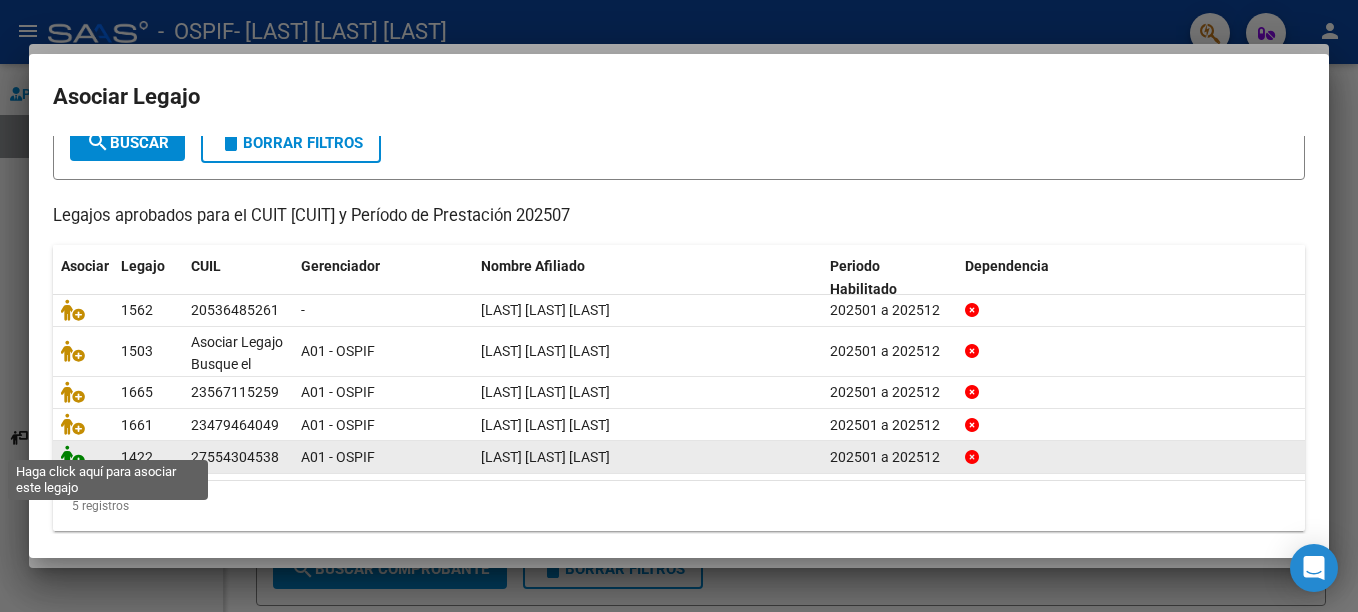 click 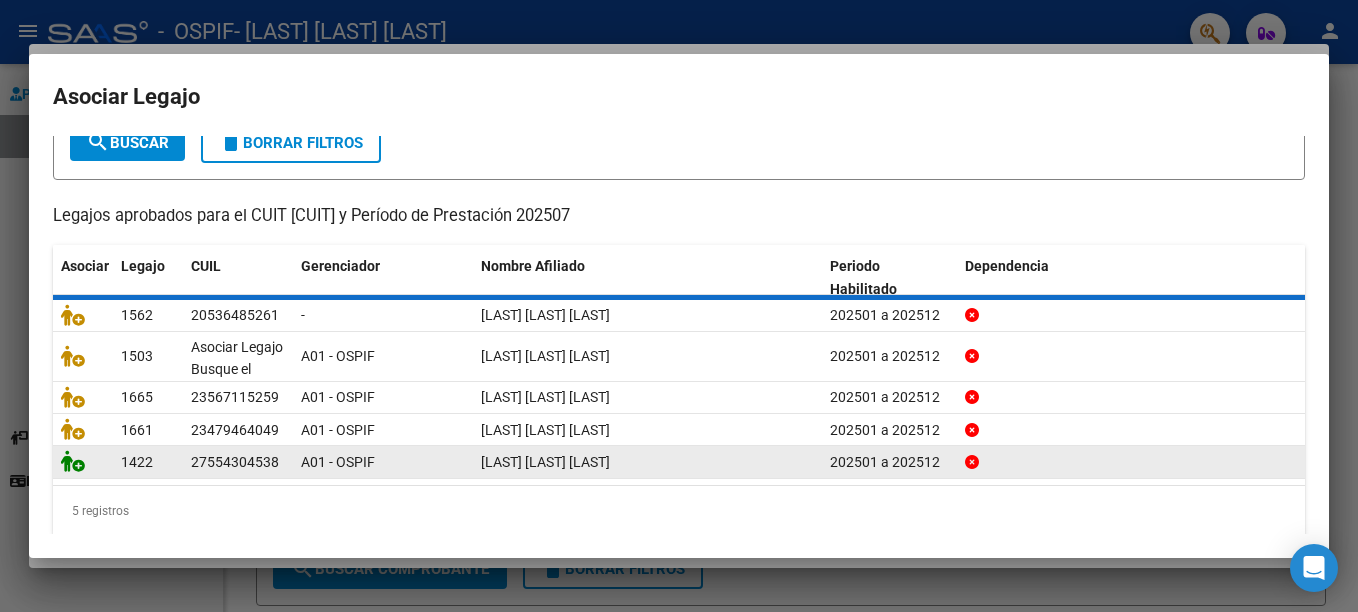 scroll, scrollTop: 0, scrollLeft: 0, axis: both 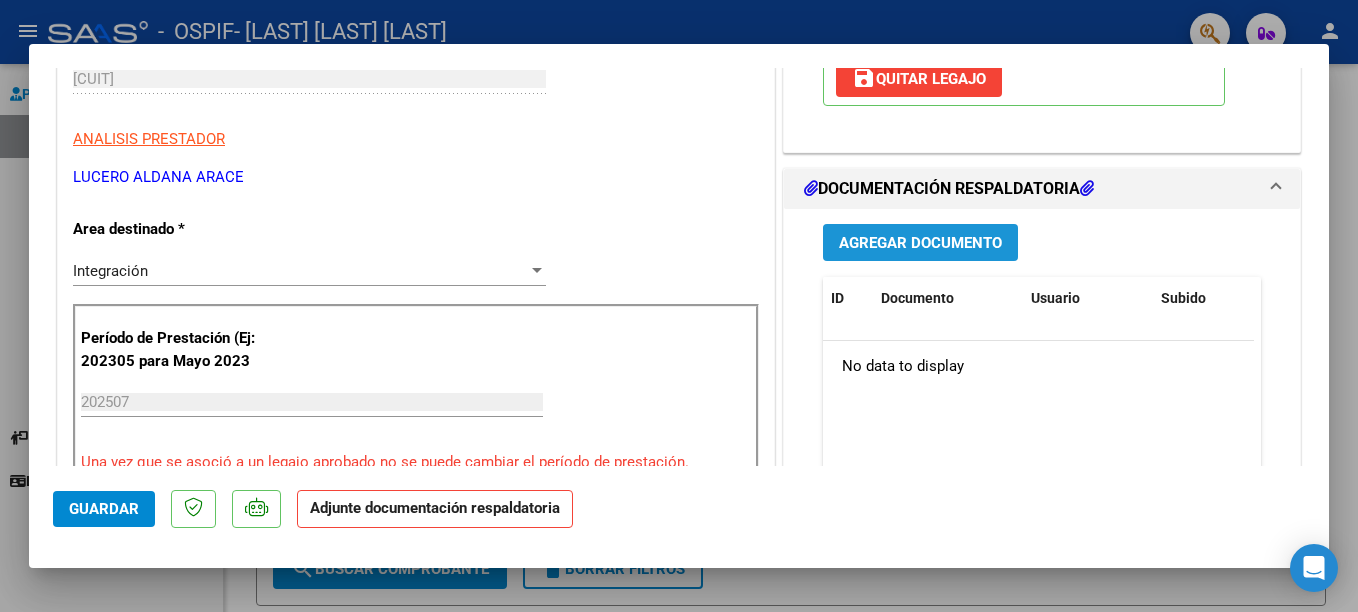click on "Agregar Documento" at bounding box center [920, 243] 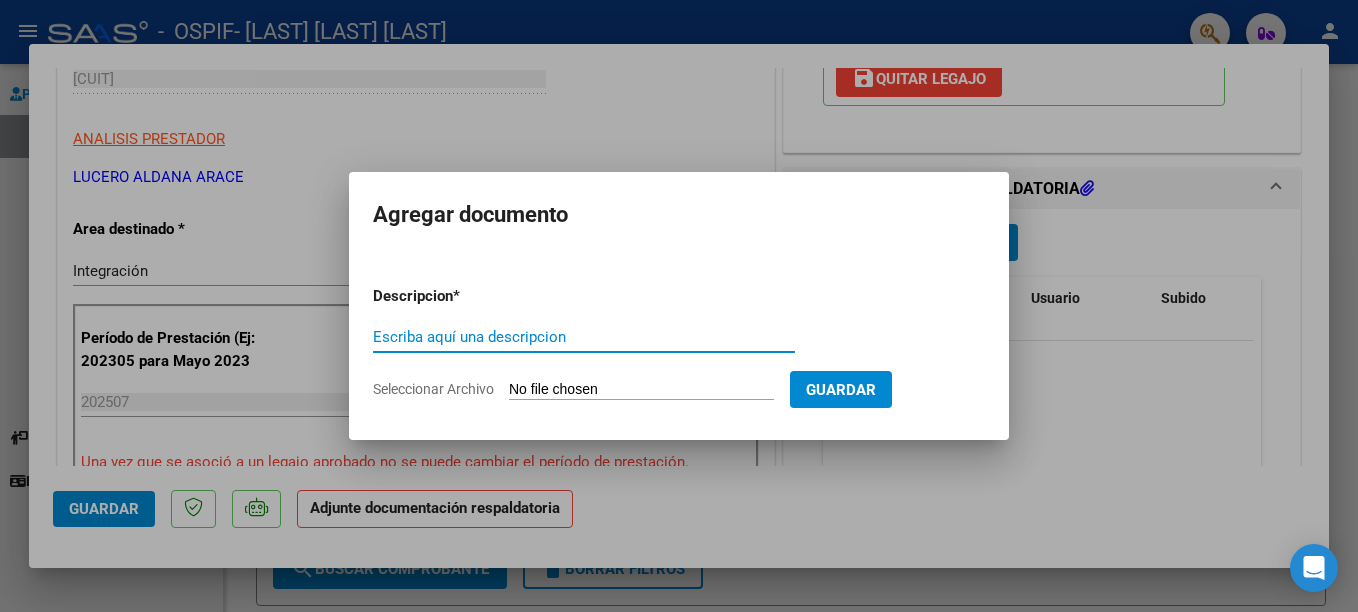 click on "Escriba aquí una descripcion" at bounding box center (584, 337) 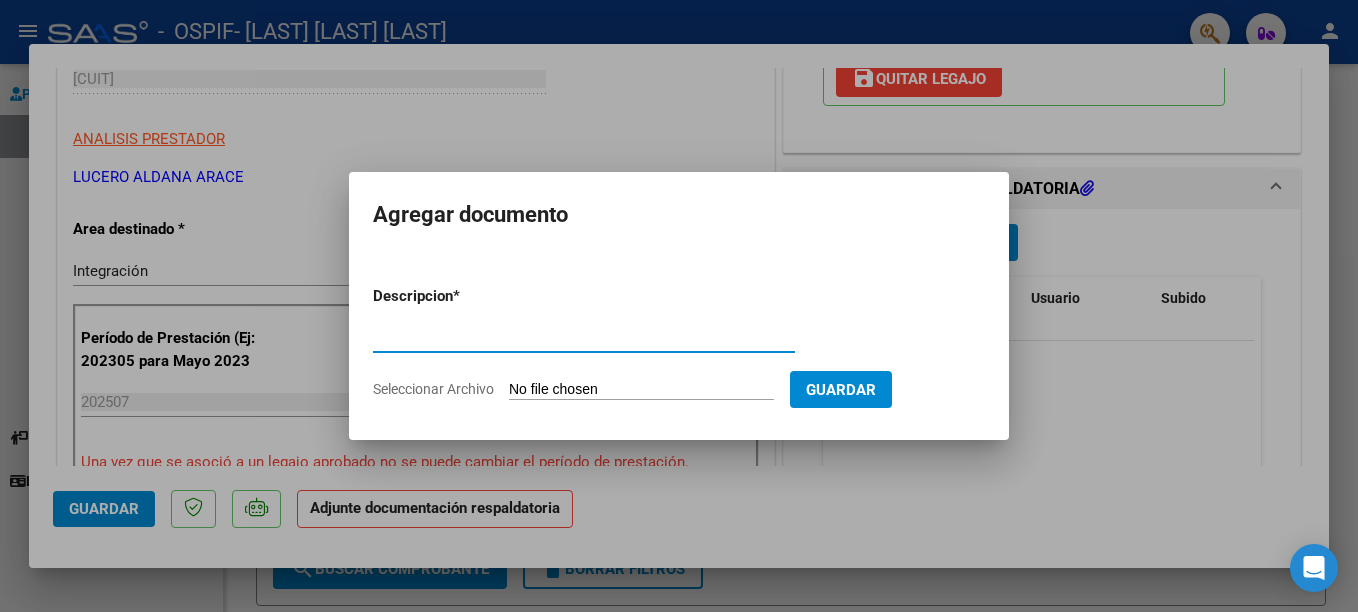 type on "PLANILLA ASISTENCIA" 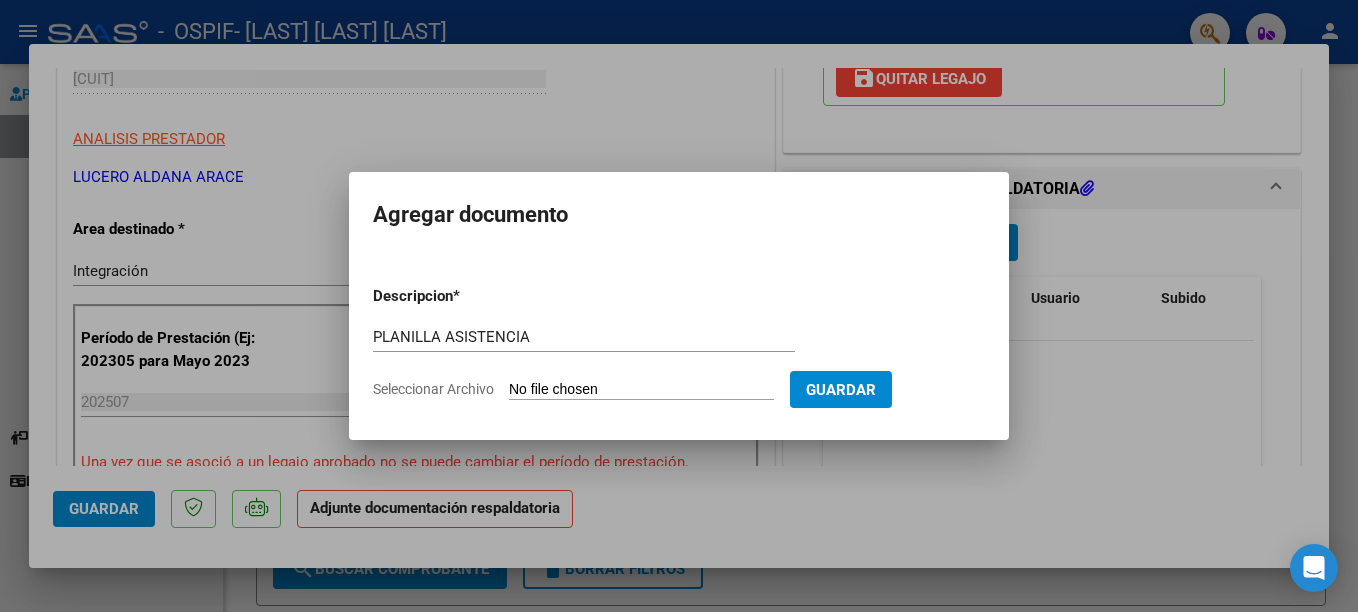 click on "Seleccionar Archivo" at bounding box center [641, 390] 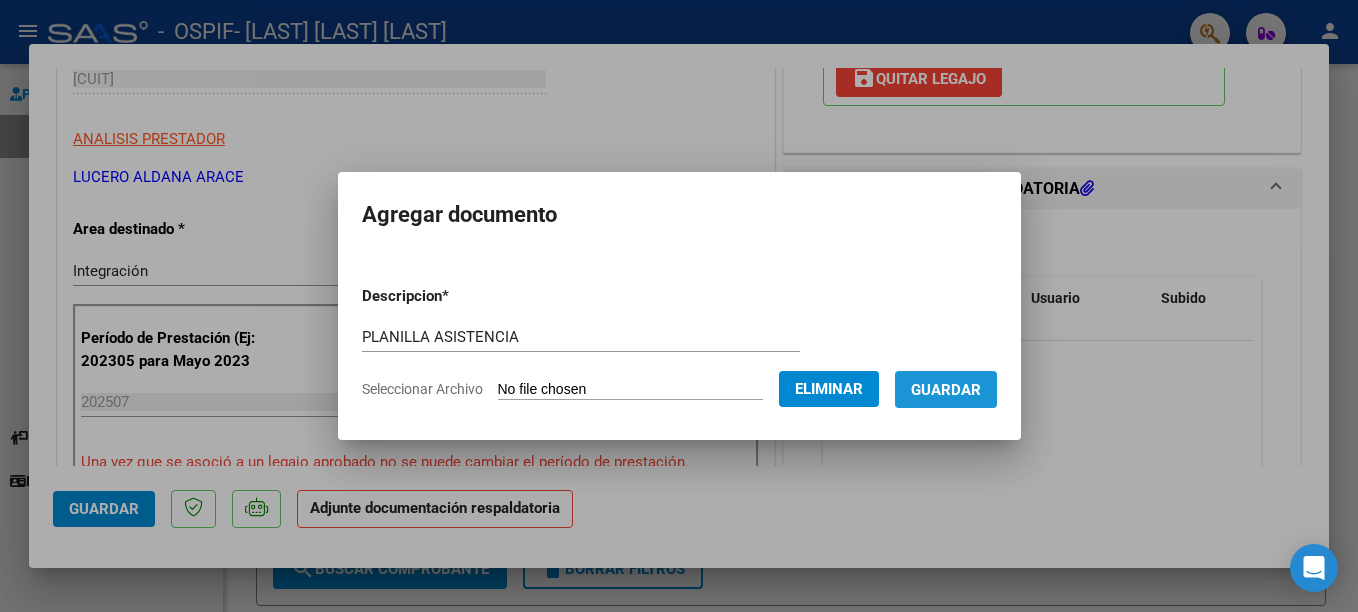 click on "Guardar" at bounding box center [946, 390] 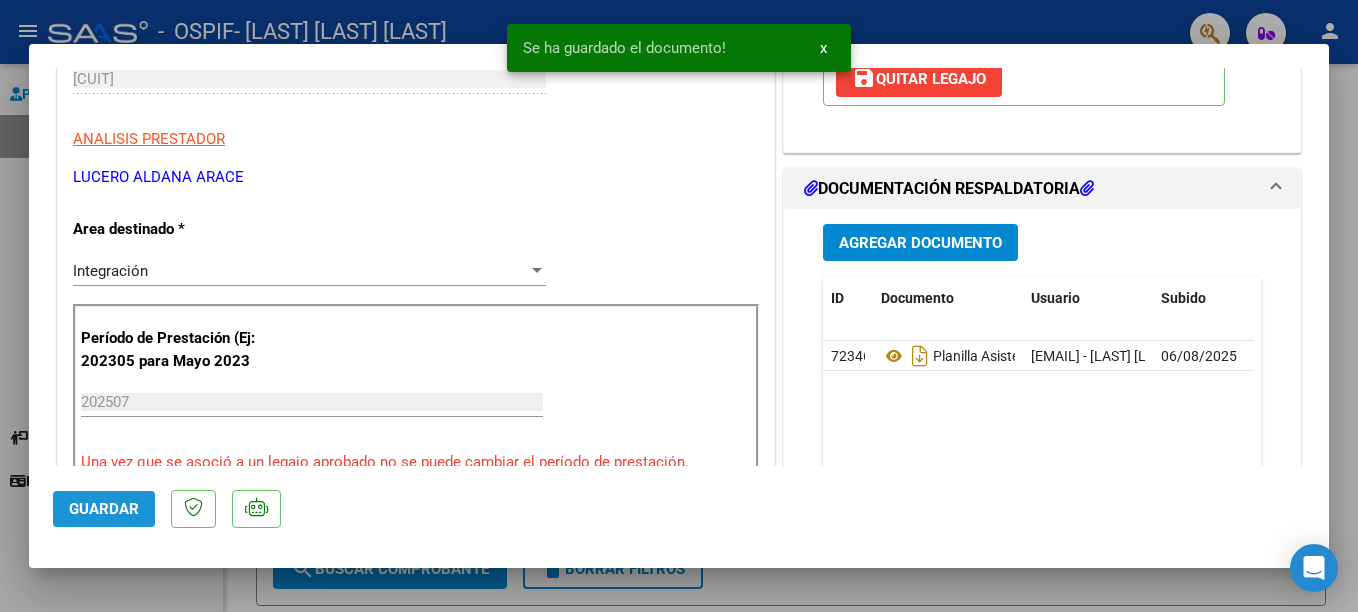 click on "Guardar" 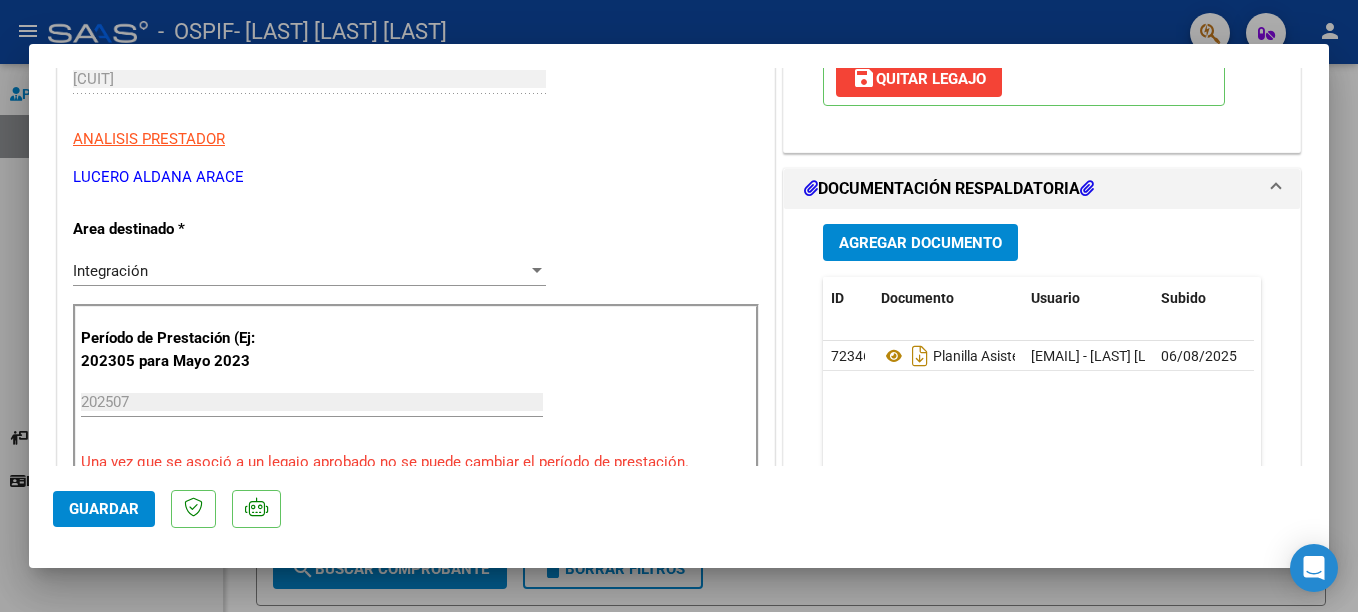 click at bounding box center (679, 306) 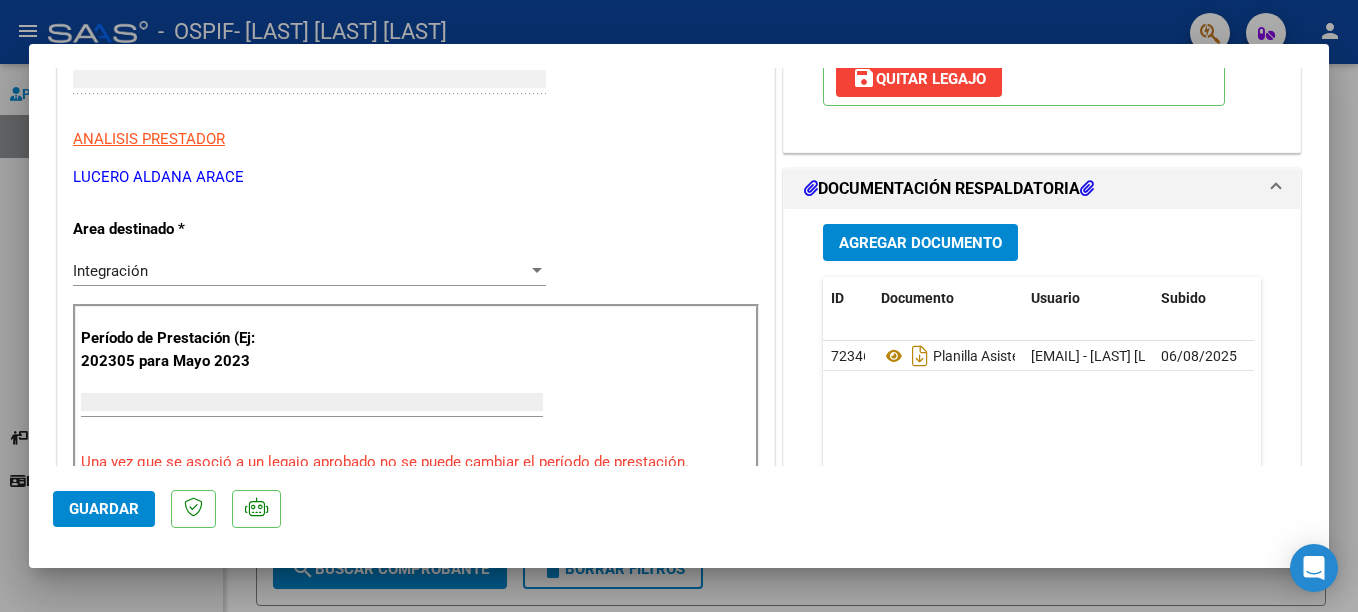 scroll, scrollTop: 299, scrollLeft: 0, axis: vertical 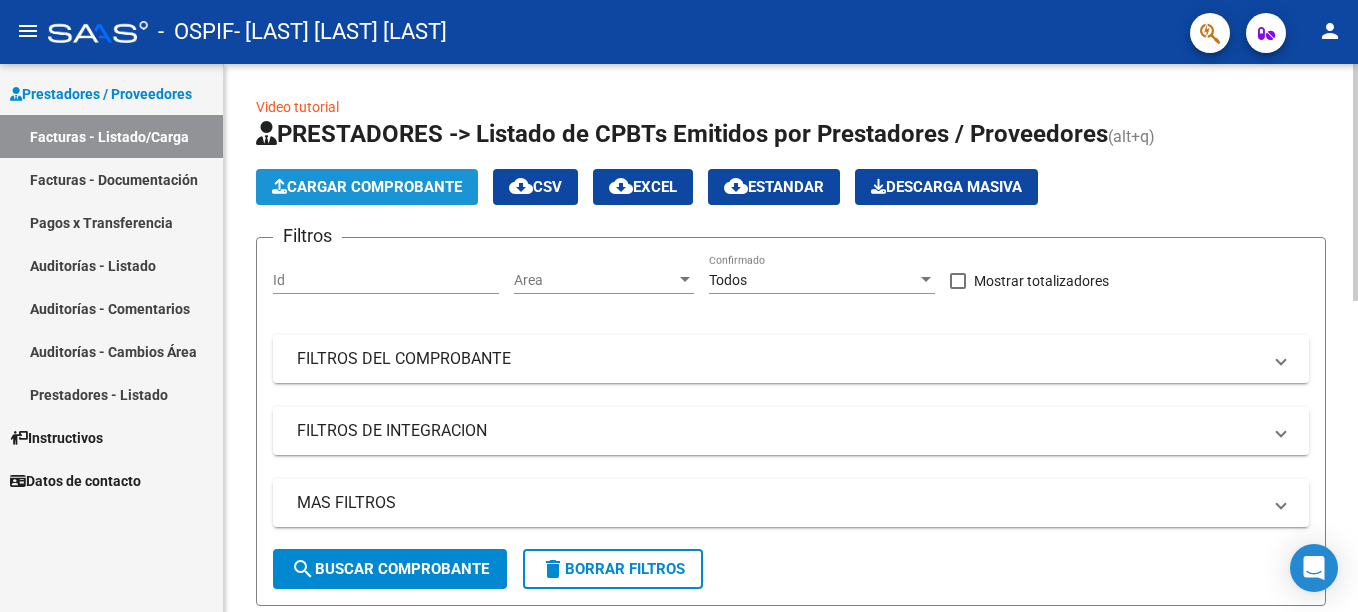 click on "Cargar Comprobante" 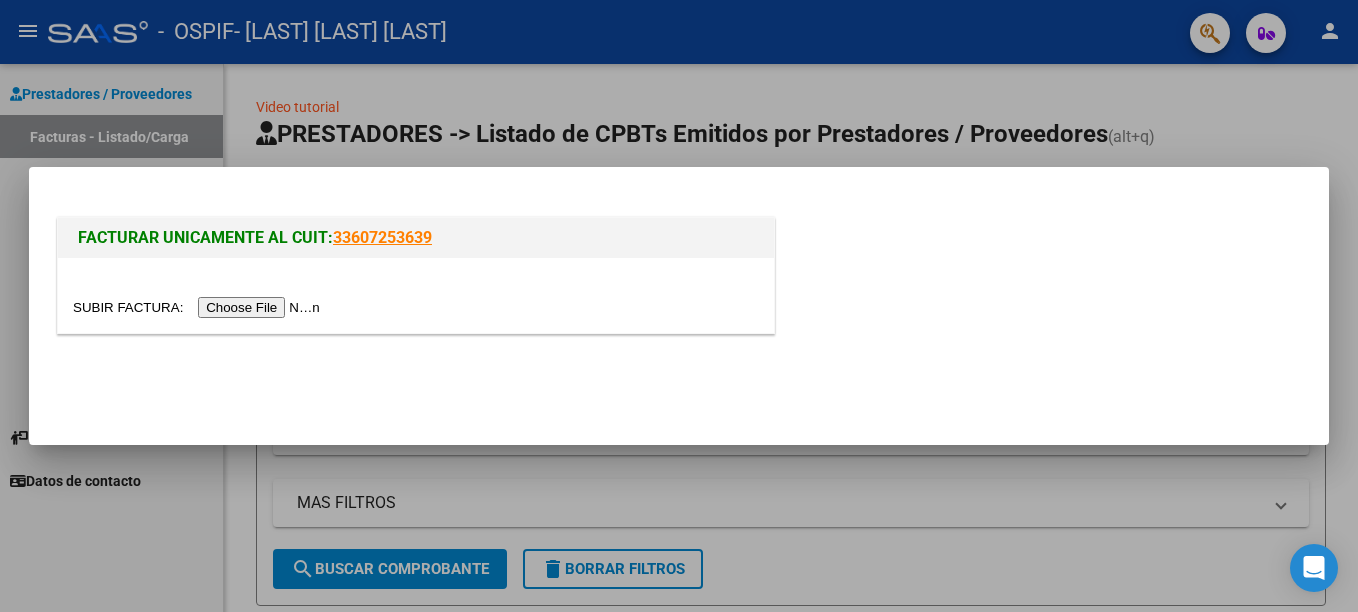 click at bounding box center [199, 307] 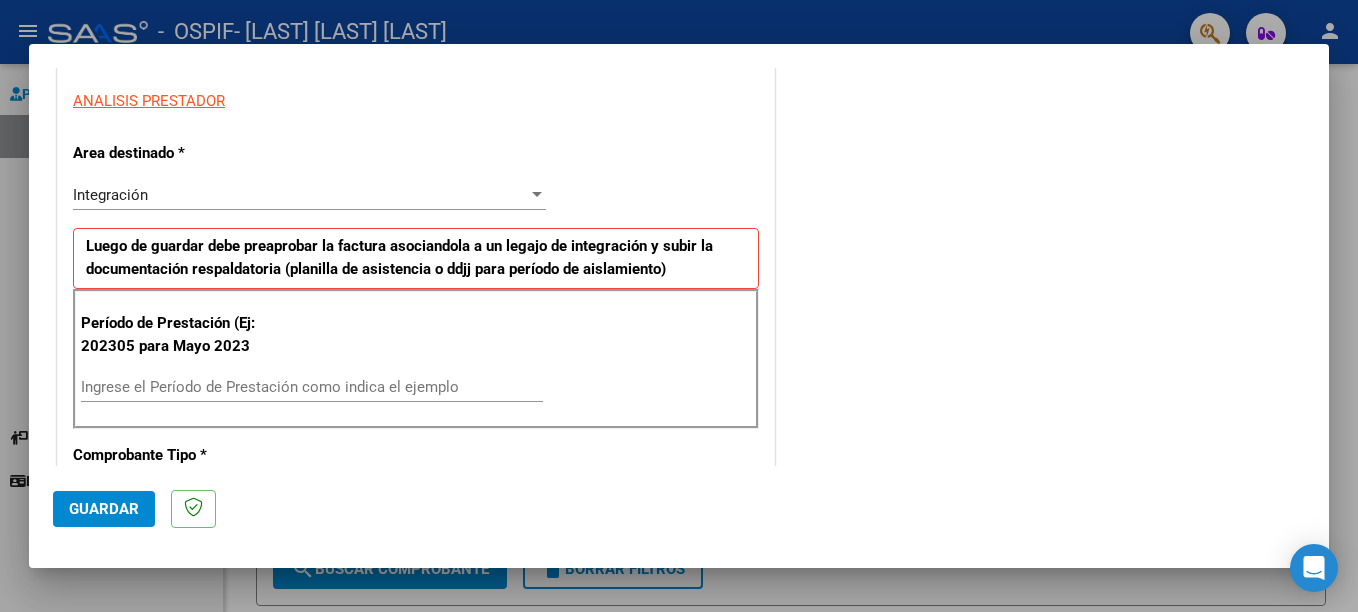 scroll, scrollTop: 400, scrollLeft: 0, axis: vertical 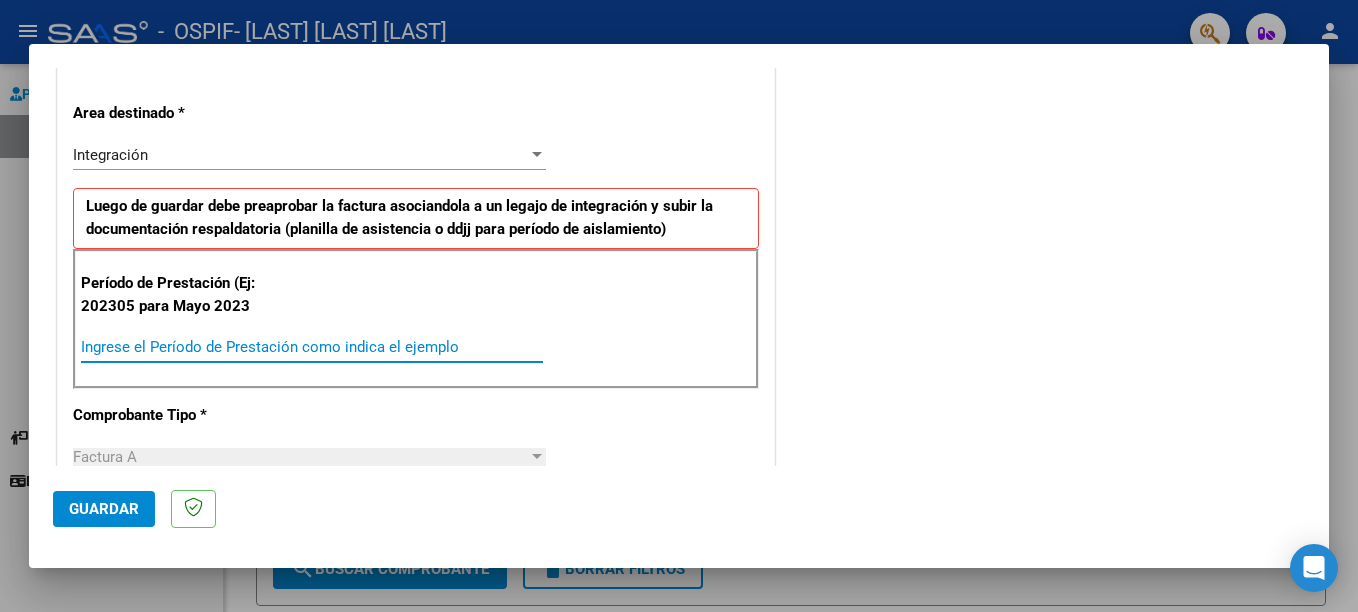 click on "Ingrese el Período de Prestación como indica el ejemplo" at bounding box center (312, 347) 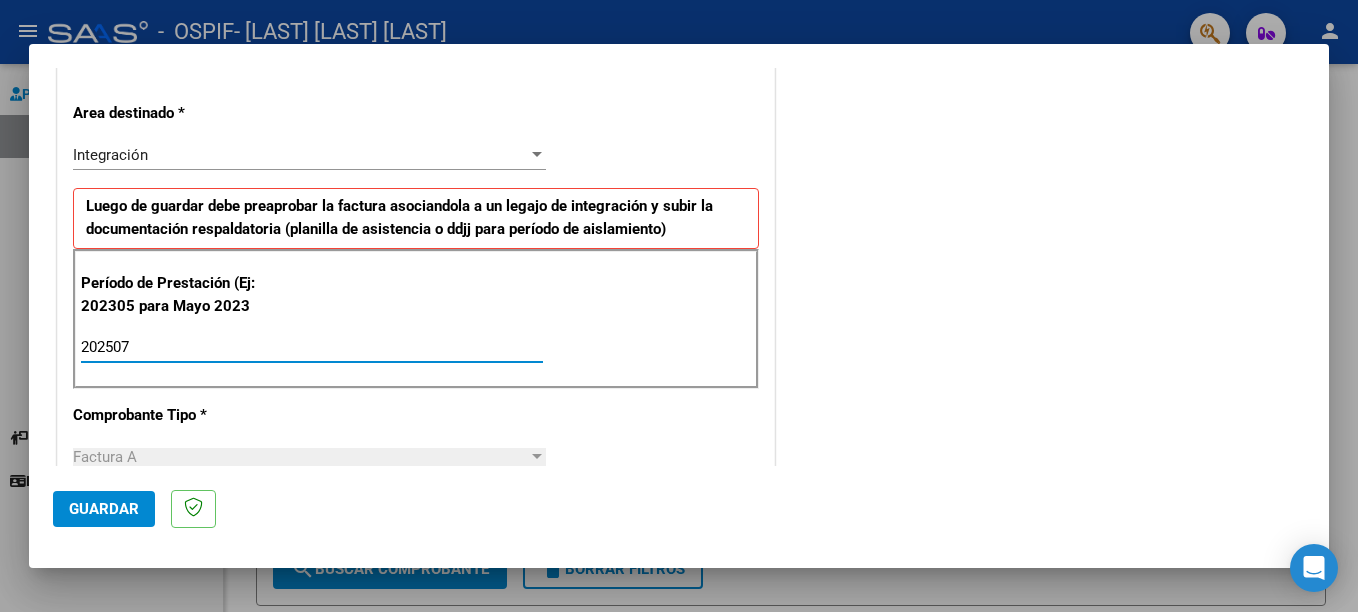 type on "202507" 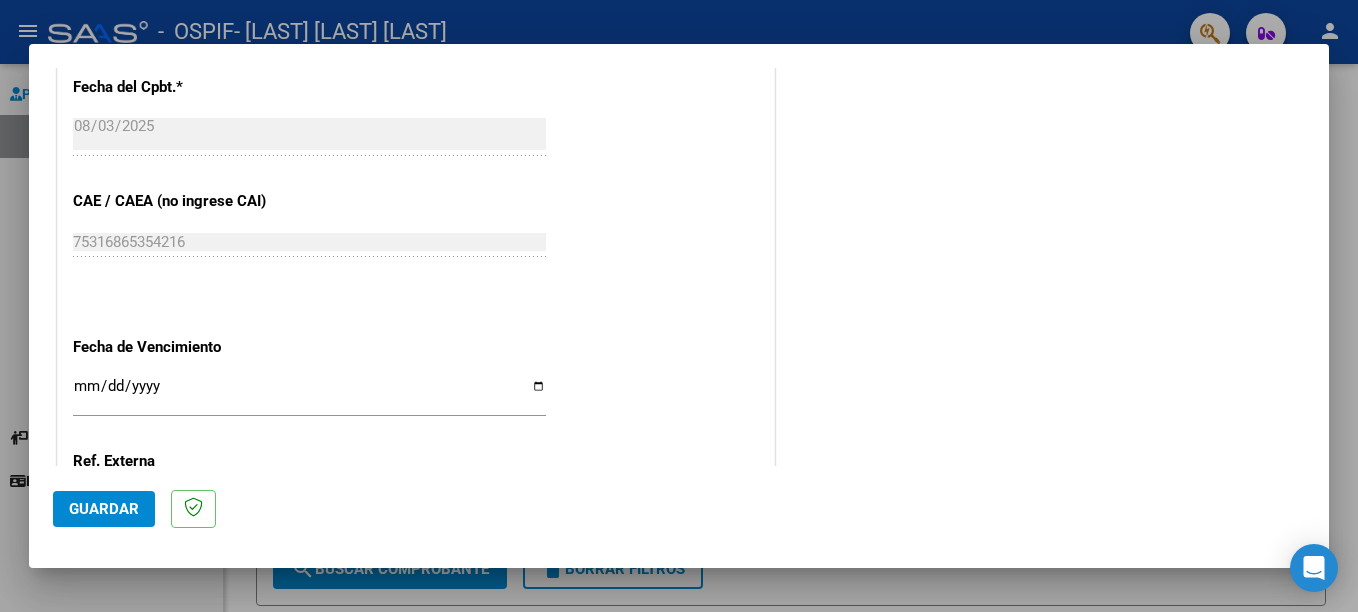 scroll, scrollTop: 1267, scrollLeft: 0, axis: vertical 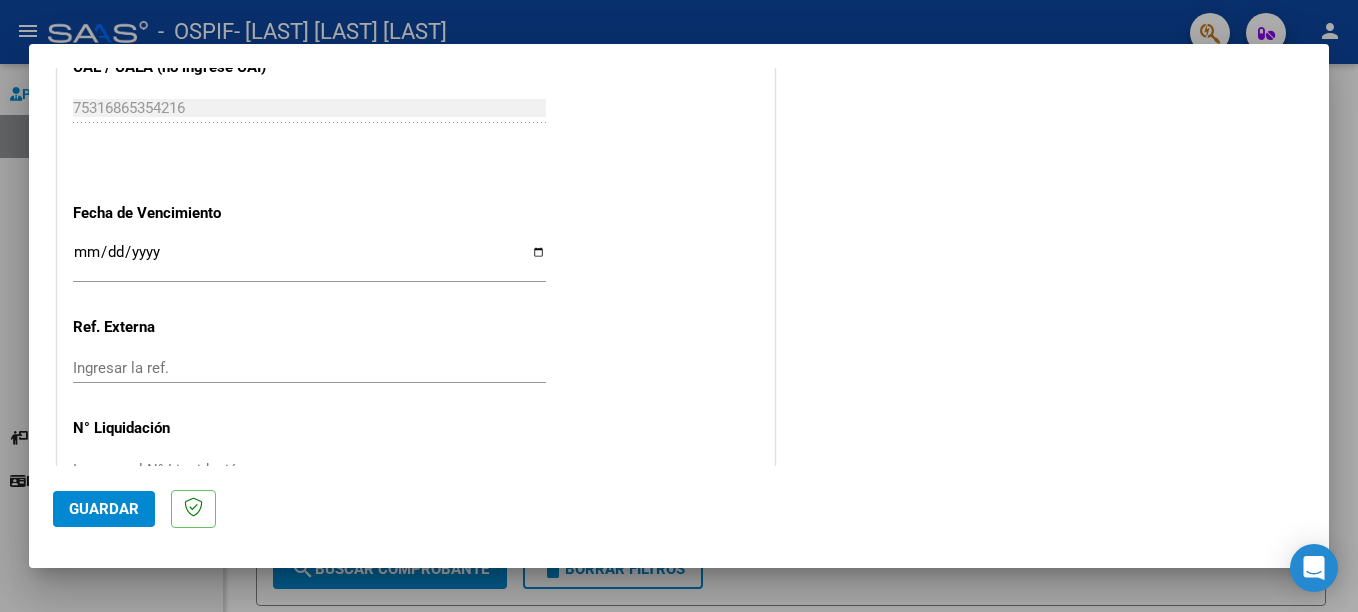click on "Guardar" 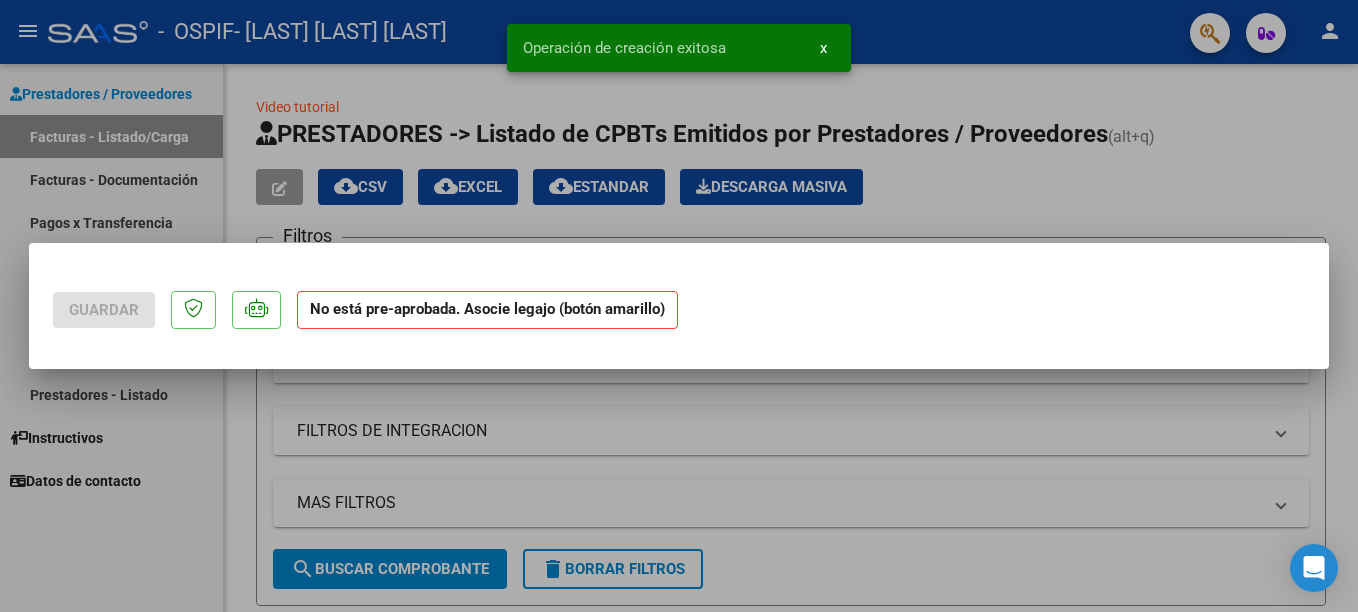 scroll, scrollTop: 0, scrollLeft: 0, axis: both 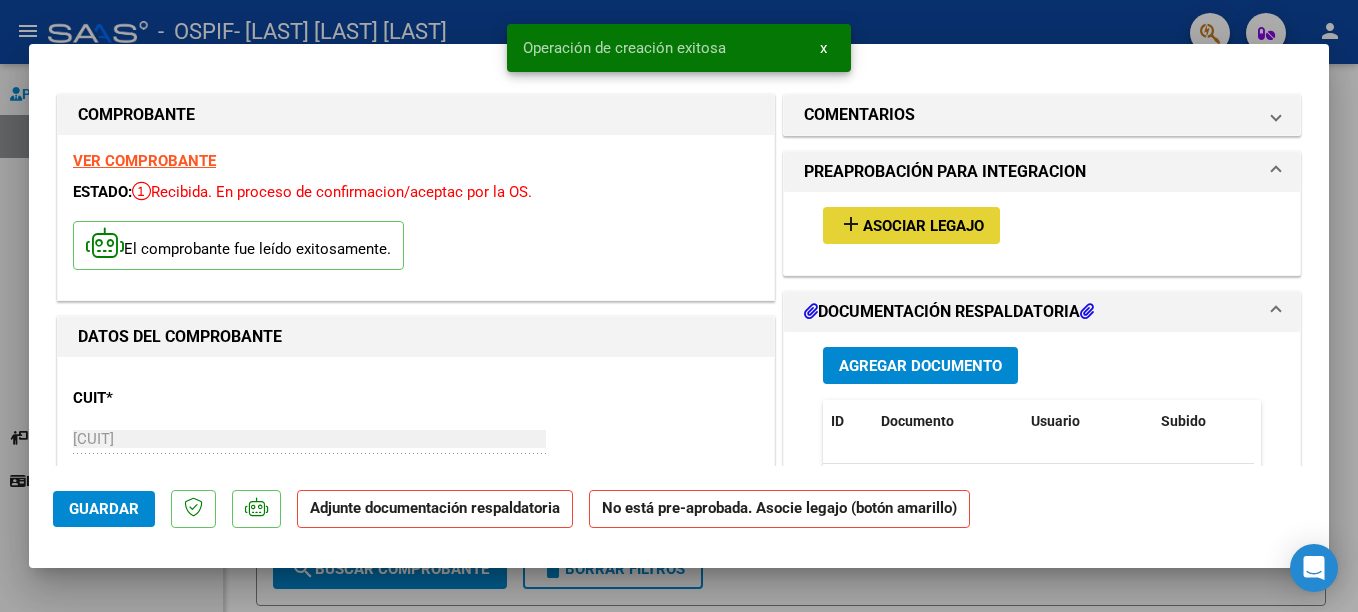 click on "Asociar Legajo" at bounding box center [923, 226] 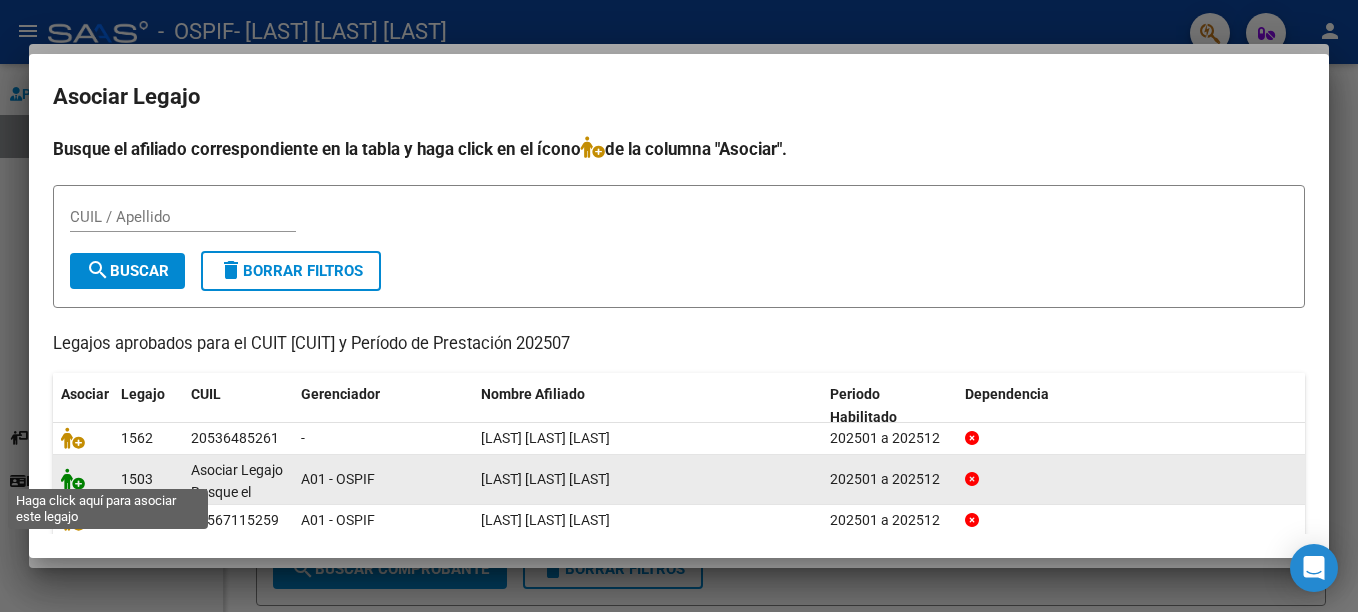click 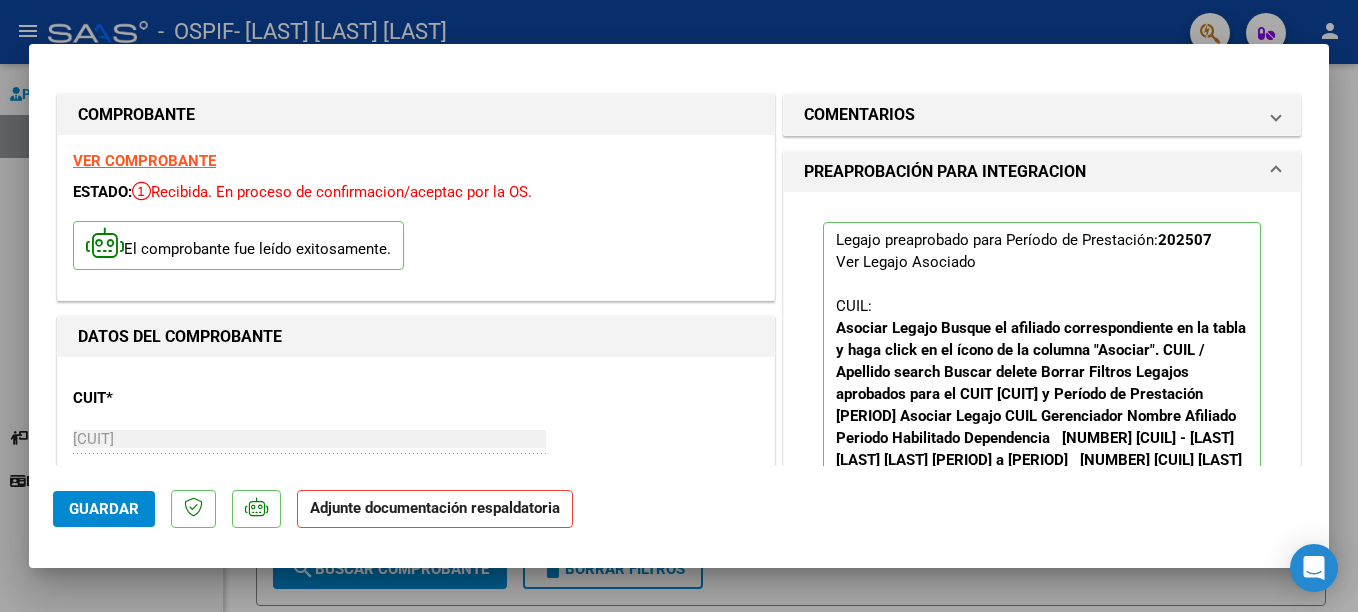 scroll, scrollTop: 348, scrollLeft: 0, axis: vertical 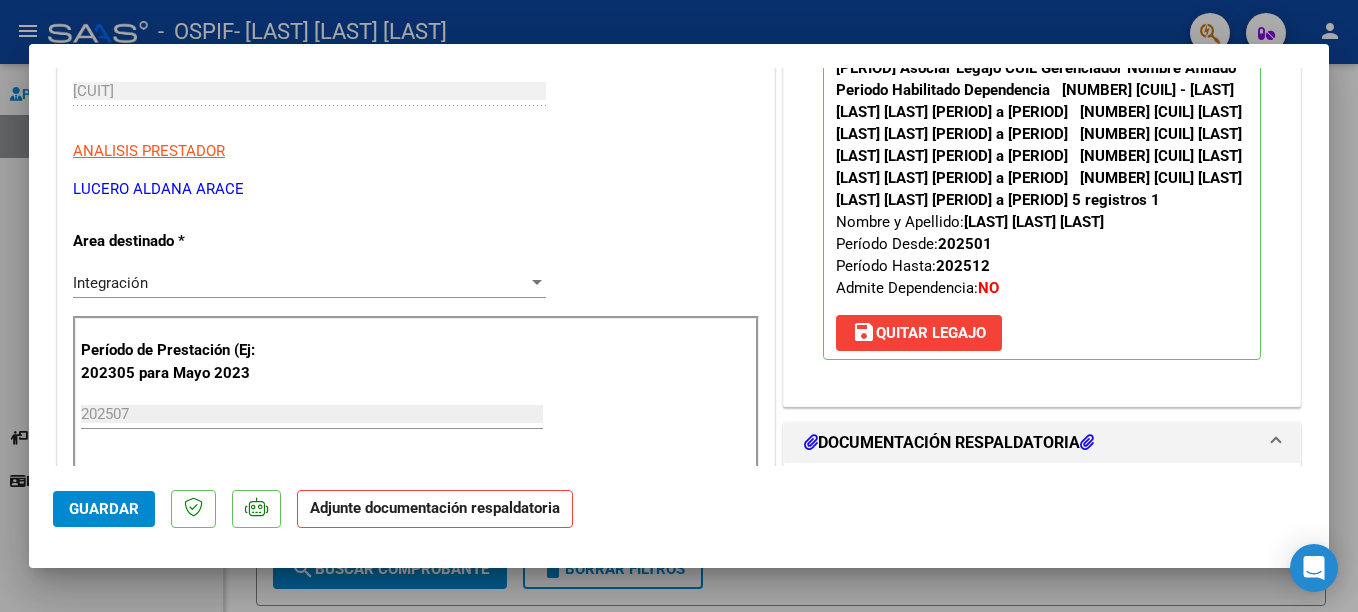 click on "Agregar Documento" at bounding box center [920, 497] 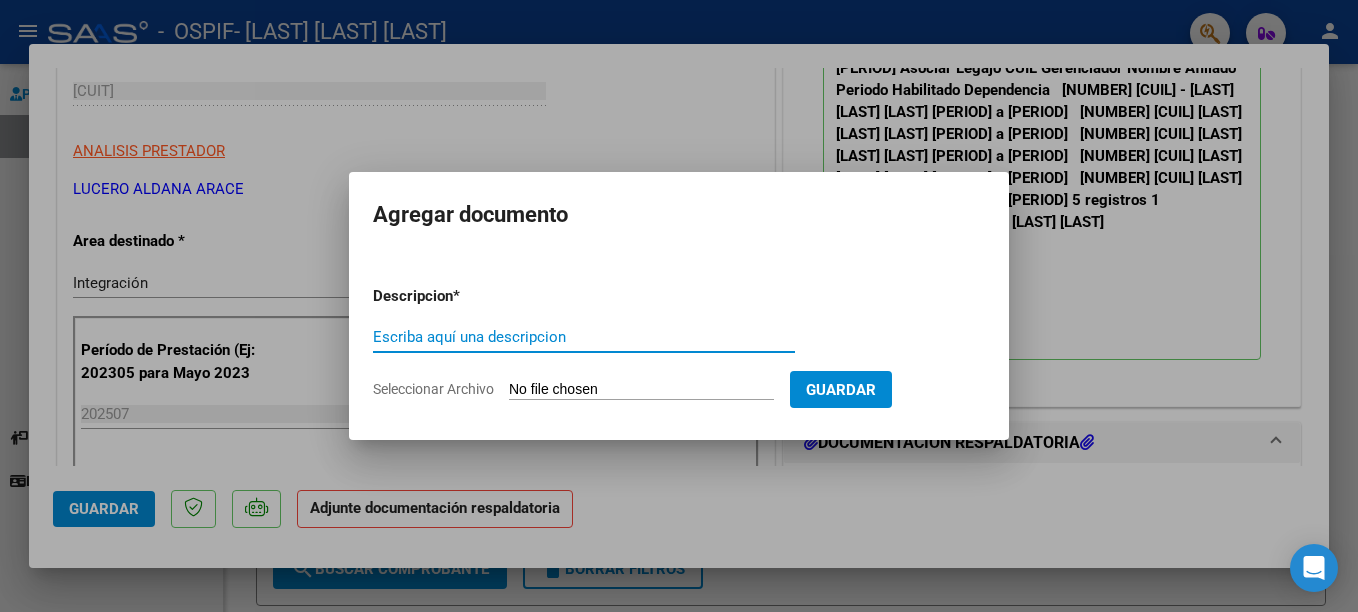 click on "Escriba aquí una descripcion" at bounding box center (584, 337) 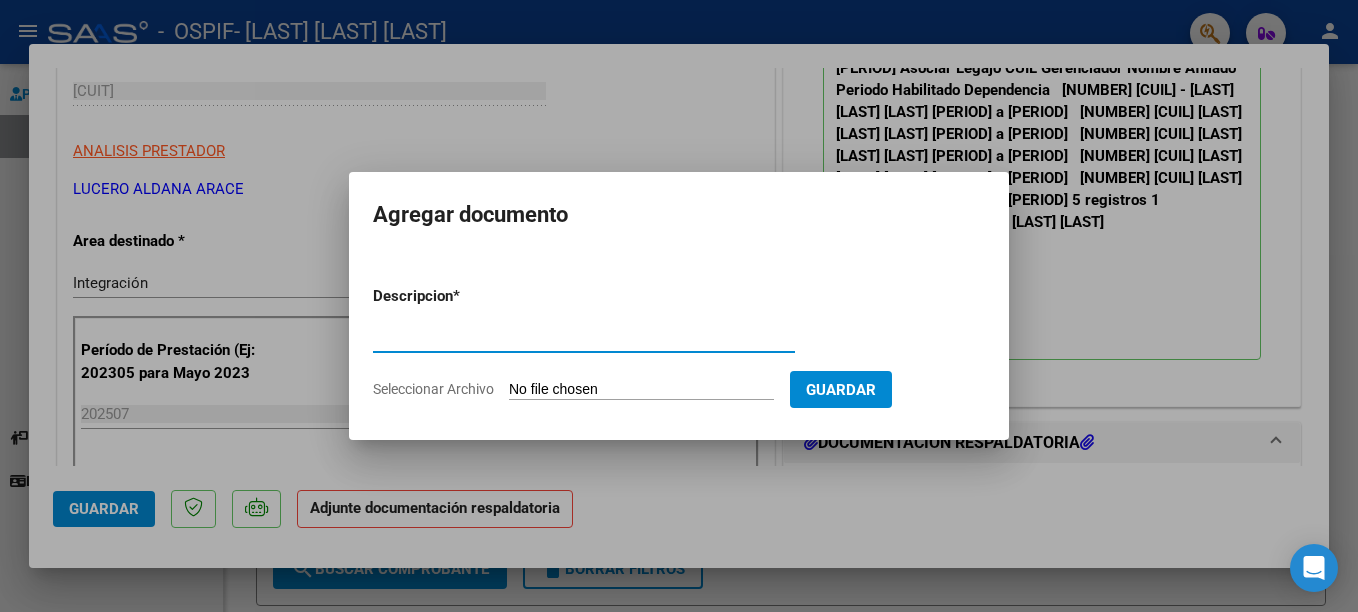 type on "planilla asistencia" 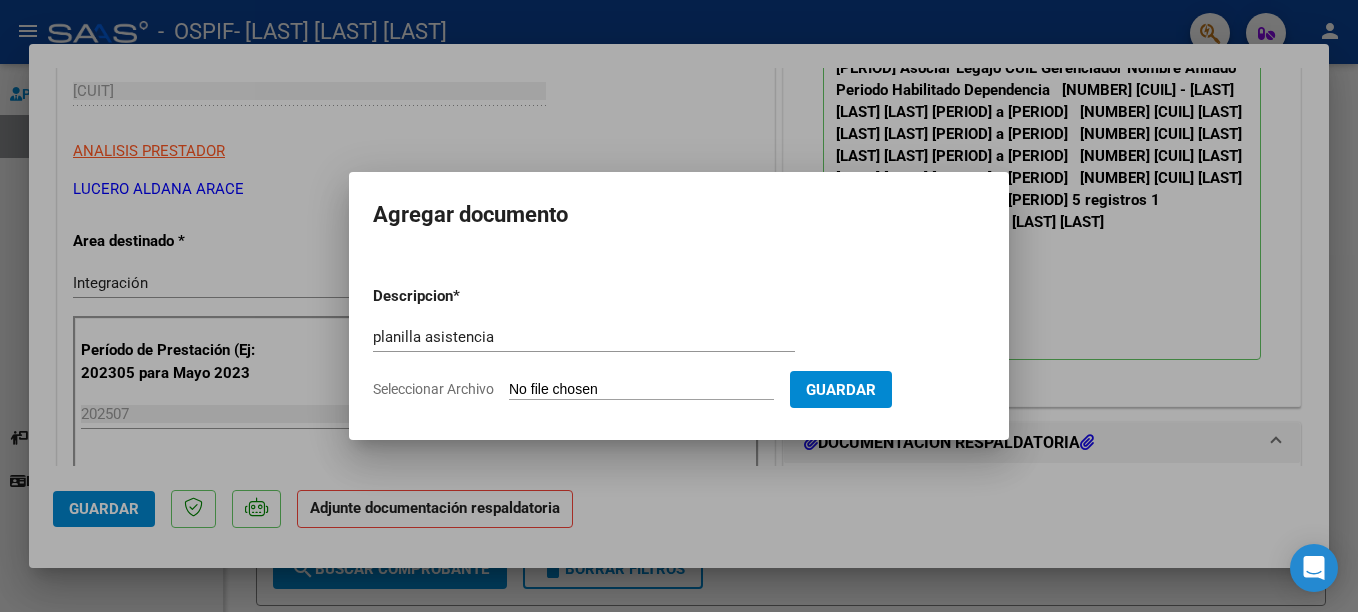 click on "Seleccionar Archivo" at bounding box center (641, 390) 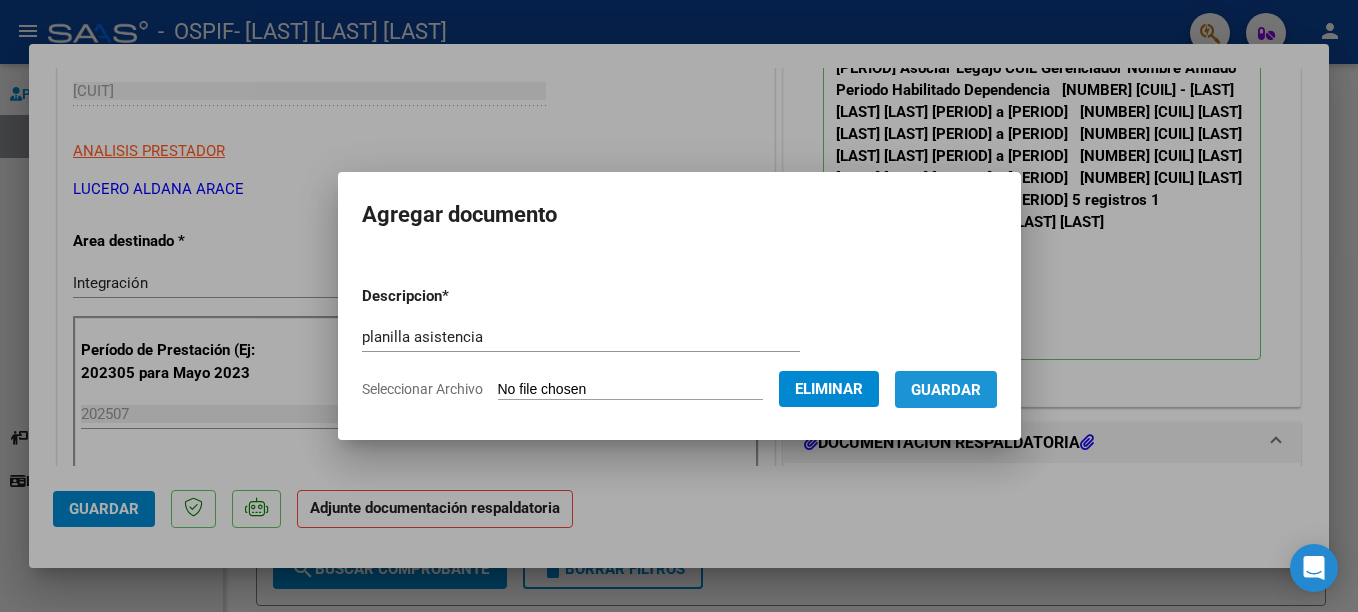 click on "Guardar" at bounding box center (946, 390) 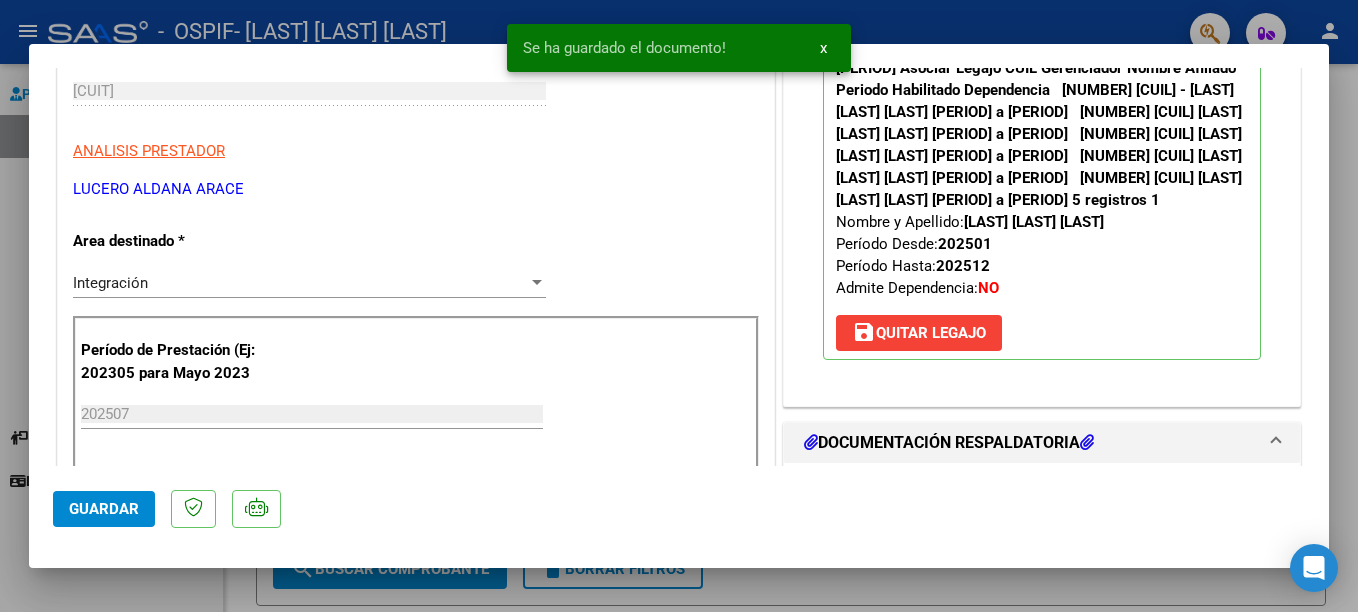 click on "Guardar" 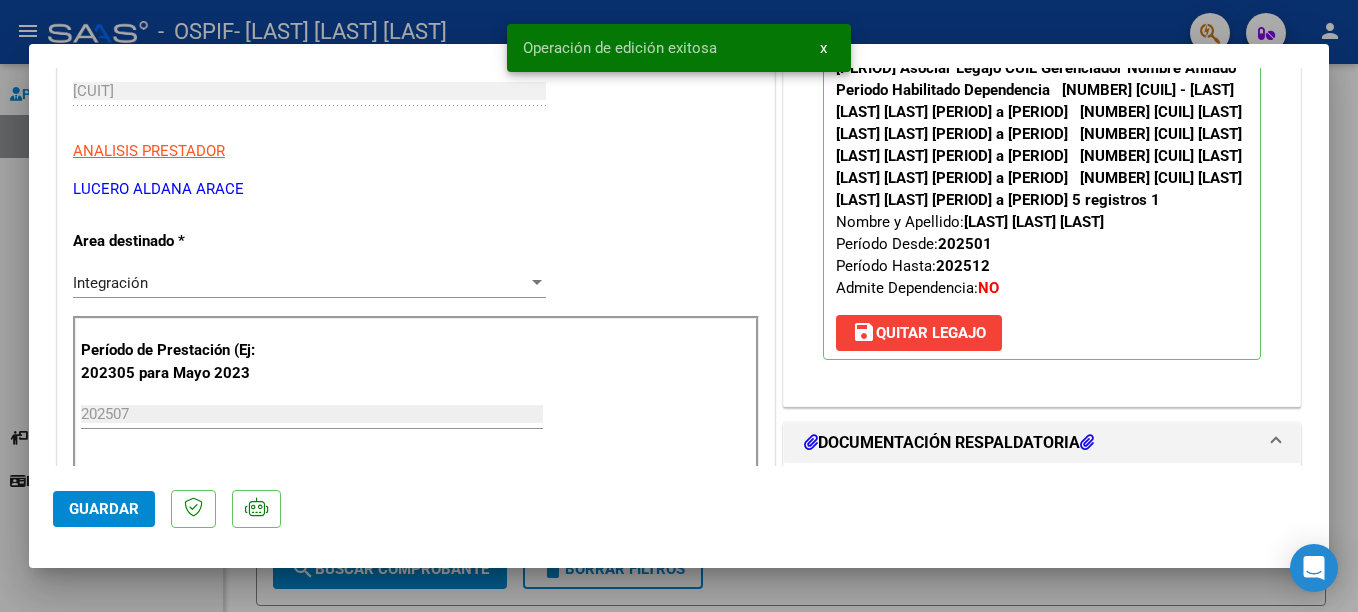click at bounding box center [679, 306] 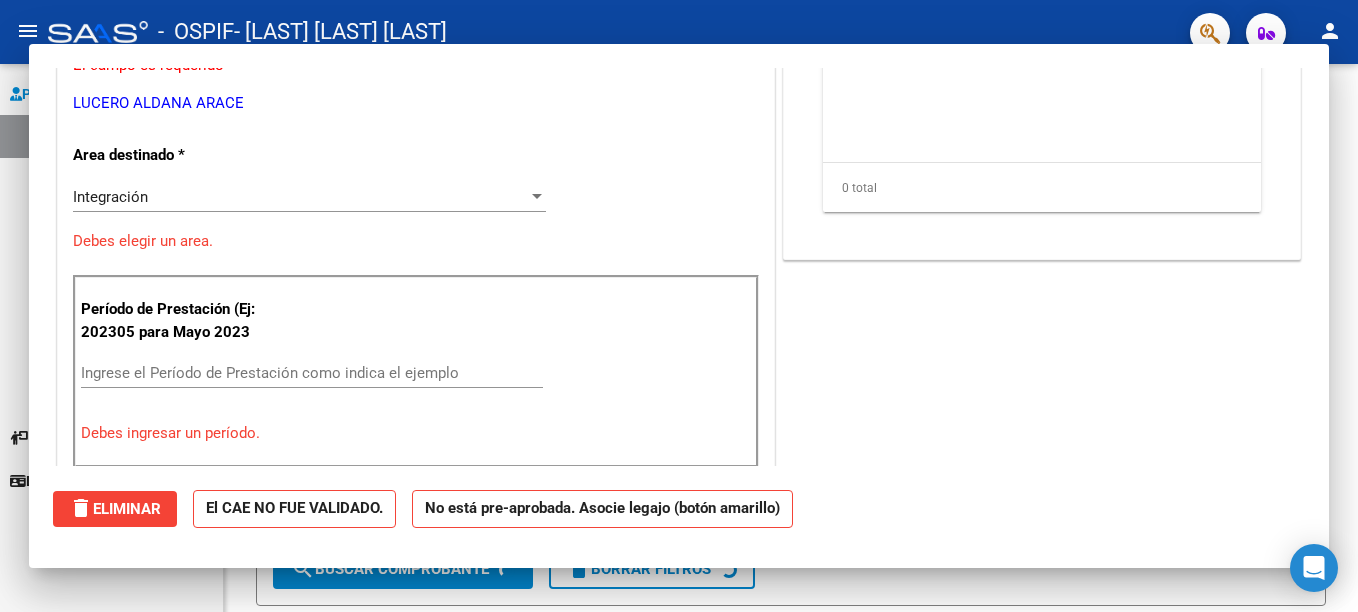 scroll, scrollTop: 287, scrollLeft: 0, axis: vertical 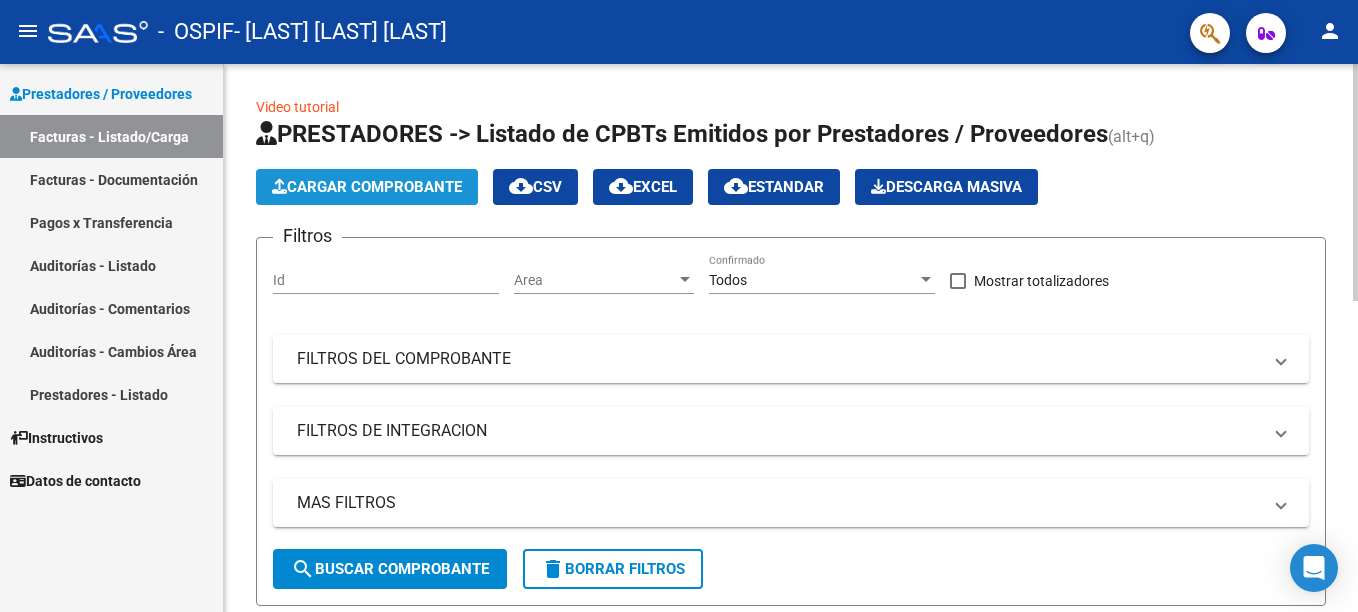 click on "Cargar Comprobante" 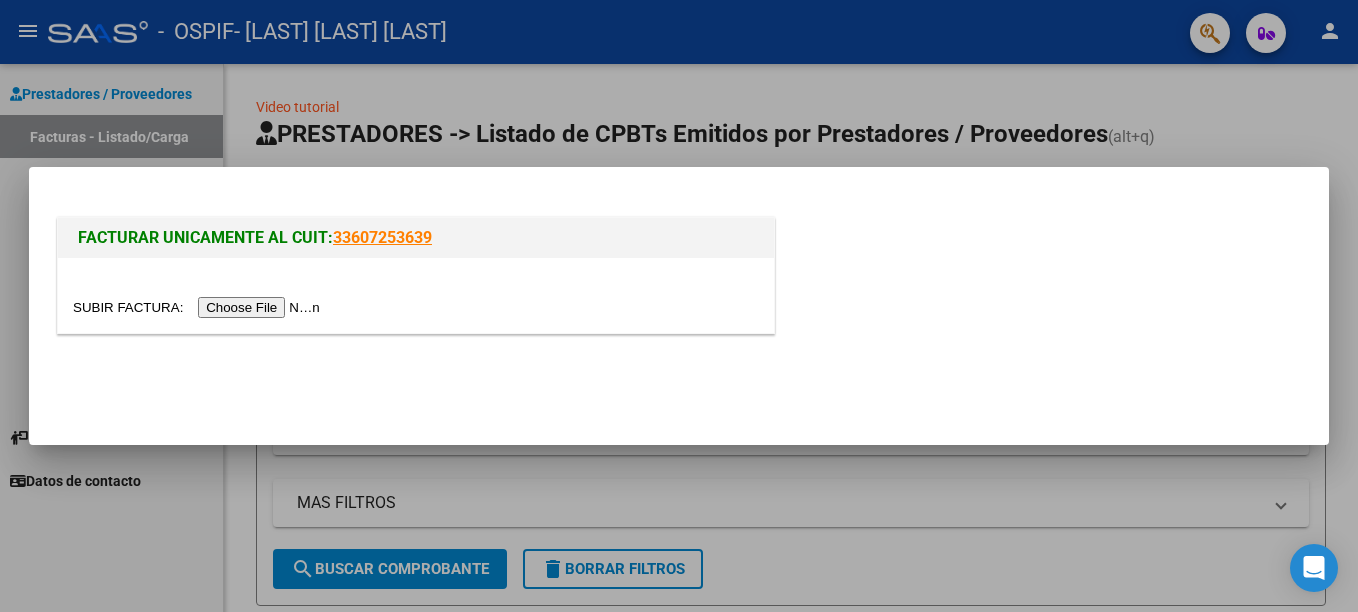 click at bounding box center (199, 307) 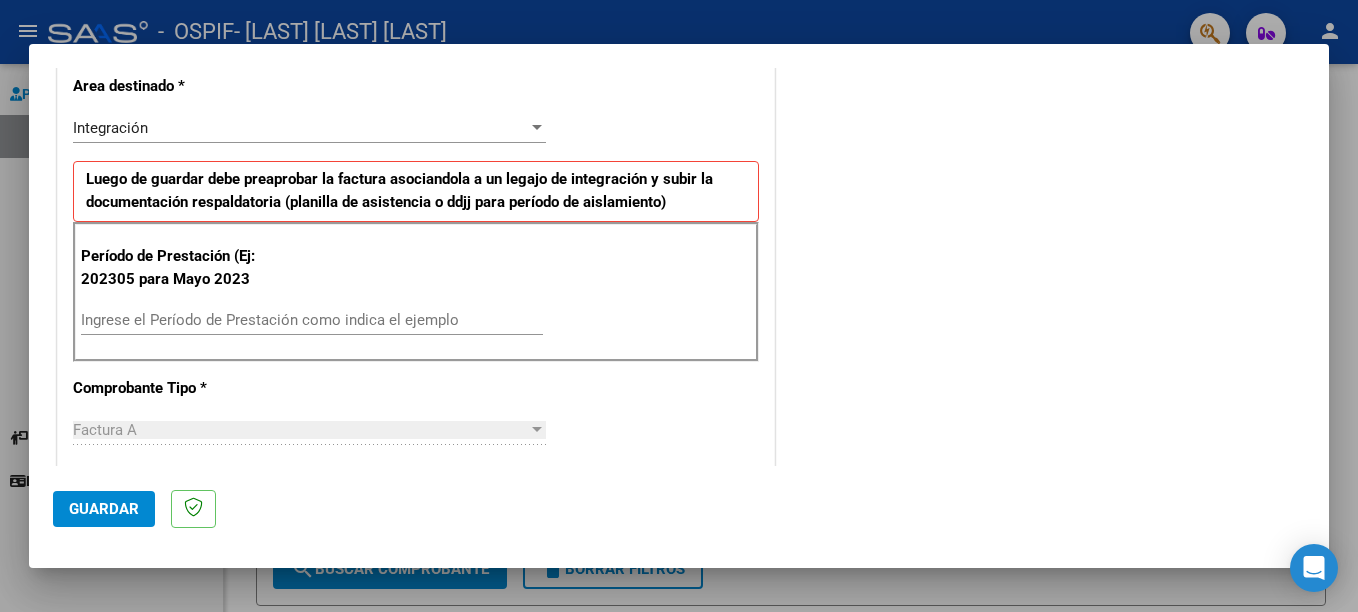 scroll, scrollTop: 453, scrollLeft: 0, axis: vertical 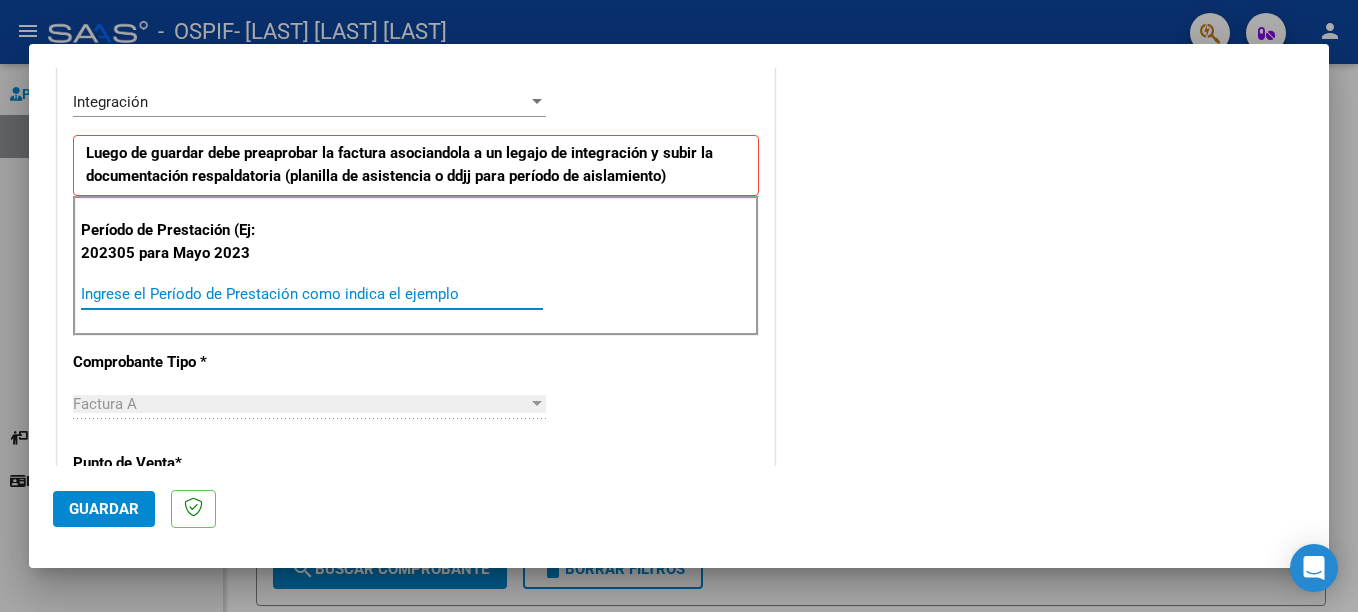 click on "Ingrese el Período de Prestación como indica el ejemplo" at bounding box center [312, 294] 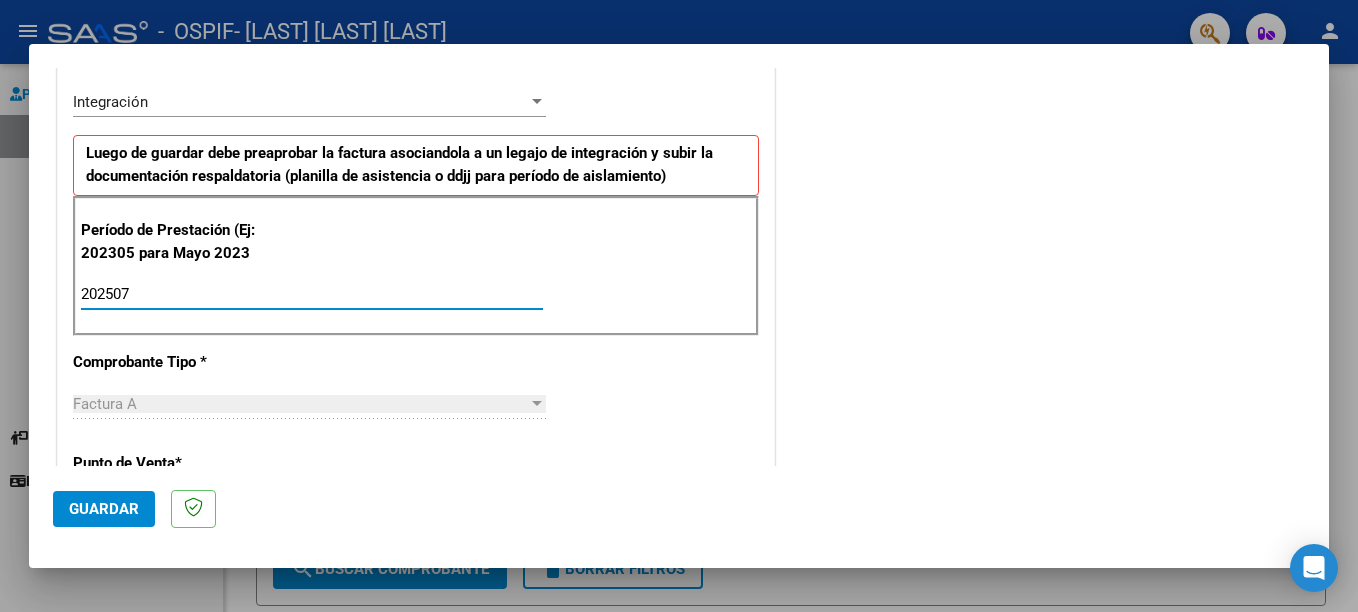 type on "202507" 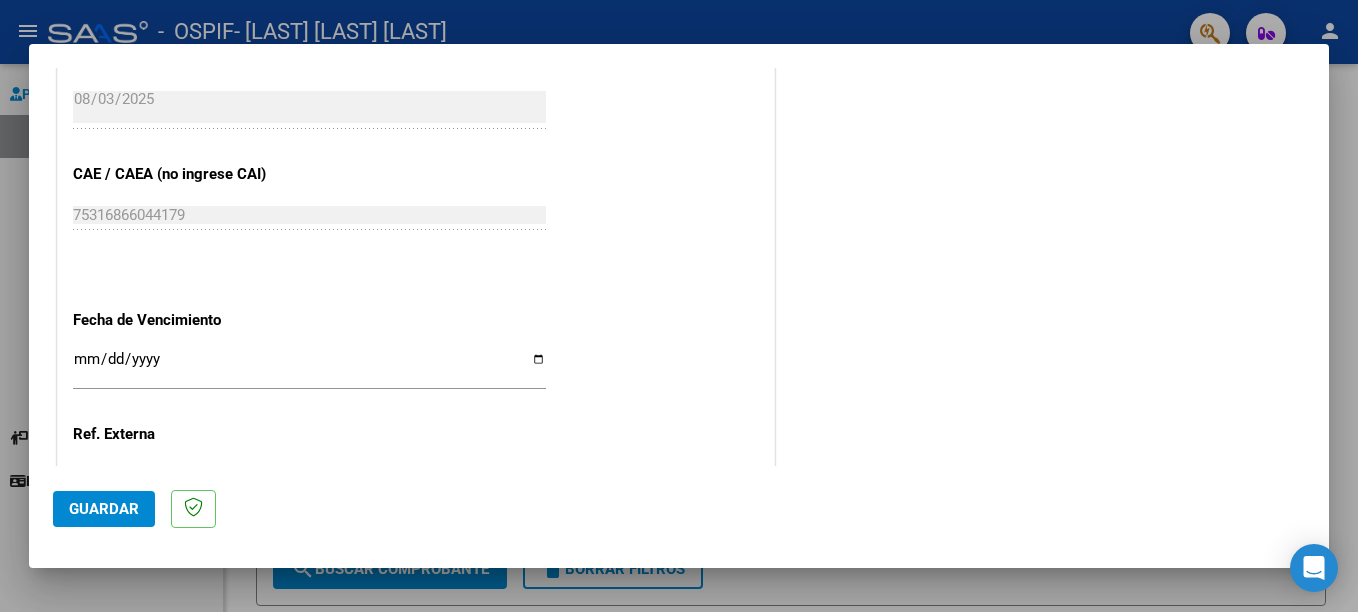 scroll, scrollTop: 1293, scrollLeft: 0, axis: vertical 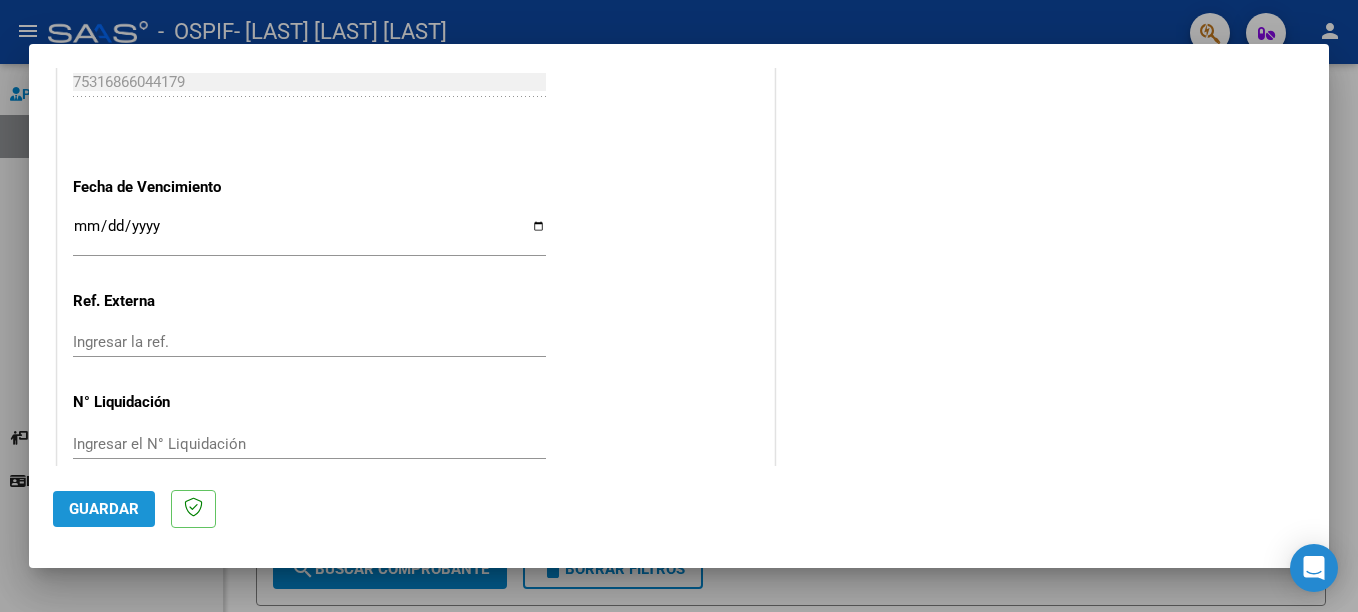 click on "Guardar" 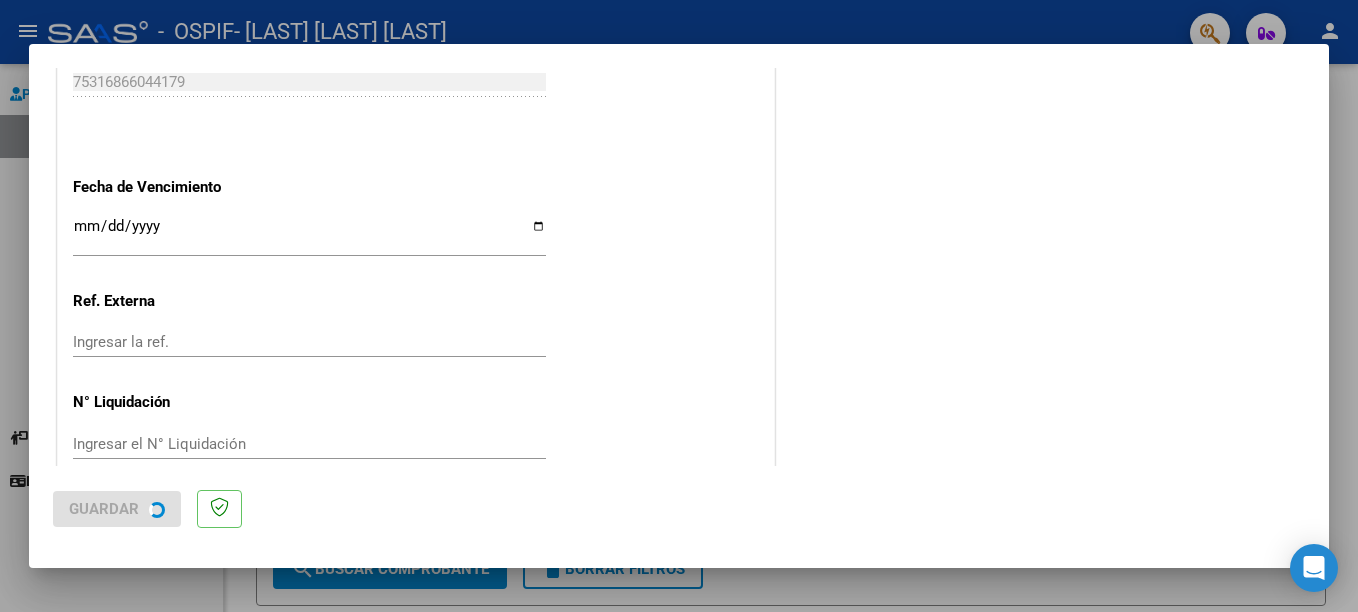 scroll, scrollTop: 0, scrollLeft: 0, axis: both 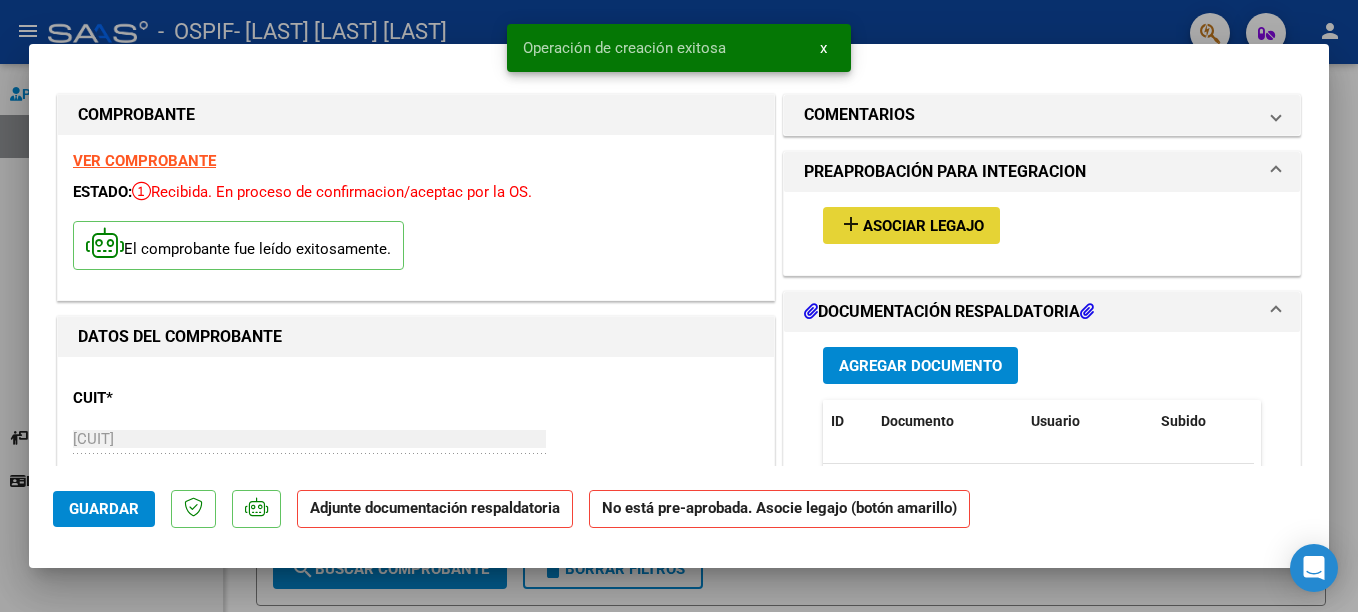 click on "Asociar Legajo" at bounding box center (923, 226) 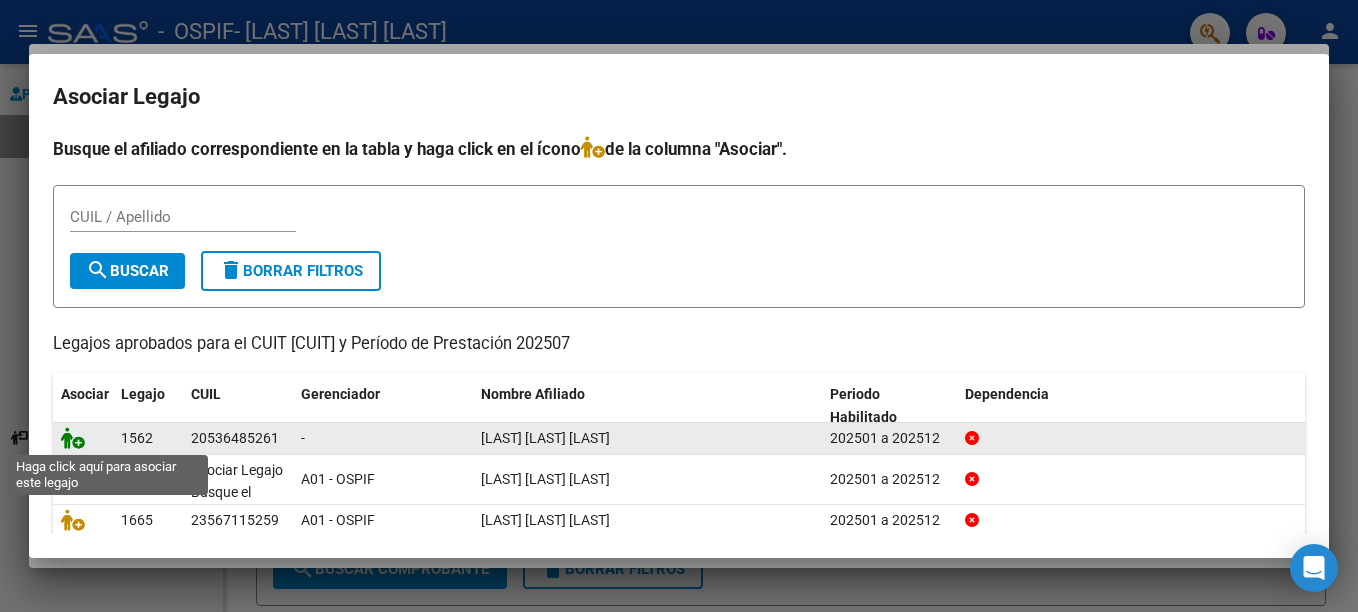 click 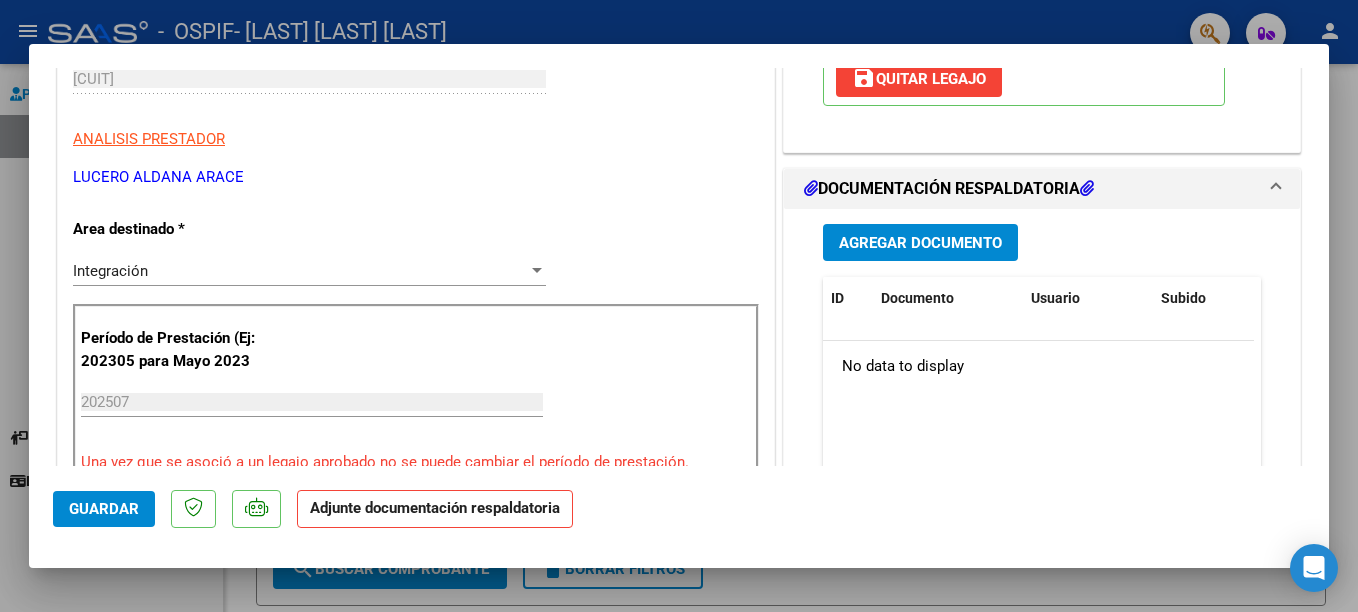 scroll, scrollTop: 400, scrollLeft: 0, axis: vertical 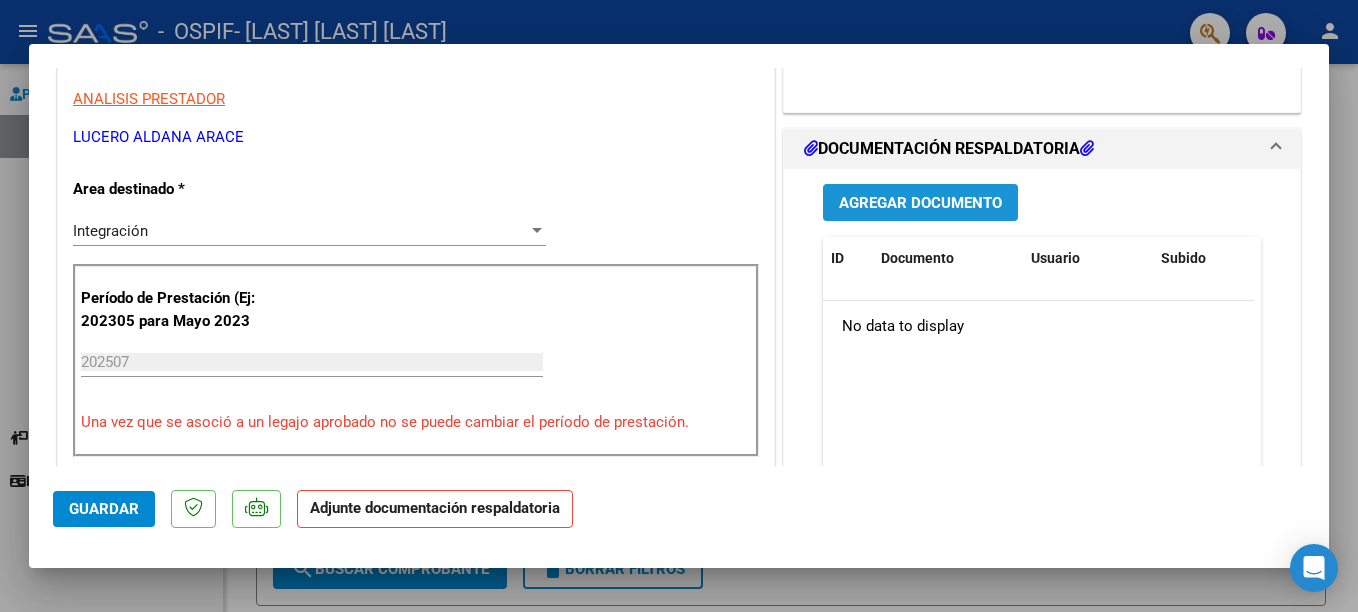 click on "Agregar Documento" at bounding box center (920, 202) 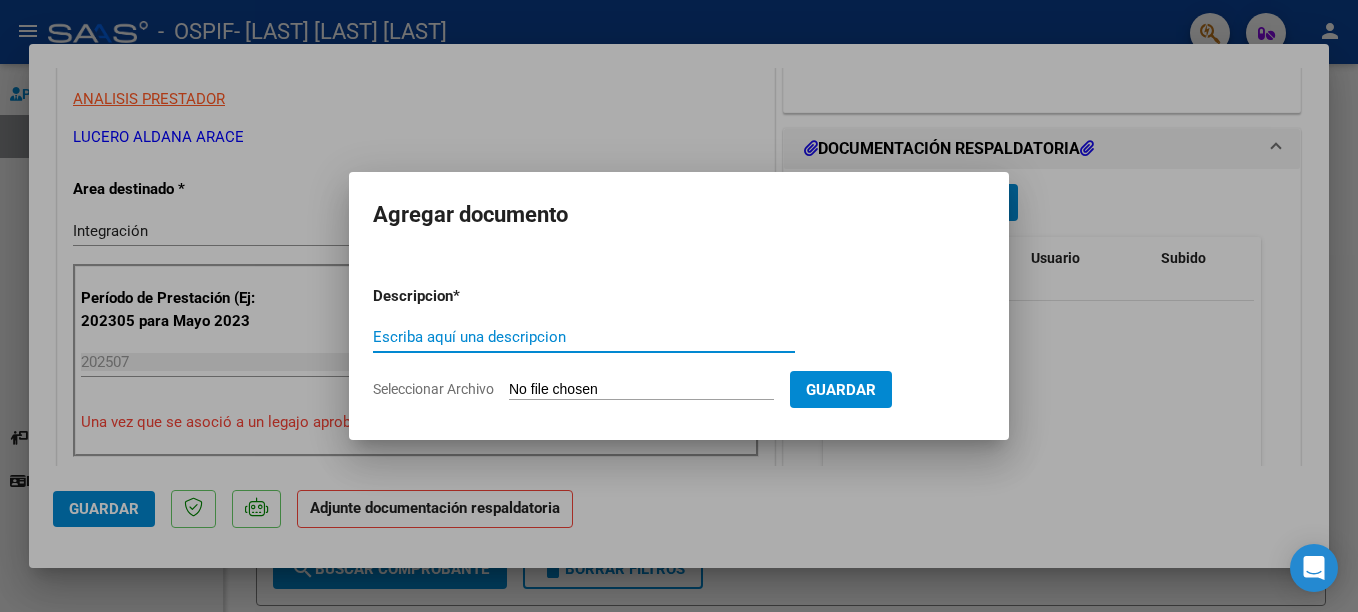 click on "Escriba aquí una descripcion" at bounding box center (584, 337) 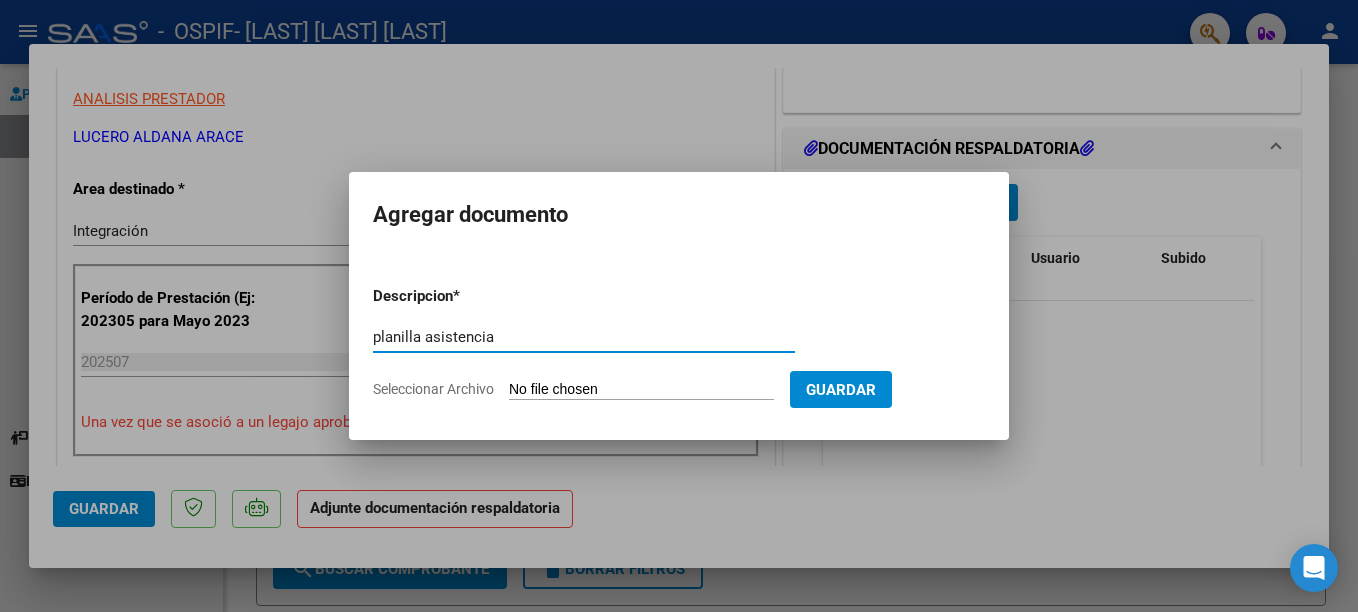 type on "planilla asistencia" 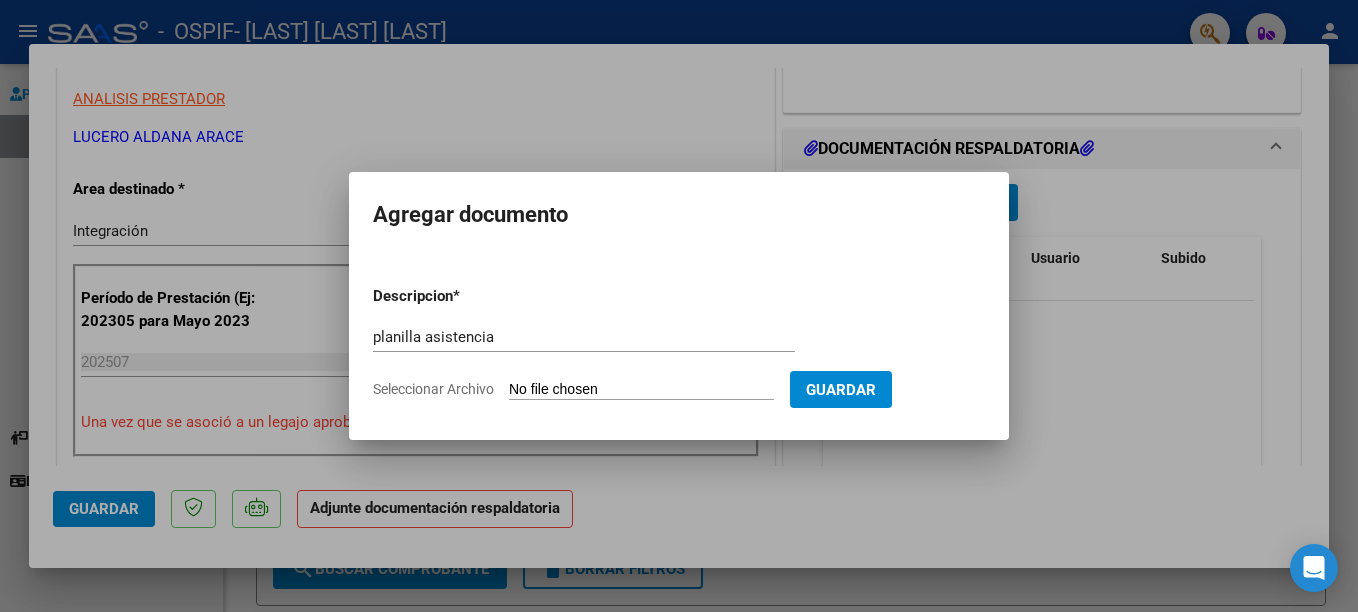 click on "Seleccionar Archivo" at bounding box center (641, 390) 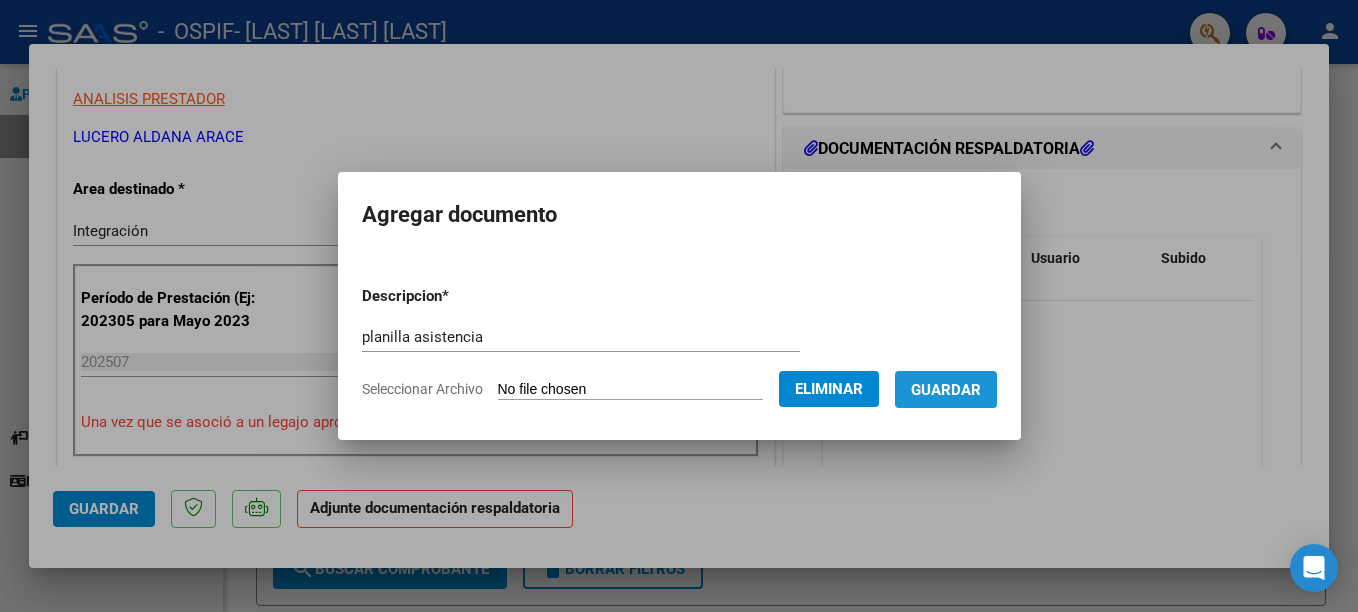 click on "Guardar" at bounding box center (946, 390) 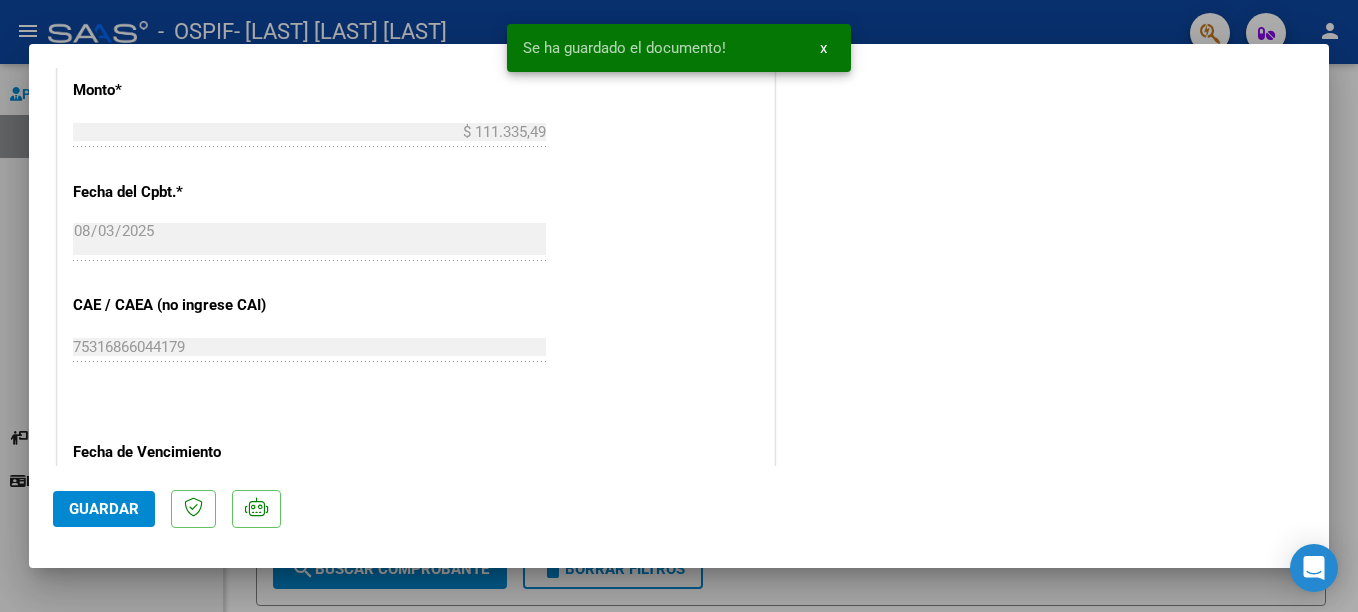 scroll, scrollTop: 1392, scrollLeft: 0, axis: vertical 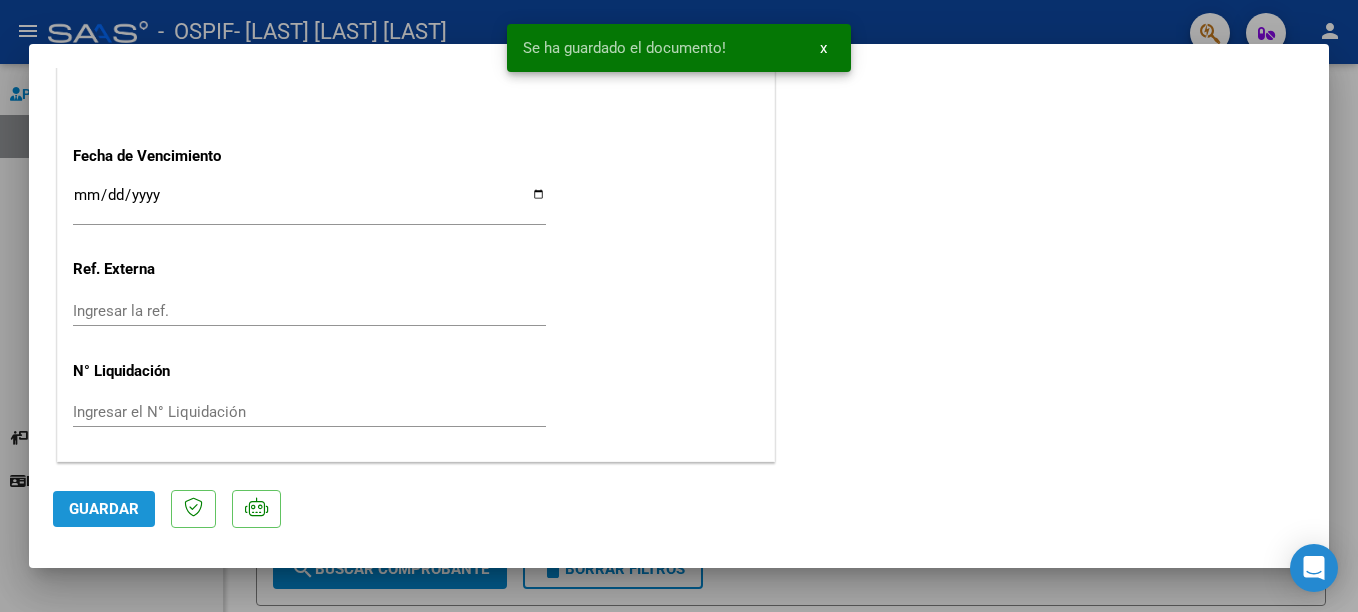 click on "Guardar" 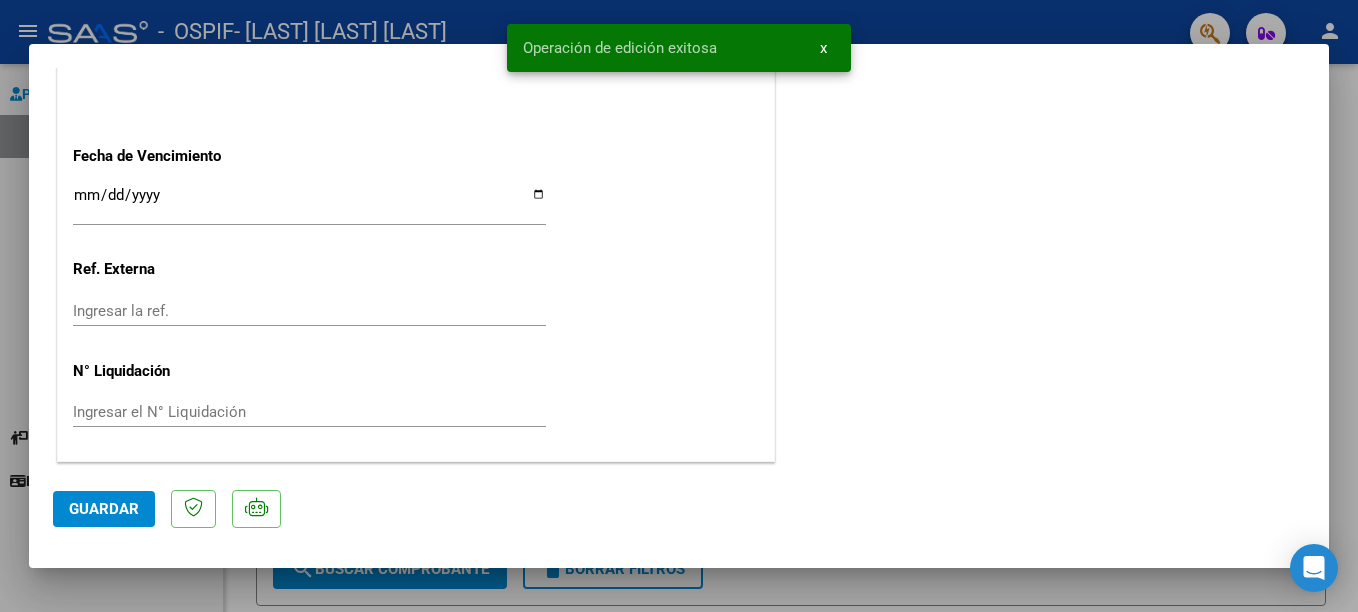 click at bounding box center [679, 306] 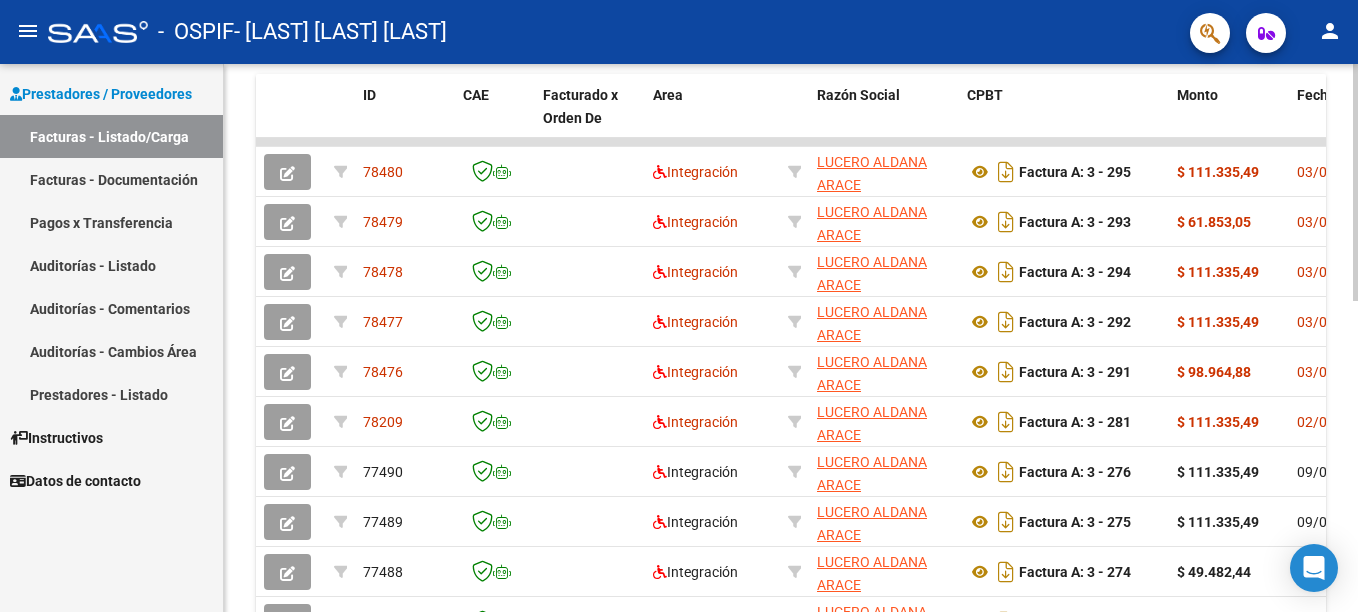 click on "menu -   OSPIF   - [LAST] [LAST] [LAST] person    Prestadores / Proveedores Facturas - Listado/Carga Facturas - Documentación Pagos x Transferencia Auditorías - Listado Auditorías - Comentarios Auditorías - Cambios Área Prestadores - Listado    Instructivos    Datos de contacto  Video tutorial   PRESTADORES -> Listado de CPBTs Emitidos por Prestadores / Proveedores (alt+q)   Cargar Comprobante
cloud_download  CSV  cloud_download  EXCEL  cloud_download  Estandar   Descarga Masiva
Filtros Id Area Area Todos Confirmado   Mostrar totalizadores   FILTROS DEL COMPROBANTE  Comprobante Tipo Comprobante Tipo Start date – End date Fec. Comprobante Desde / Hasta Días Emisión Desde(cant. días) Días Emisión Hasta(cant. días) CUIT / Razón Social Pto. Venta Nro. Comprobante Código SSS CAE Válido CAE Válido Todos Cargado Módulo Hosp. Todos Tiene facturacion Apócrifa Hospital Refes  FILTROS DE INTEGRACION  Período De Prestación Campos del Archivo de Rendición Devuelto x SSS (dr_envio) –" at bounding box center (679, 306) 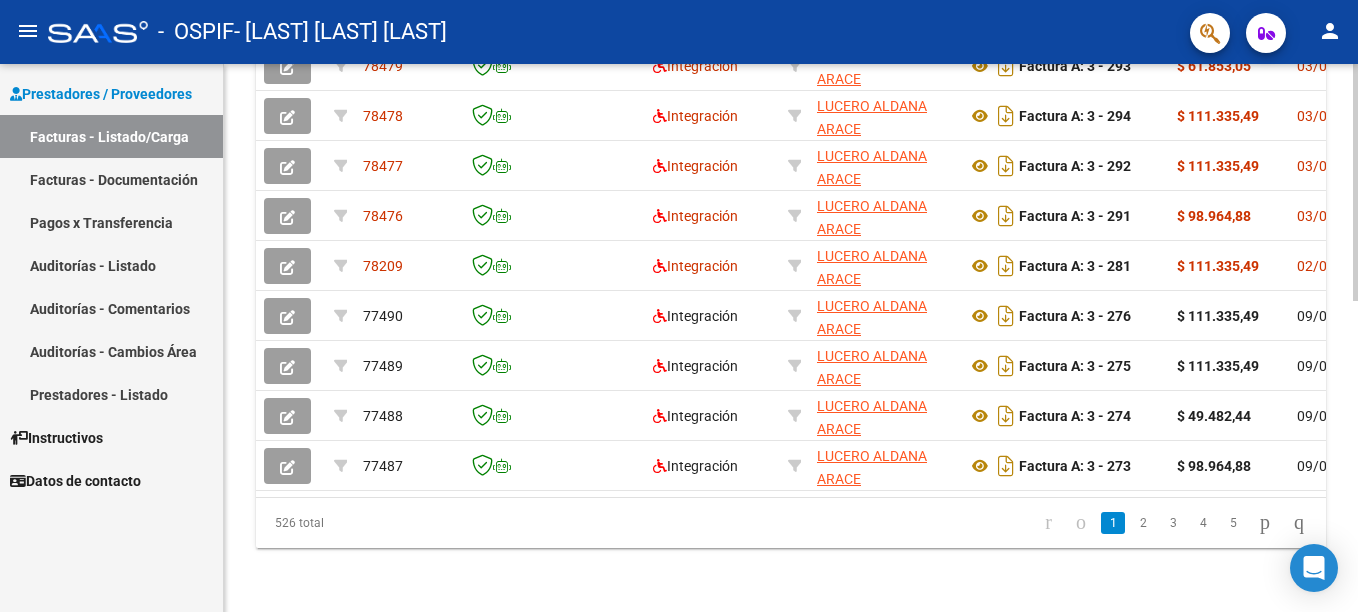 click on "menu -   OSPIF   - [LAST] [LAST] [LAST] person    Prestadores / Proveedores Facturas - Listado/Carga Facturas - Documentación Pagos x Transferencia Auditorías - Listado Auditorías - Comentarios Auditorías - Cambios Área Prestadores - Listado    Instructivos    Datos de contacto  Video tutorial   PRESTADORES -> Listado de CPBTs Emitidos por Prestadores / Proveedores (alt+q)   Cargar Comprobante
cloud_download  CSV  cloud_download  EXCEL  cloud_download  Estandar   Descarga Masiva
Filtros Id Area Area Todos Confirmado   Mostrar totalizadores   FILTROS DEL COMPROBANTE  Comprobante Tipo Comprobante Tipo Start date – End date Fec. Comprobante Desde / Hasta Días Emisión Desde(cant. días) Días Emisión Hasta(cant. días) CUIT / Razón Social Pto. Venta Nro. Comprobante Código SSS CAE Válido CAE Válido Todos Cargado Módulo Hosp. Todos Tiene facturacion Apócrifa Hospital Refes  FILTROS DE INTEGRACION  Período De Prestación Campos del Archivo de Rendición Devuelto x SSS (dr_envio) –" at bounding box center (679, 306) 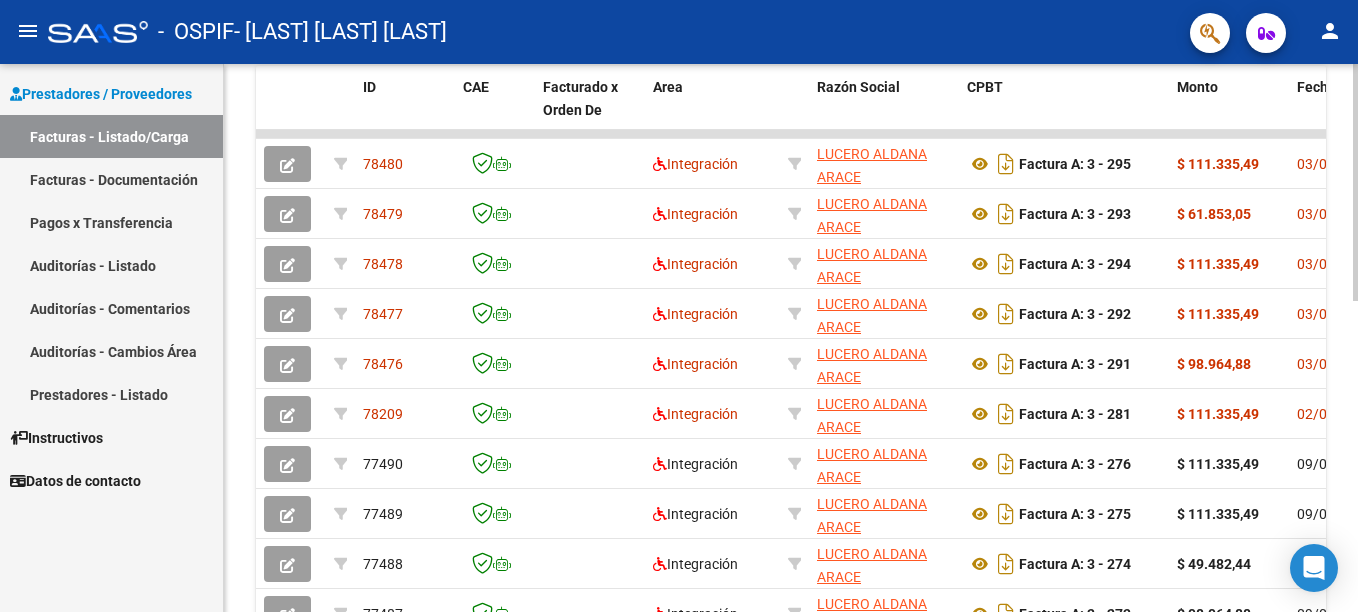 scroll, scrollTop: 553, scrollLeft: 0, axis: vertical 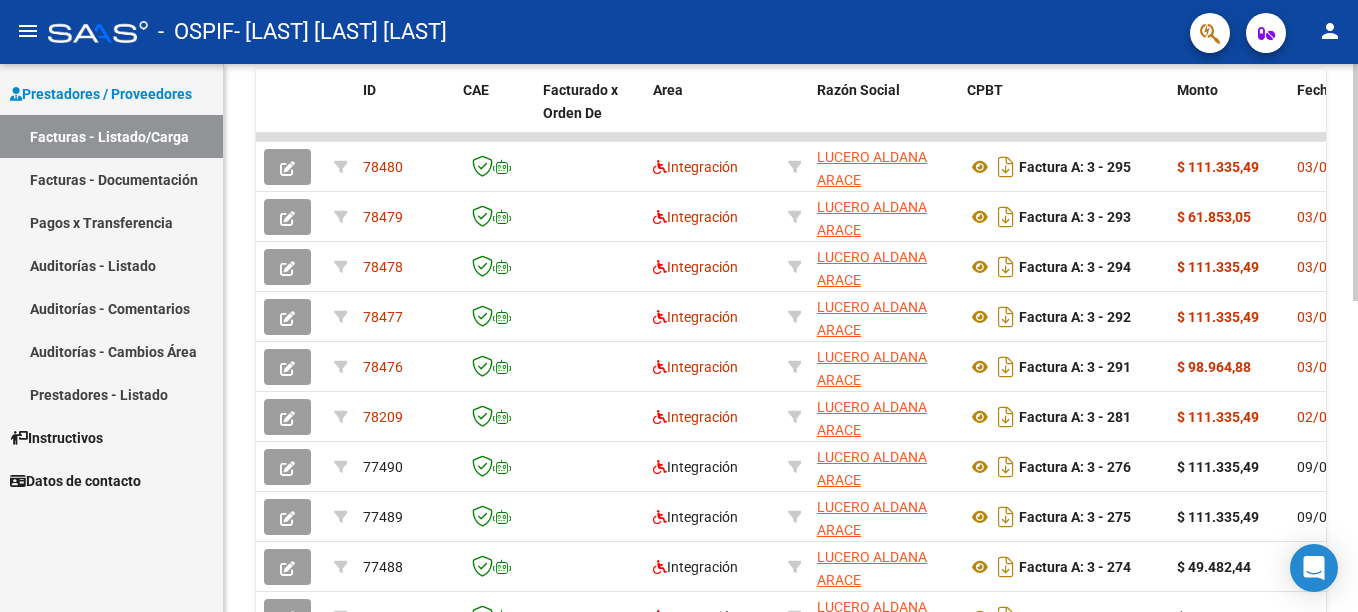 click on "menu -   OSPIF   - [LAST] [LAST] [LAST] person    Prestadores / Proveedores Facturas - Listado/Carga Facturas - Documentación Pagos x Transferencia Auditorías - Listado Auditorías - Comentarios Auditorías - Cambios Área Prestadores - Listado    Instructivos    Datos de contacto  Video tutorial   PRESTADORES -> Listado de CPBTs Emitidos por Prestadores / Proveedores (alt+q)   Cargar Comprobante
cloud_download  CSV  cloud_download  EXCEL  cloud_download  Estandar   Descarga Masiva
Filtros Id Area Area Todos Confirmado   Mostrar totalizadores   FILTROS DEL COMPROBANTE  Comprobante Tipo Comprobante Tipo Start date – End date Fec. Comprobante Desde / Hasta Días Emisión Desde(cant. días) Días Emisión Hasta(cant. días) CUIT / Razón Social Pto. Venta Nro. Comprobante Código SSS CAE Válido CAE Válido Todos Cargado Módulo Hosp. Todos Tiene facturacion Apócrifa Hospital Refes  FILTROS DE INTEGRACION  Período De Prestación Campos del Archivo de Rendición Devuelto x SSS (dr_envio) –" at bounding box center [679, 306] 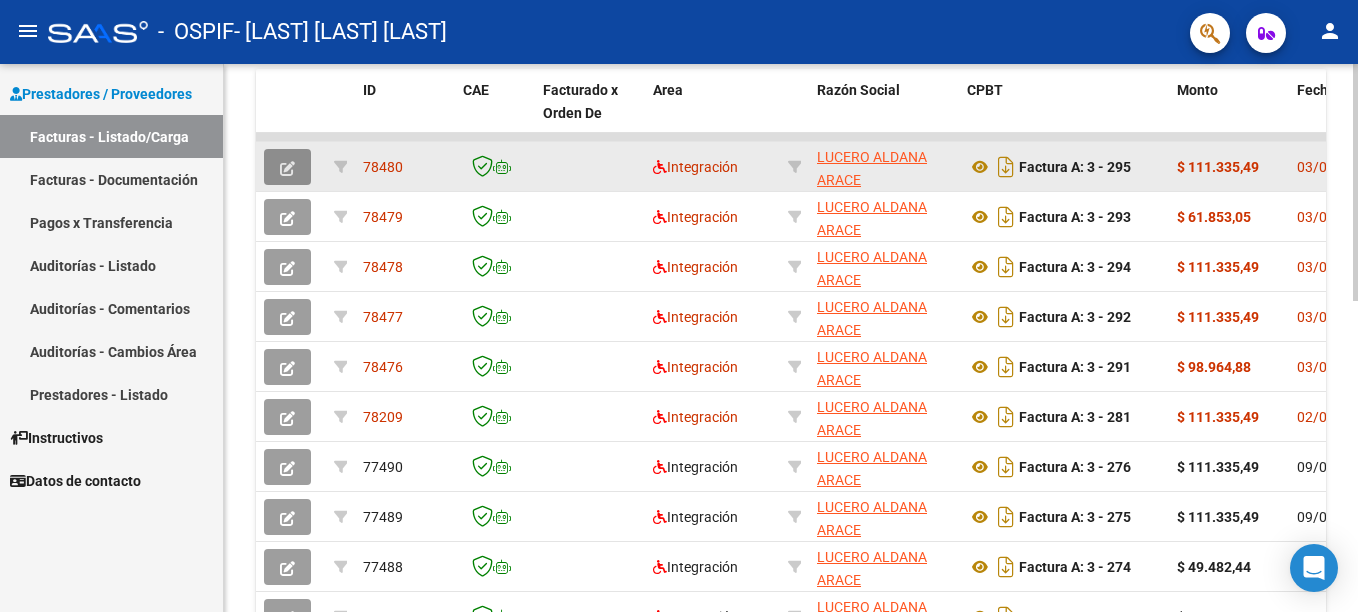 click 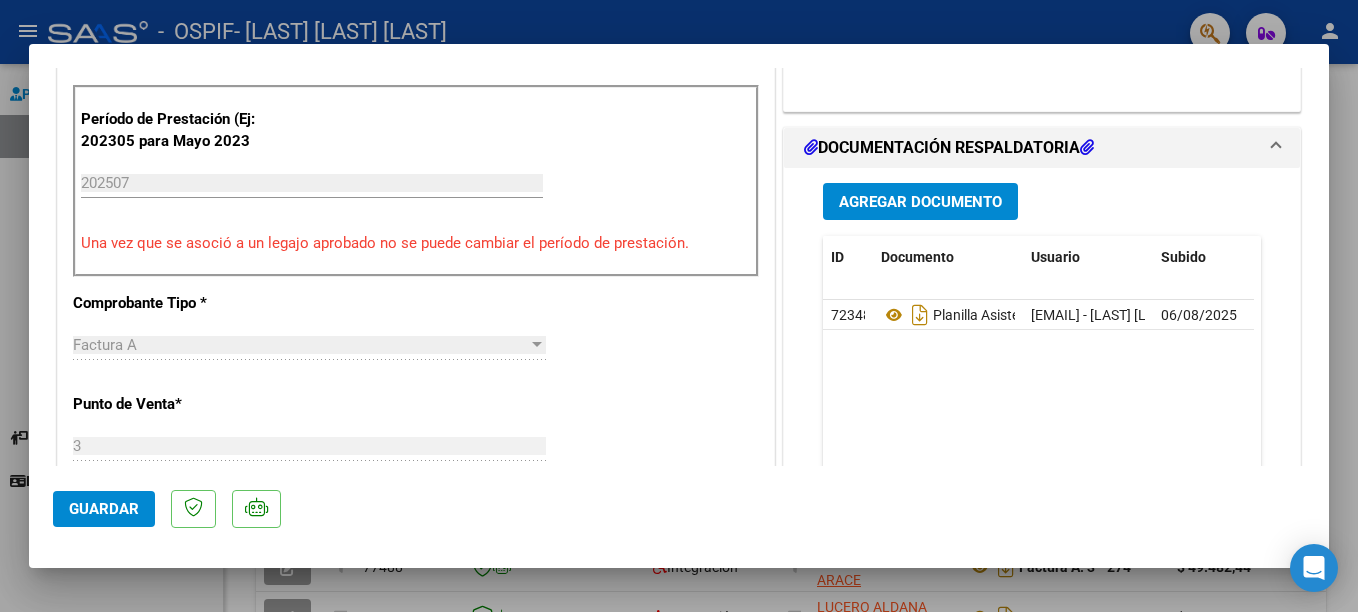 scroll, scrollTop: 546, scrollLeft: 0, axis: vertical 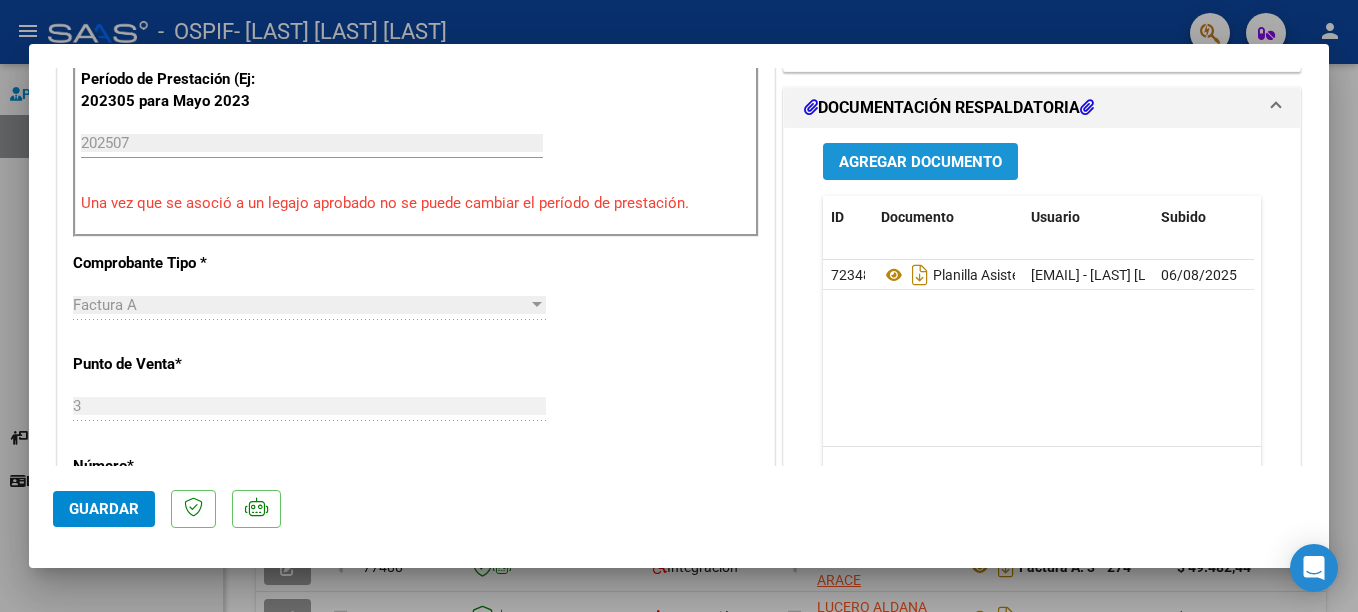 click on "Agregar Documento" at bounding box center (920, 161) 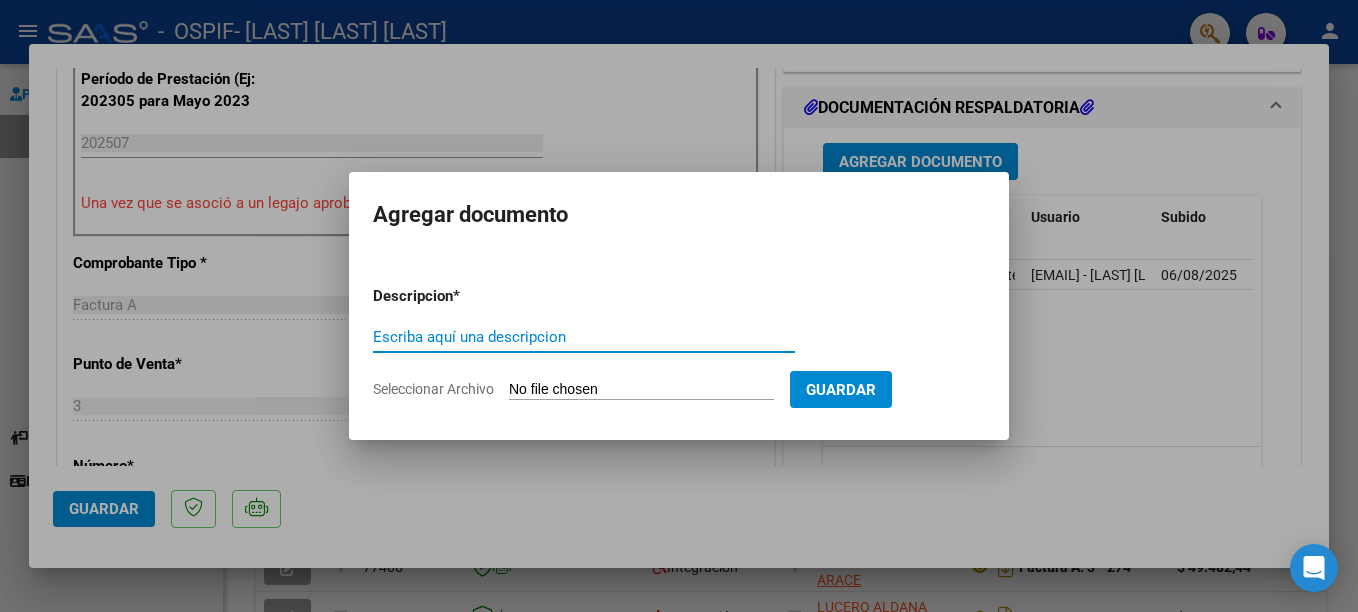 click on "Escriba aquí una descripcion" at bounding box center [584, 337] 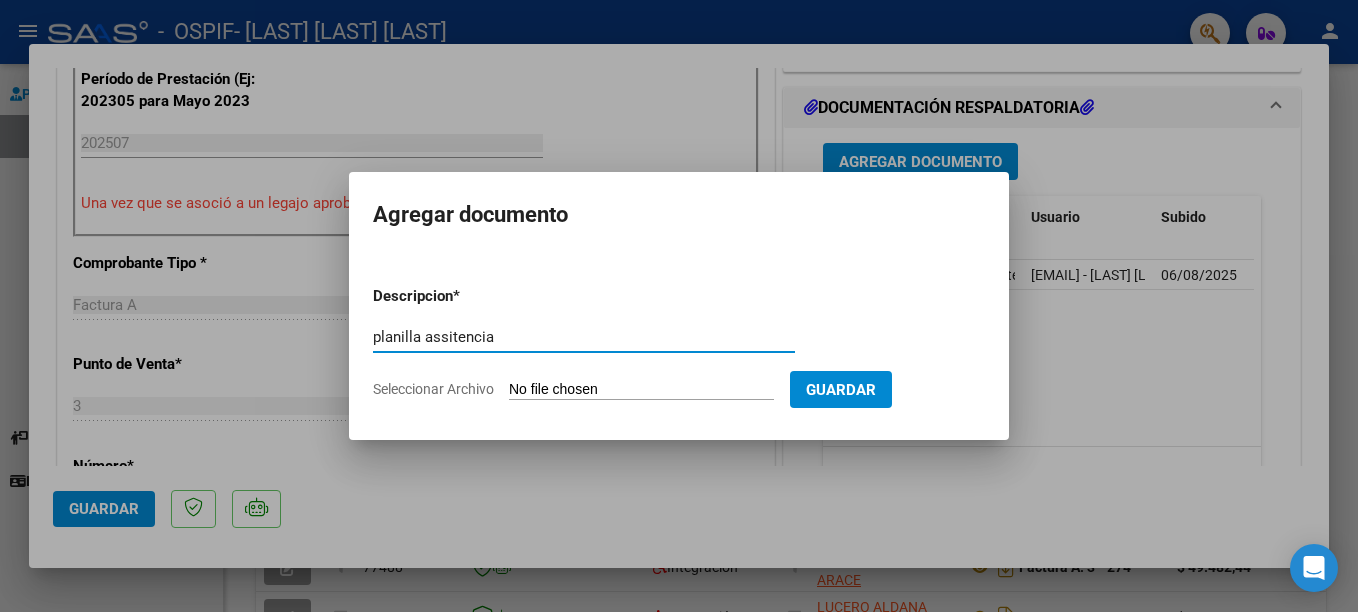 type on "planilla assitencia" 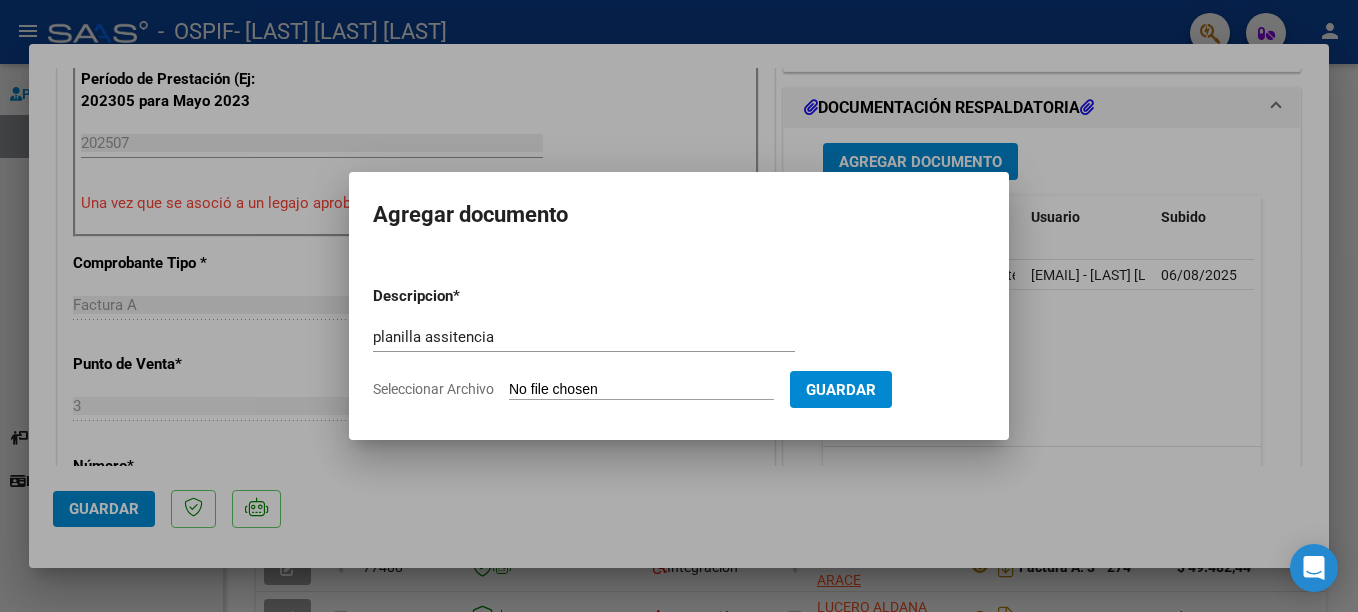 click on "Seleccionar Archivo" at bounding box center [641, 390] 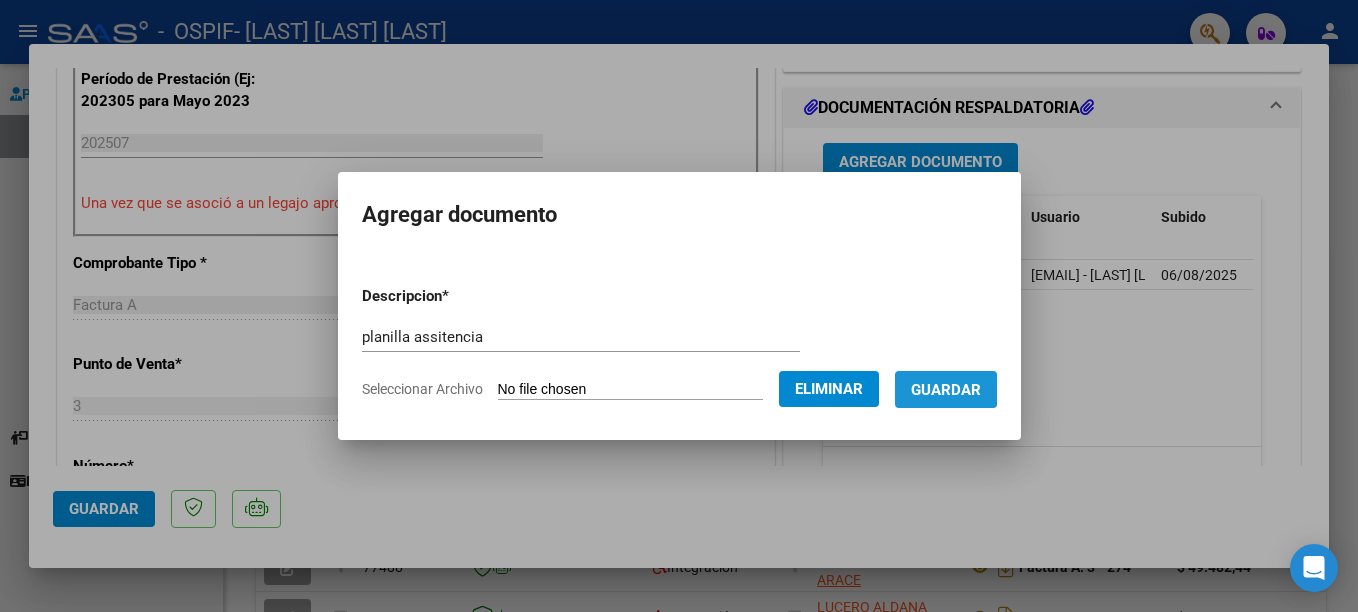 click on "Guardar" at bounding box center [946, 390] 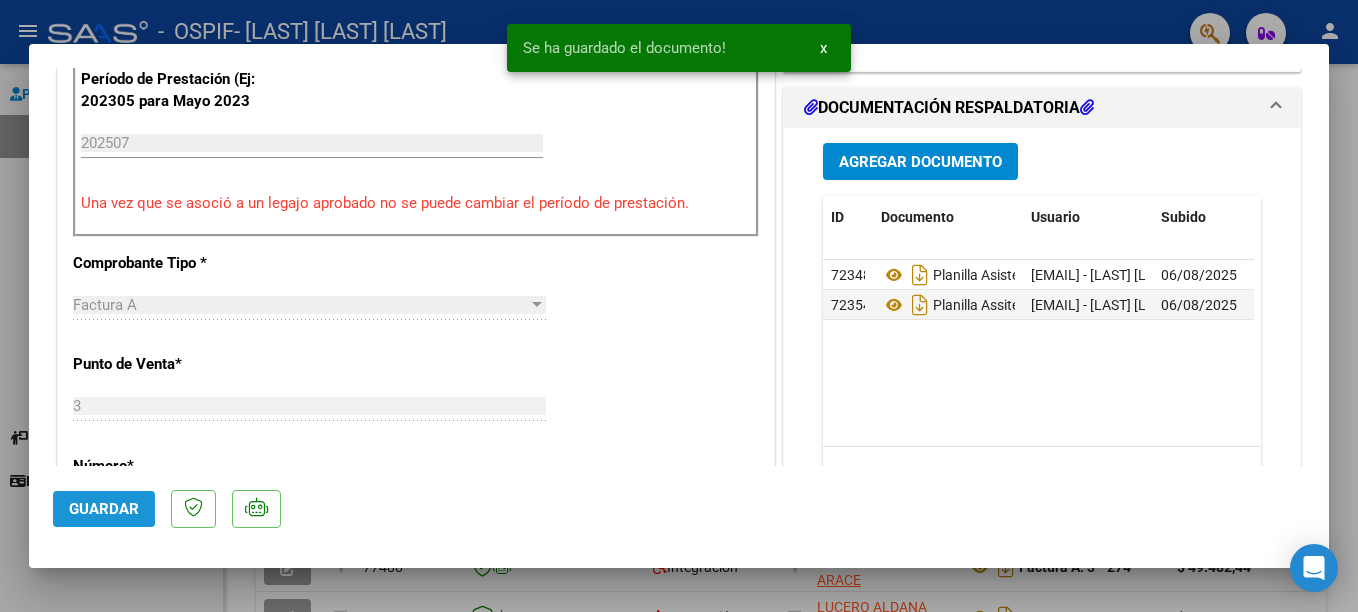click on "Guardar" 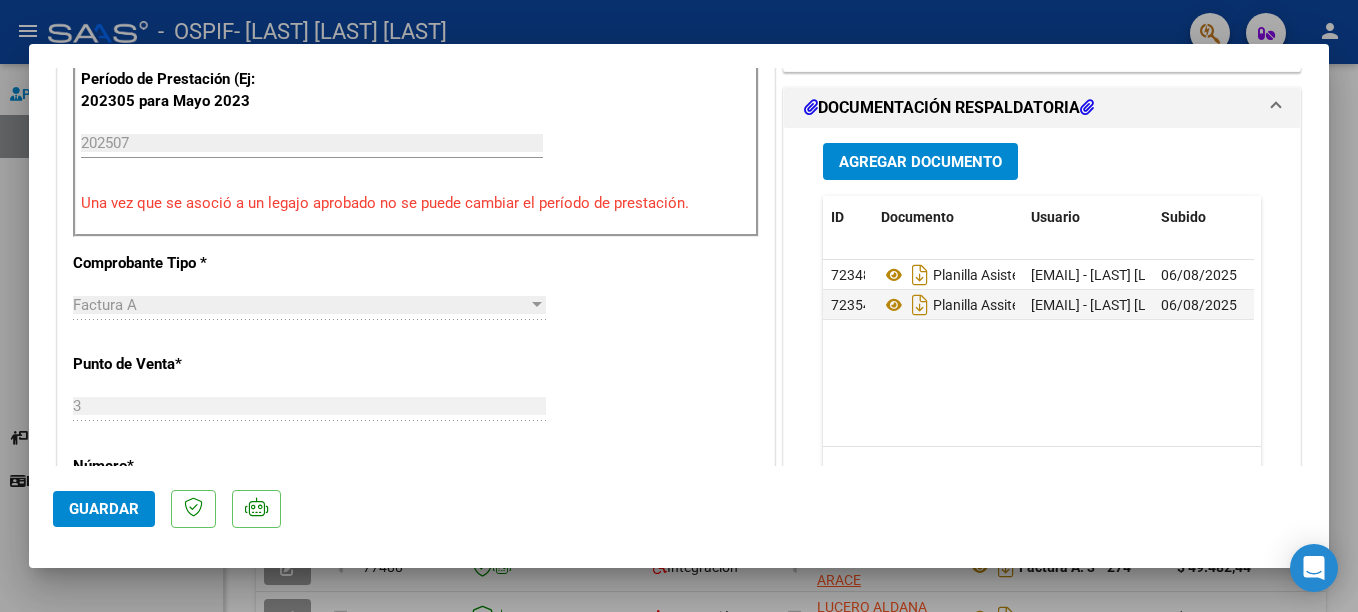 click at bounding box center [679, 306] 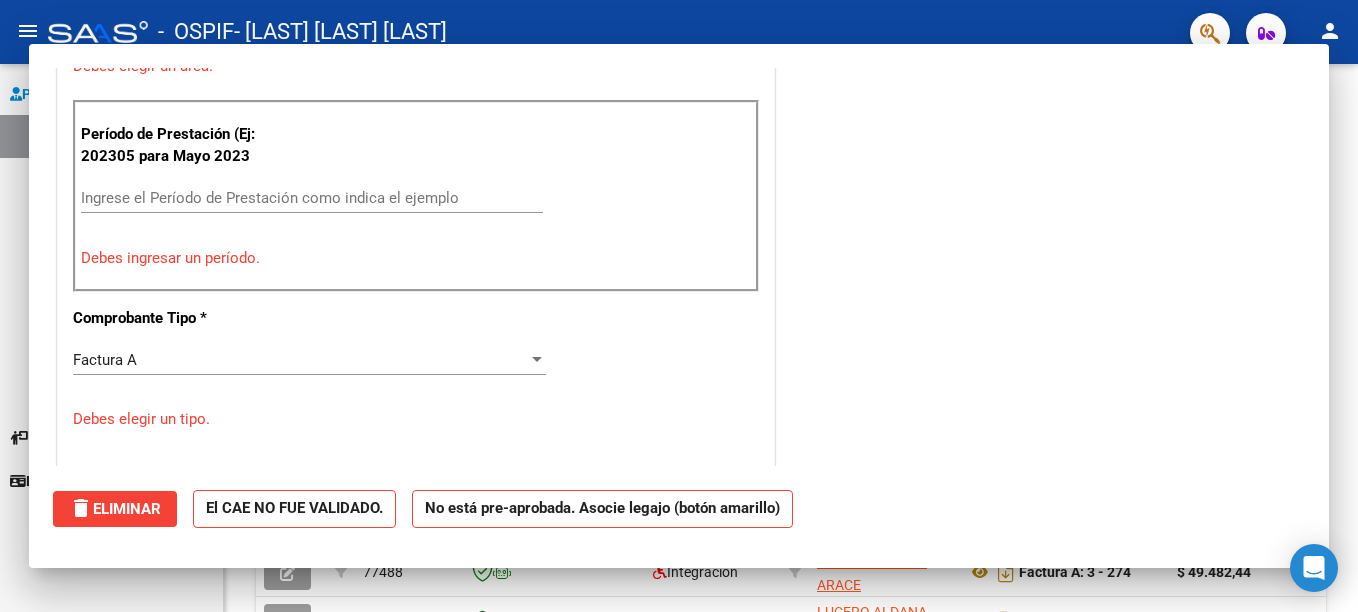 scroll, scrollTop: 601, scrollLeft: 0, axis: vertical 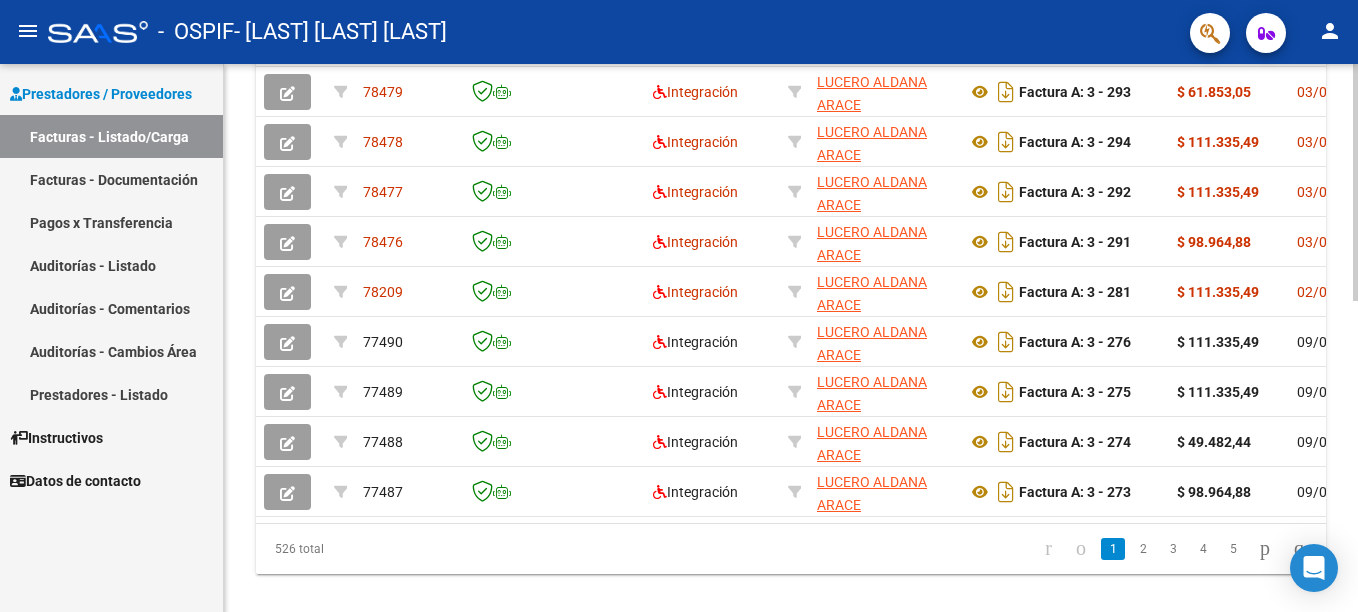click on "menu -   OSPIF   - [LAST] [LAST] [LAST] person    Prestadores / Proveedores Facturas - Listado/Carga Facturas - Documentación Pagos x Transferencia Auditorías - Listado Auditorías - Comentarios Auditorías - Cambios Área Prestadores - Listado    Instructivos    Datos de contacto  Video tutorial   PRESTADORES -> Listado de CPBTs Emitidos por Prestadores / Proveedores (alt+q)   Cargar Comprobante
cloud_download  CSV  cloud_download  EXCEL  cloud_download  Estandar   Descarga Masiva
Filtros Id Area Area Todos Confirmado   Mostrar totalizadores   FILTROS DEL COMPROBANTE  Comprobante Tipo Comprobante Tipo Start date – End date Fec. Comprobante Desde / Hasta Días Emisión Desde(cant. días) Días Emisión Hasta(cant. días) CUIT / Razón Social Pto. Venta Nro. Comprobante Código SSS CAE Válido CAE Válido Todos Cargado Módulo Hosp. Todos Tiene facturacion Apócrifa Hospital Refes  FILTROS DE INTEGRACION  Período De Prestación Campos del Archivo de Rendición Devuelto x SSS (dr_envio) –" at bounding box center [679, 306] 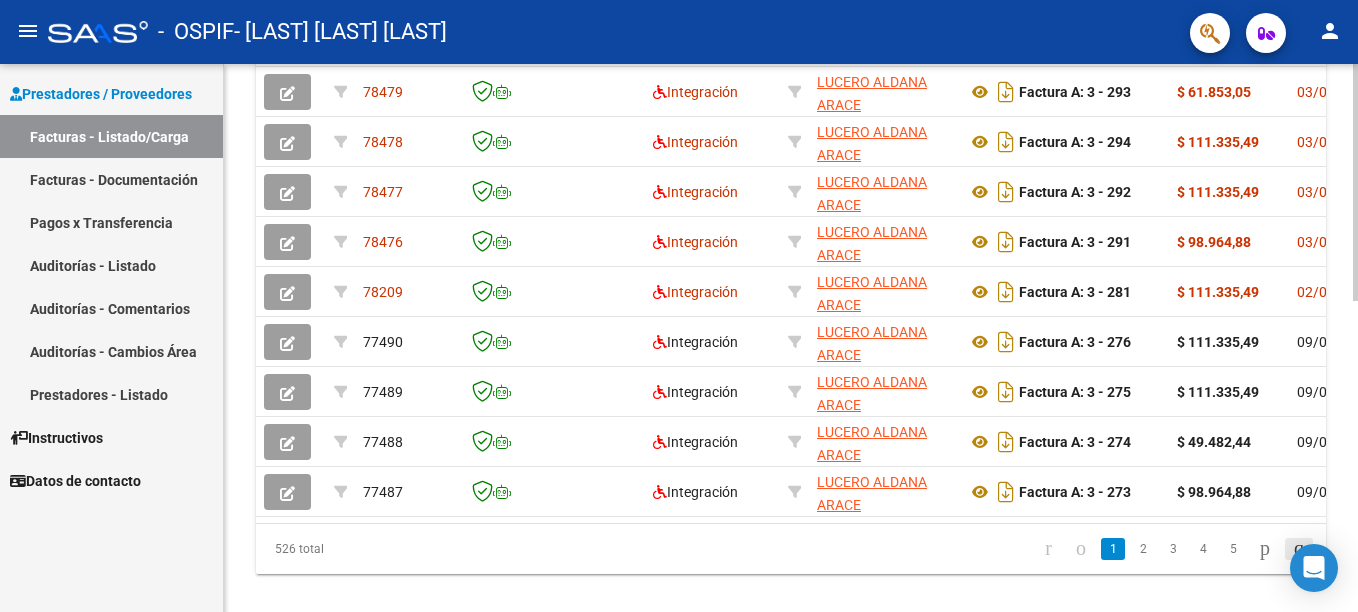 scroll, scrollTop: 676, scrollLeft: 0, axis: vertical 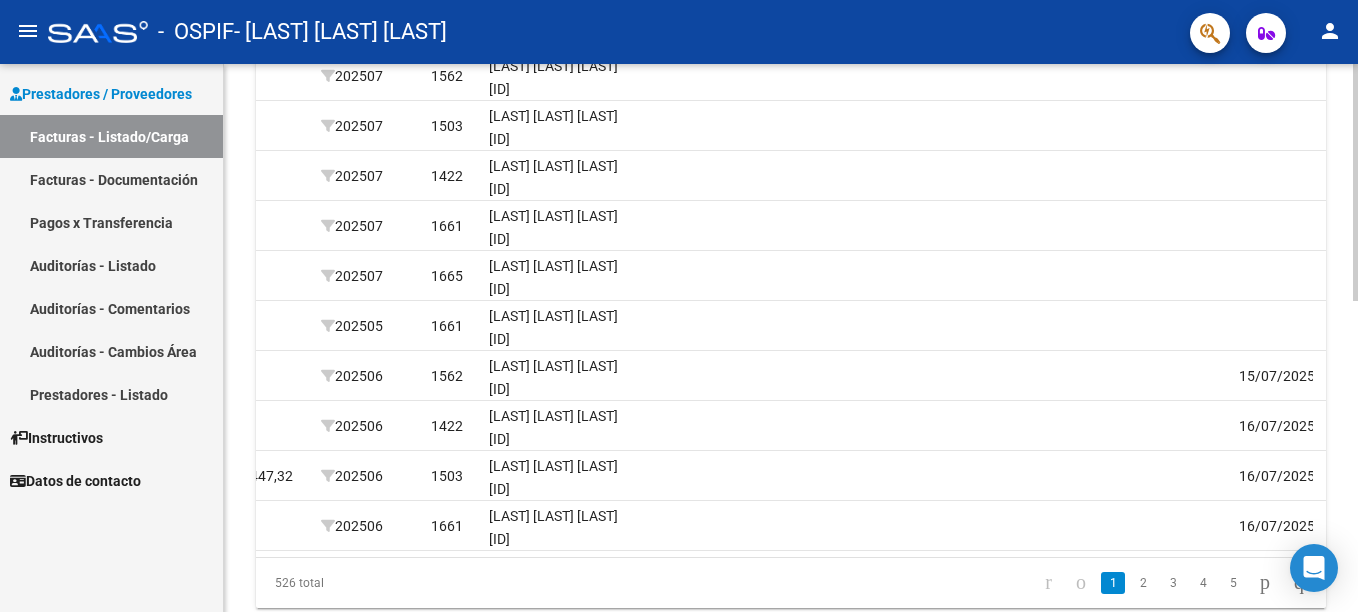 click on "menu -   OSPIF   - [LAST] [LAST] [LAST] person    Prestadores / Proveedores Facturas - Listado/Carga Facturas - Documentación Pagos x Transferencia Auditorías - Listado Auditorías - Comentarios Auditorías - Cambios Área Prestadores - Listado    Instructivos    Datos de contacto  Video tutorial   PRESTADORES -> Listado de CPBTs Emitidos por Prestadores / Proveedores (alt+q)   Cargar Comprobante
cloud_download  CSV  cloud_download  EXCEL  cloud_download  Estandar   Descarga Masiva
Filtros Id Area Area Todos Confirmado   Mostrar totalizadores   FILTROS DEL COMPROBANTE  Comprobante Tipo Comprobante Tipo Start date – End date Fec. Comprobante Desde / Hasta Días Emisión Desde(cant. días) Días Emisión Hasta(cant. días) CUIT / Razón Social Pto. Venta Nro. Comprobante Código SSS CAE Válido CAE Válido Todos Cargado Módulo Hosp. Todos Tiene facturacion Apócrifa Hospital Refes  FILTROS DE INTEGRACION  Período De Prestación Campos del Archivo de Rendición Devuelto x SSS (dr_envio) –" at bounding box center (679, 306) 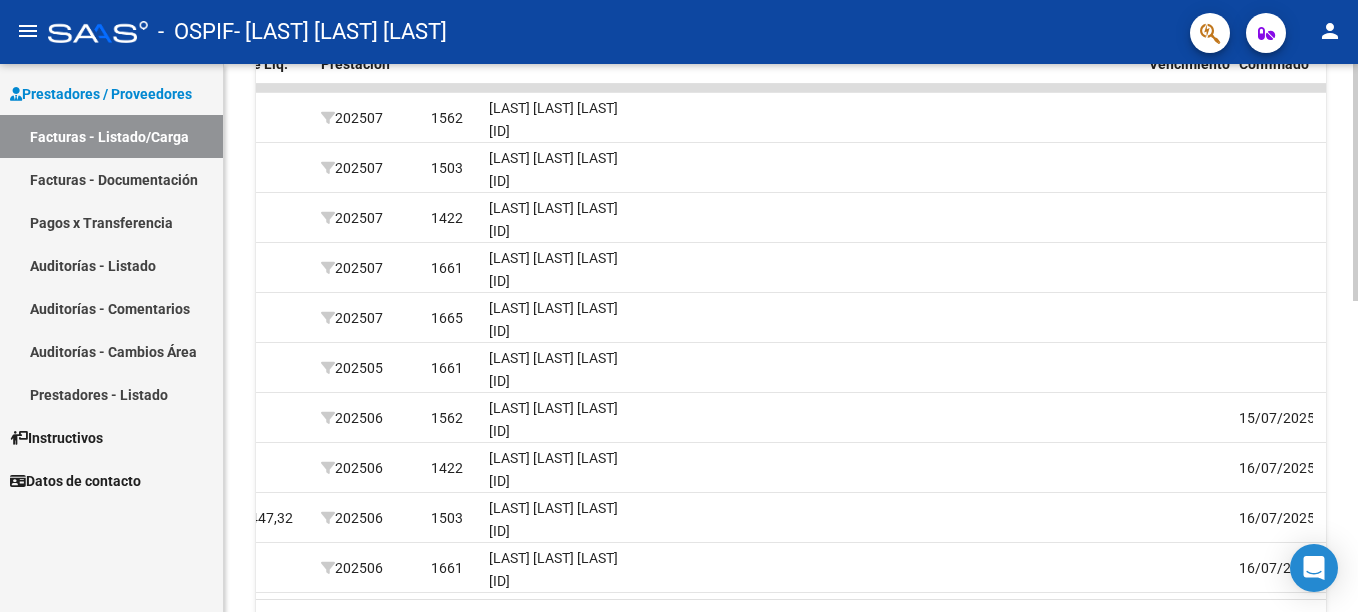 scroll, scrollTop: 599, scrollLeft: 0, axis: vertical 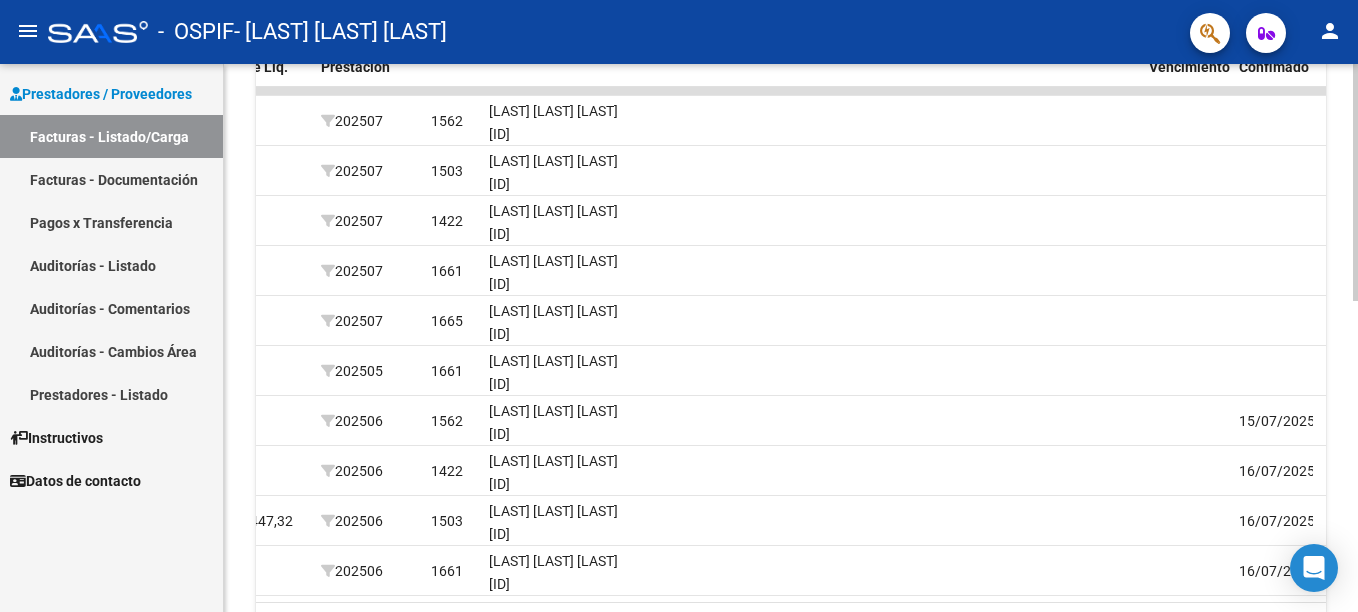 click 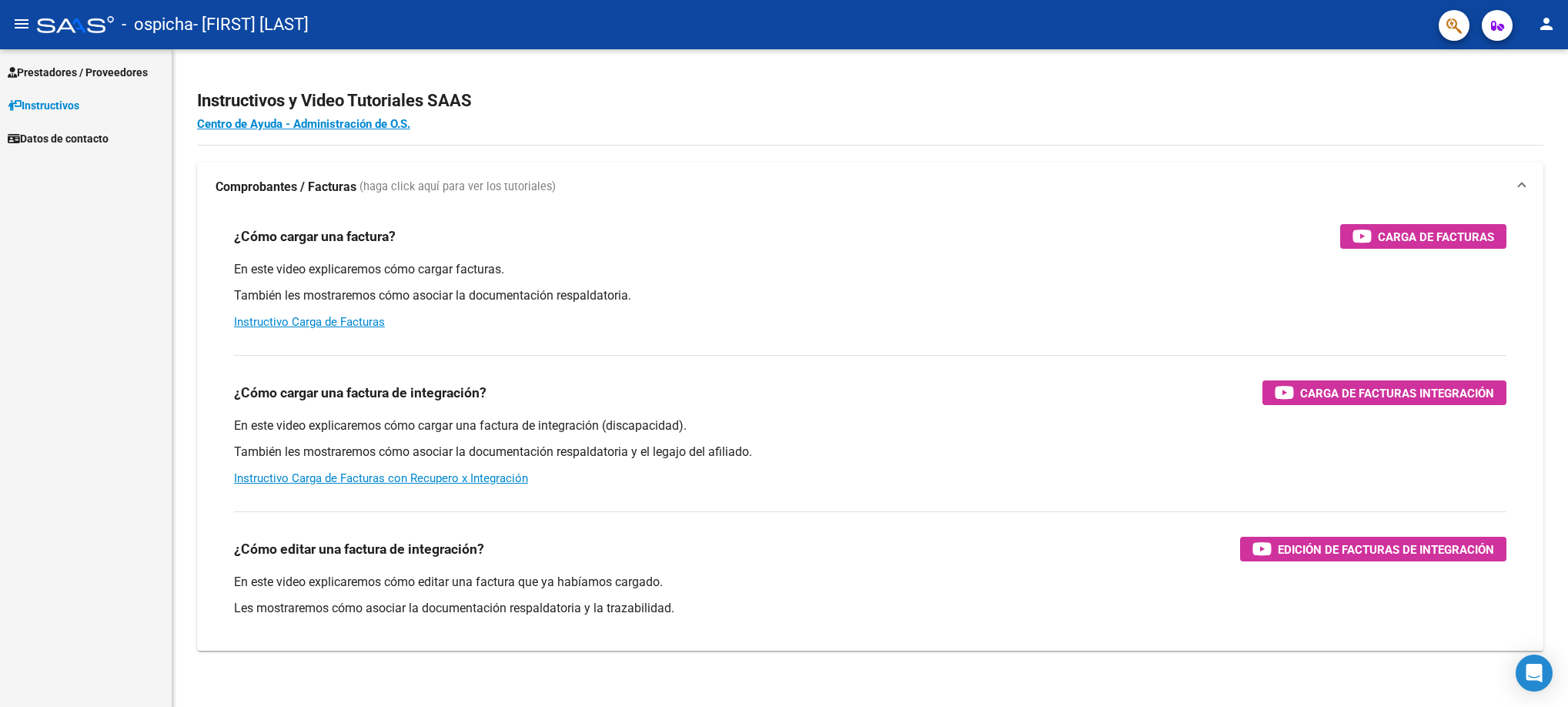 scroll, scrollTop: 0, scrollLeft: 0, axis: both 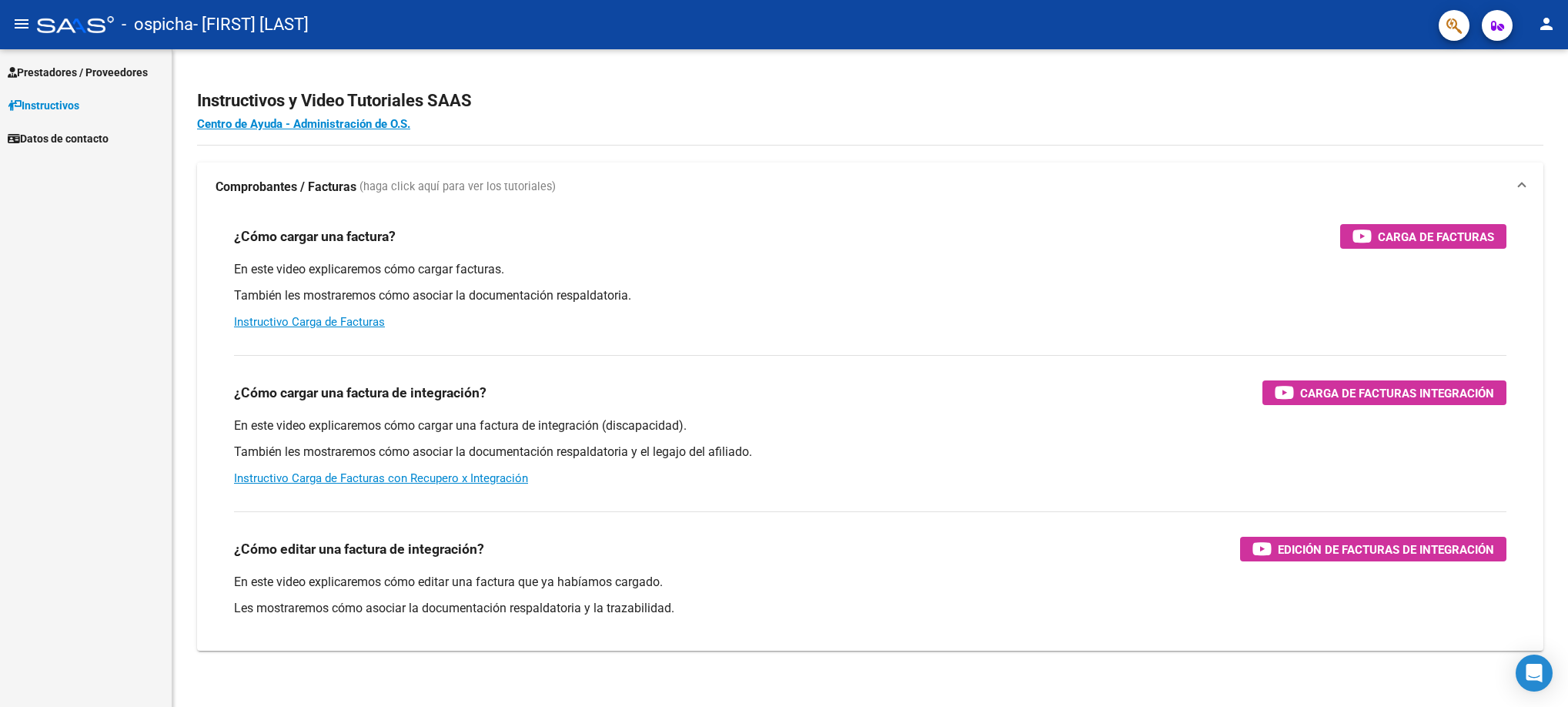 click on "Prestadores / Proveedores" at bounding box center (78, 72) 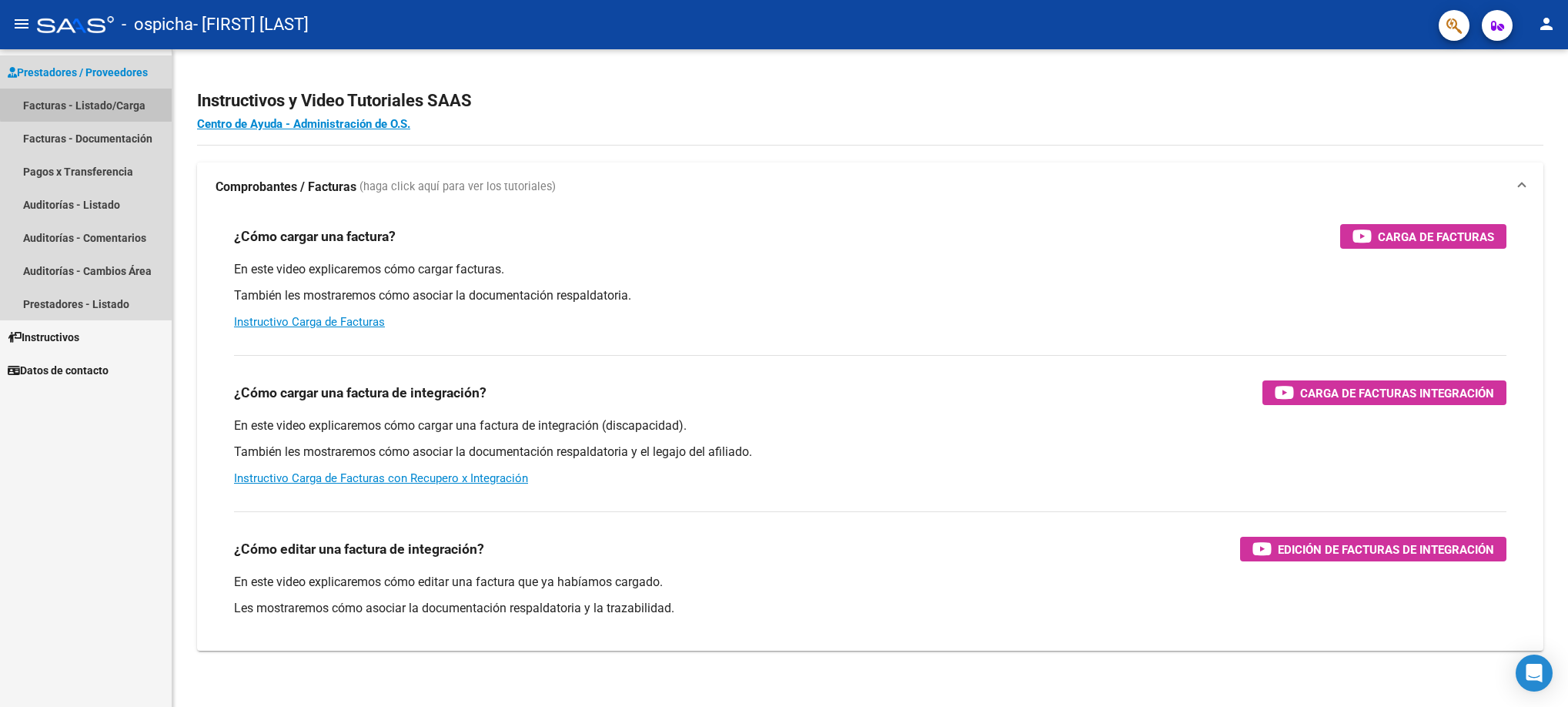 click on "Facturas - Listado/Carga" at bounding box center [85, 105] 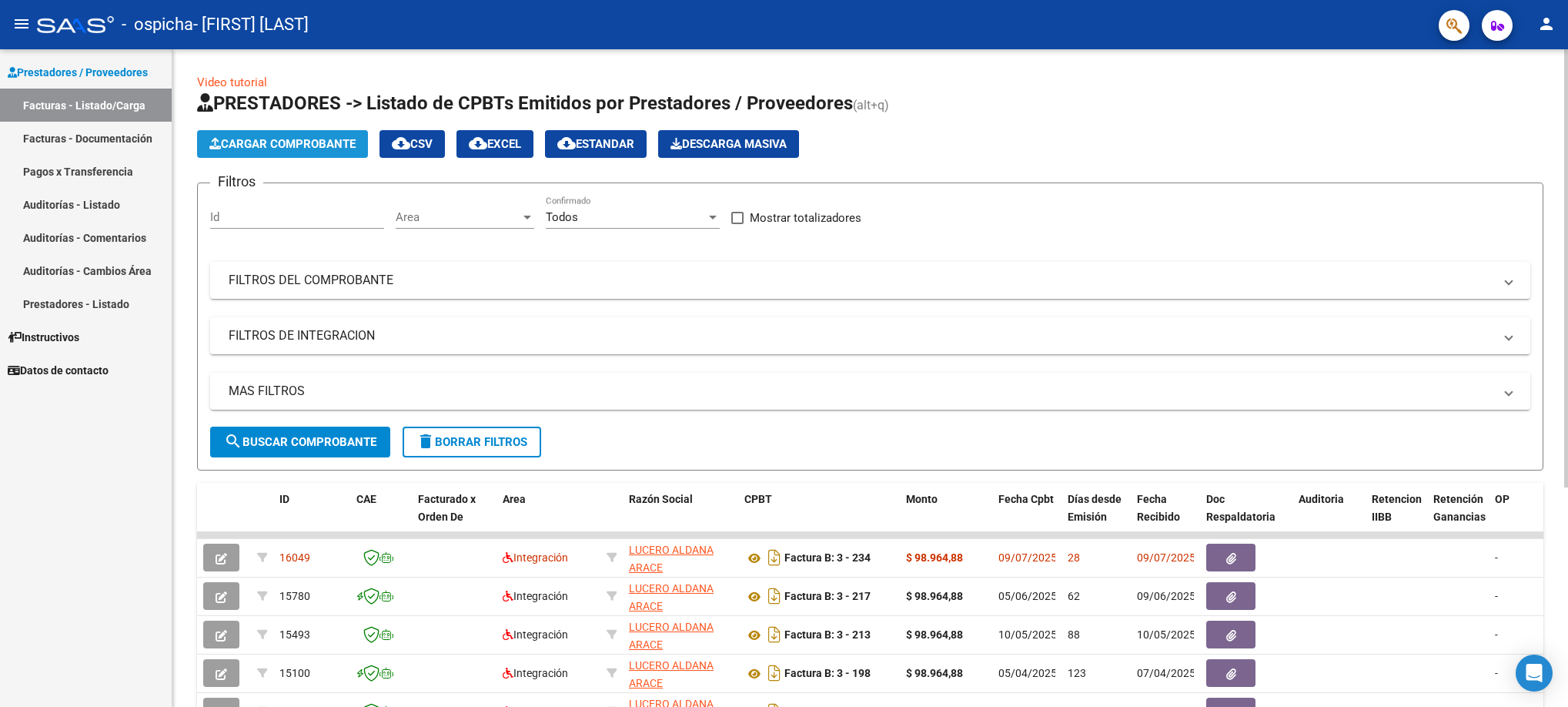 click on "Cargar Comprobante" 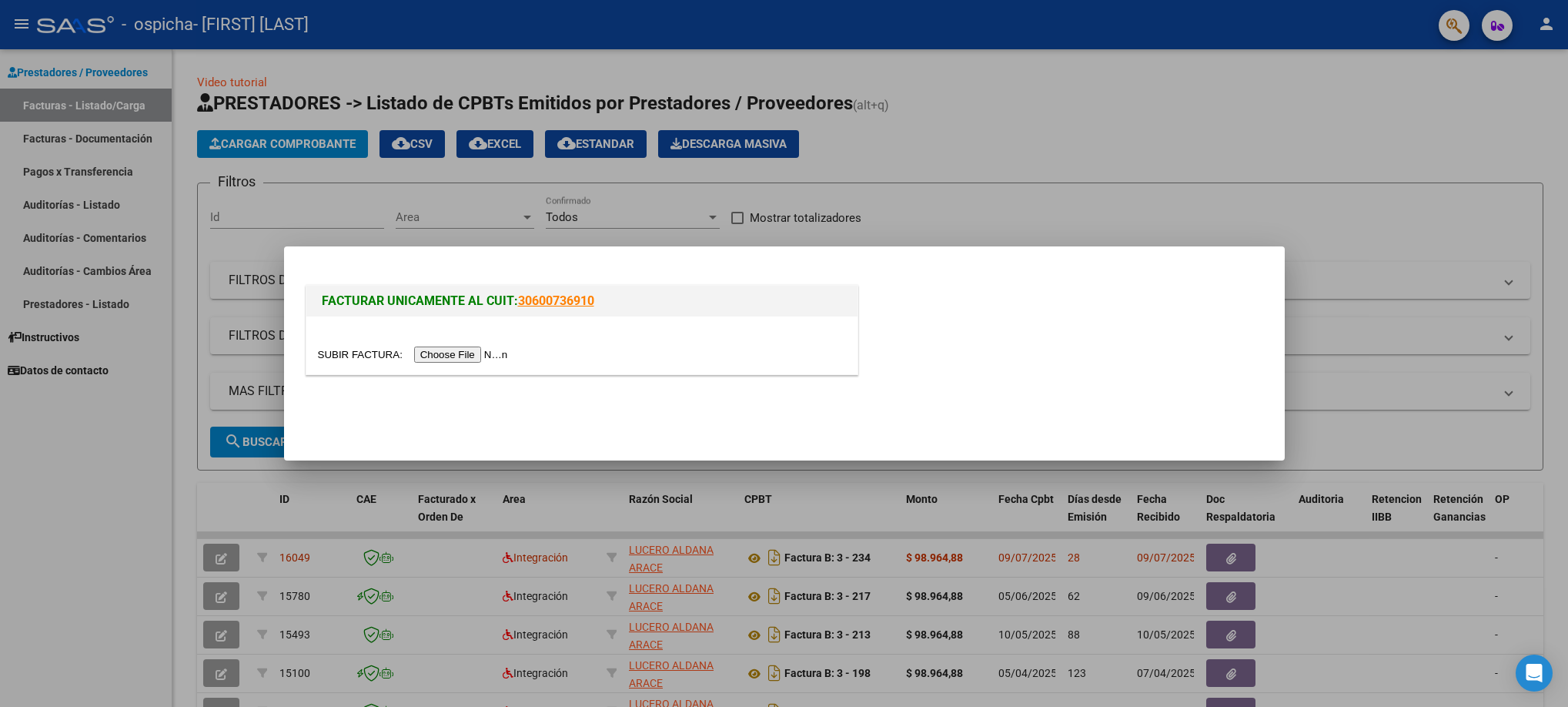 click at bounding box center [784, 354] 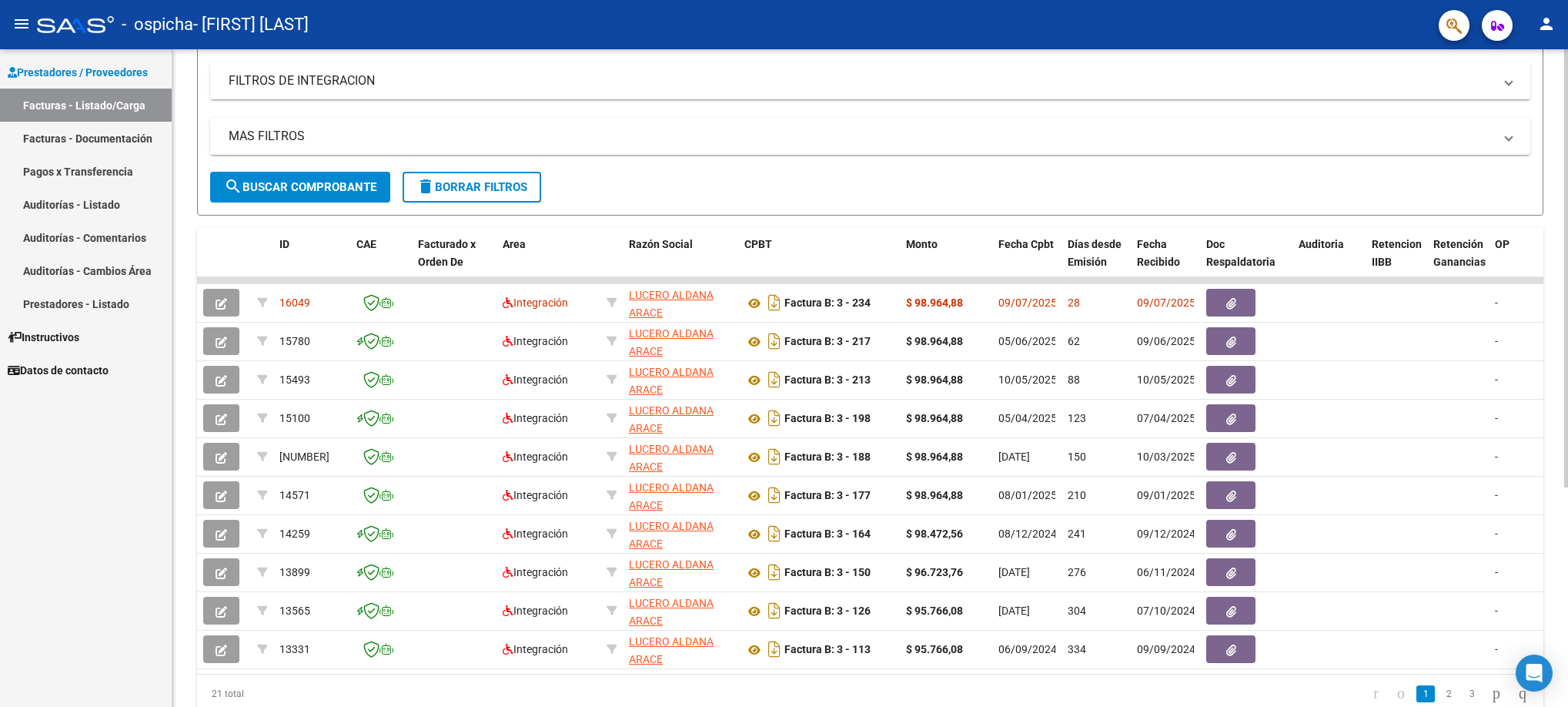 scroll, scrollTop: 262, scrollLeft: 0, axis: vertical 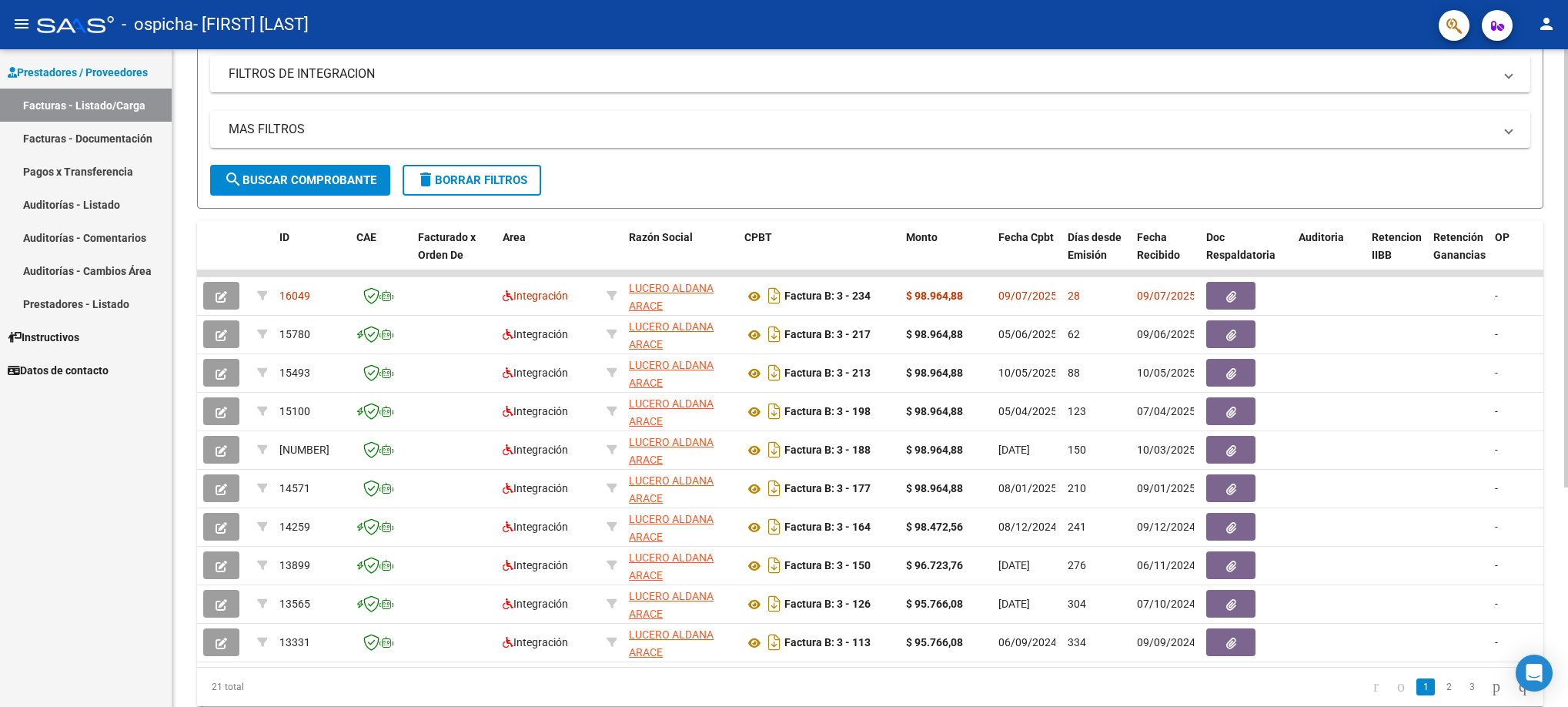 click on "menu -   ospicha   - LUCERO ALDANA ARACE person    Prestadores / Proveedores Facturas - Listado/Carga Facturas - Documentación Pagos x Transferencia Auditorías - Listado Auditorías - Comentarios Auditorías - Cambios Área Prestadores - Listado    Instructivos    Datos de contacto  Video tutorial   PRESTADORES -> Listado de CPBTs Emitidos por Prestadores / Proveedores (alt+q)   Cargar Comprobante
cloud_download  CSV  cloud_download  EXCEL  cloud_download  Estandar   Descarga Masiva
Filtros Id Area Area Todos Confirmado   Mostrar totalizadores   FILTROS DEL COMPROBANTE  Comprobante Tipo Comprobante Tipo Start date – End date Fec. Comprobante Desde / Hasta Días Emisión Desde(cant. días) Días Emisión Hasta(cant. días) CUIT / Razón Social Pto. Venta Nro. Comprobante Código SSS CAE Válido CAE Válido Todos Cargado Módulo Hosp. Todos Tiene facturacion Apócrifa Hospital Refes  FILTROS DE INTEGRACION  Período De Prestación Campos del Archivo de Rendición Devuelto x SSS (dr_envio)" at bounding box center [784, 354] 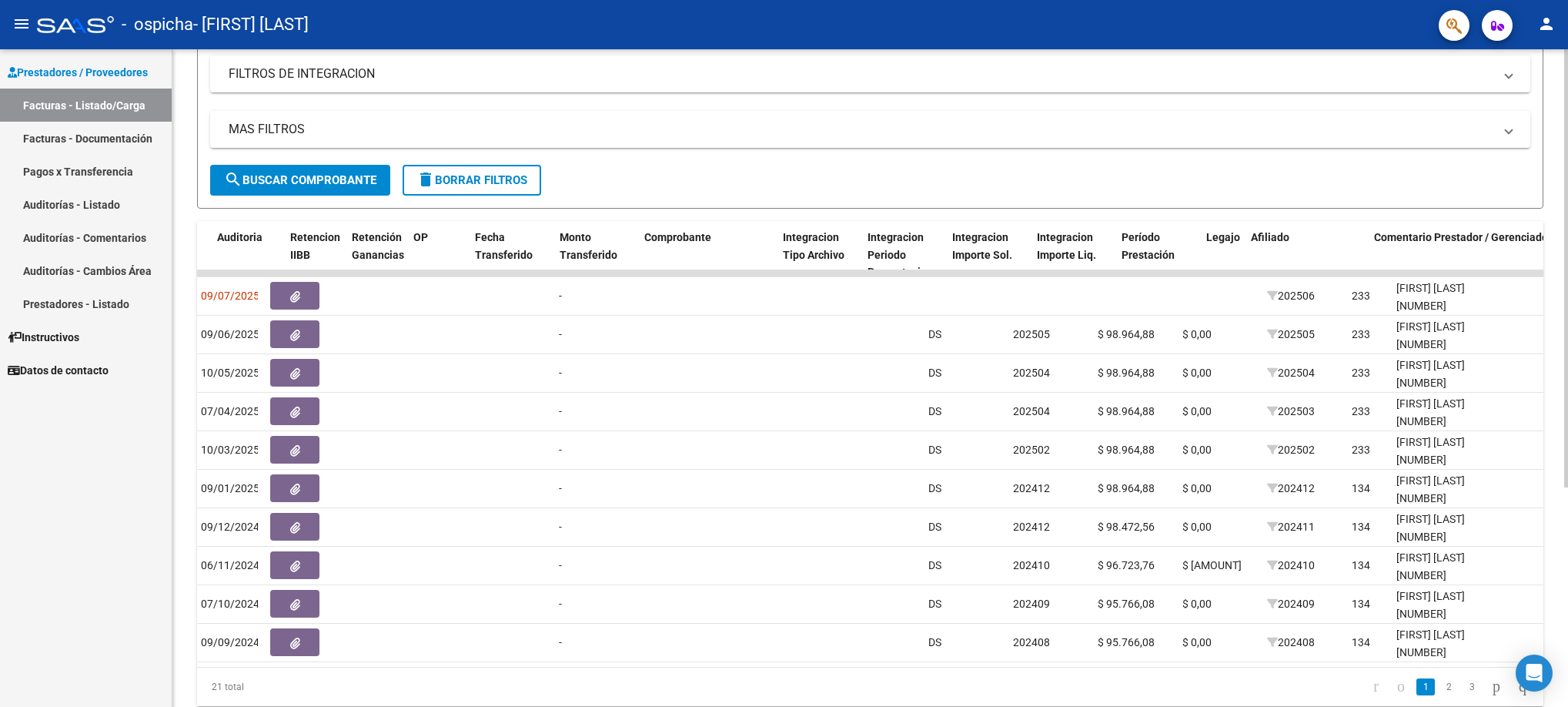 scroll, scrollTop: 0, scrollLeft: 1082, axis: horizontal 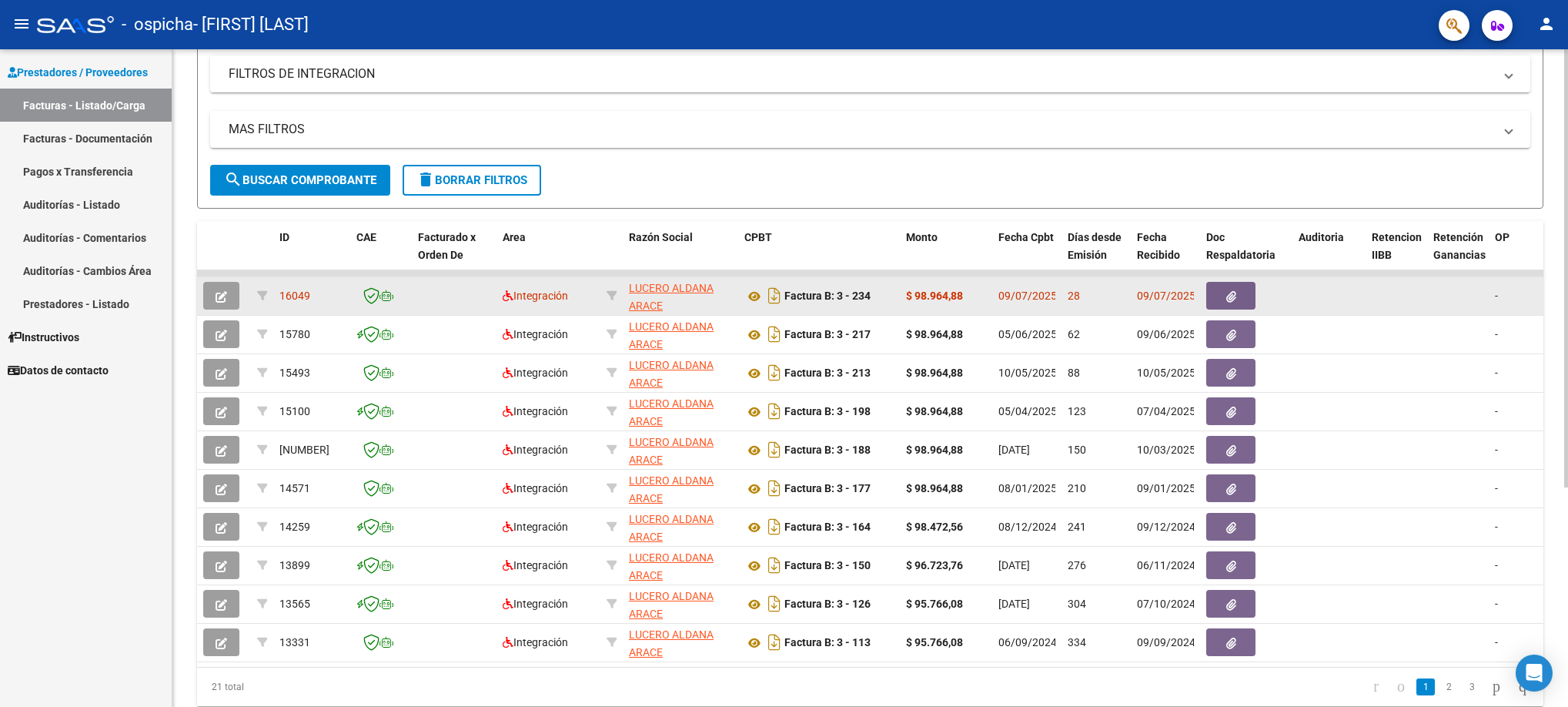 click 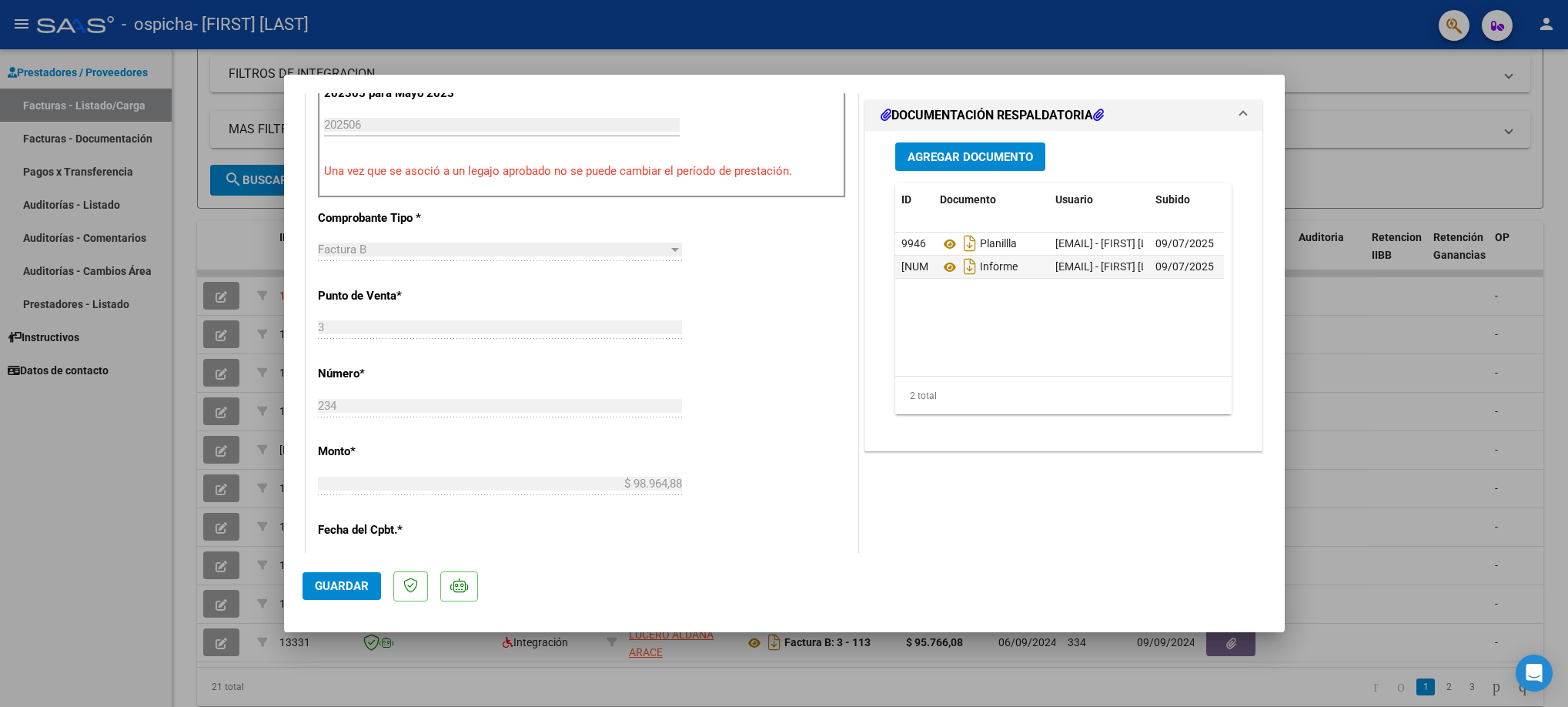 scroll, scrollTop: 615, scrollLeft: 0, axis: vertical 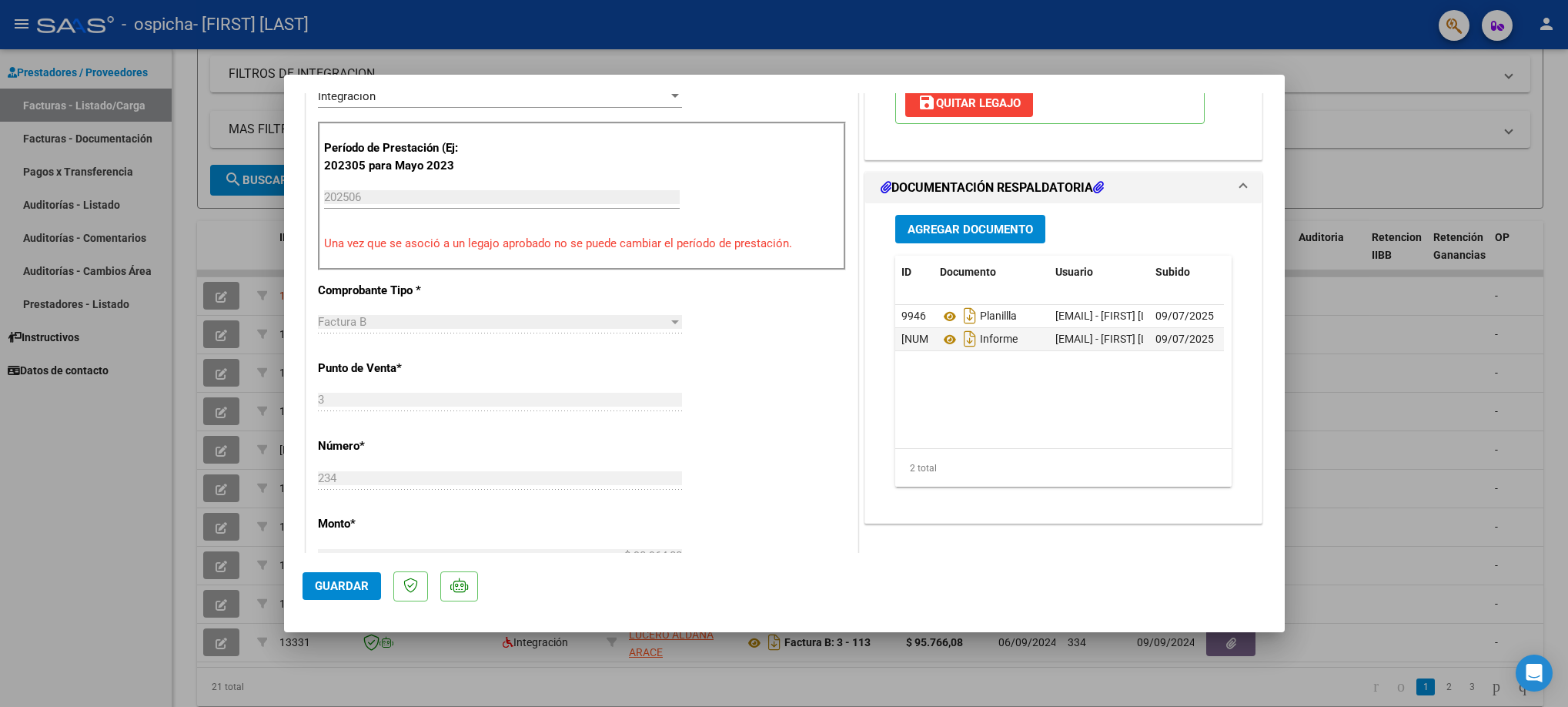 click at bounding box center [784, 354] 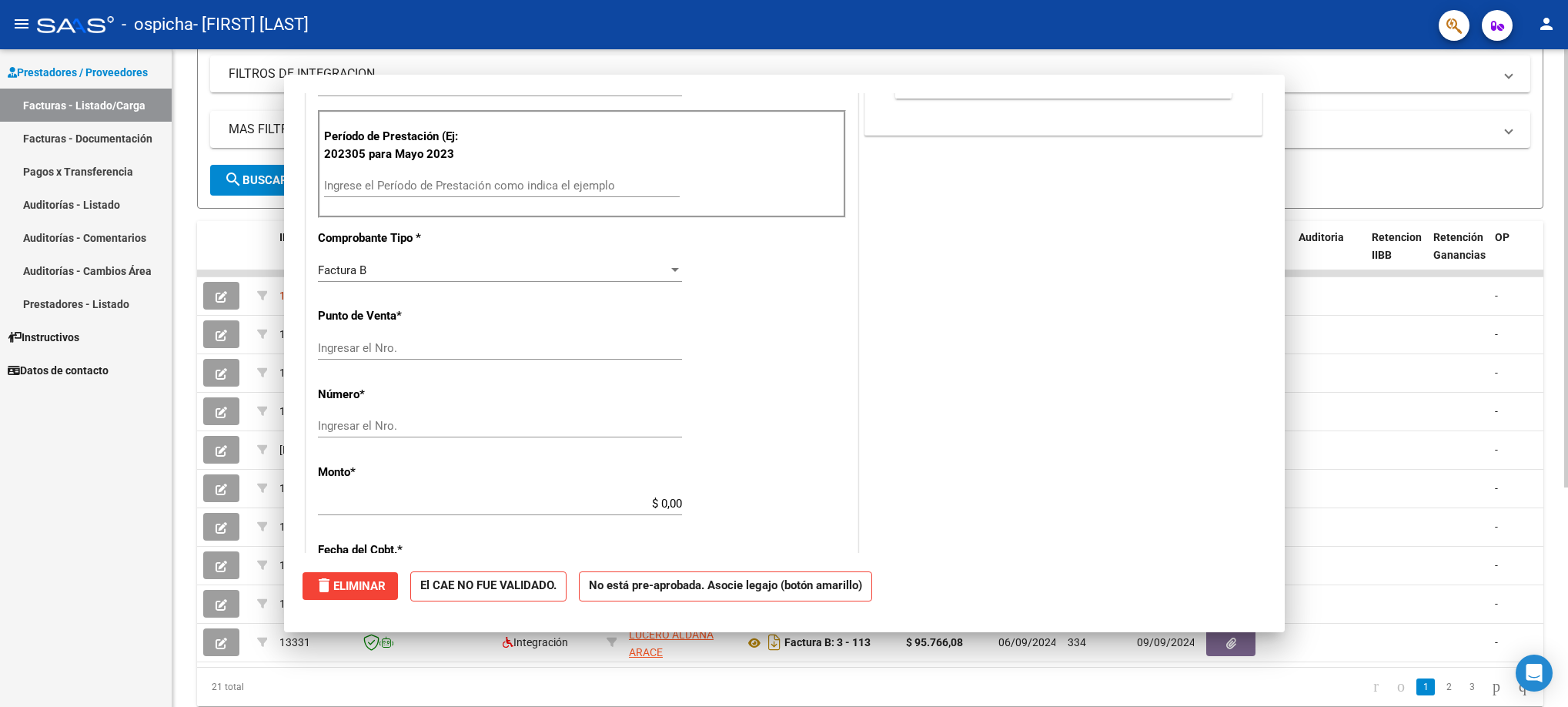 scroll, scrollTop: 0, scrollLeft: 0, axis: both 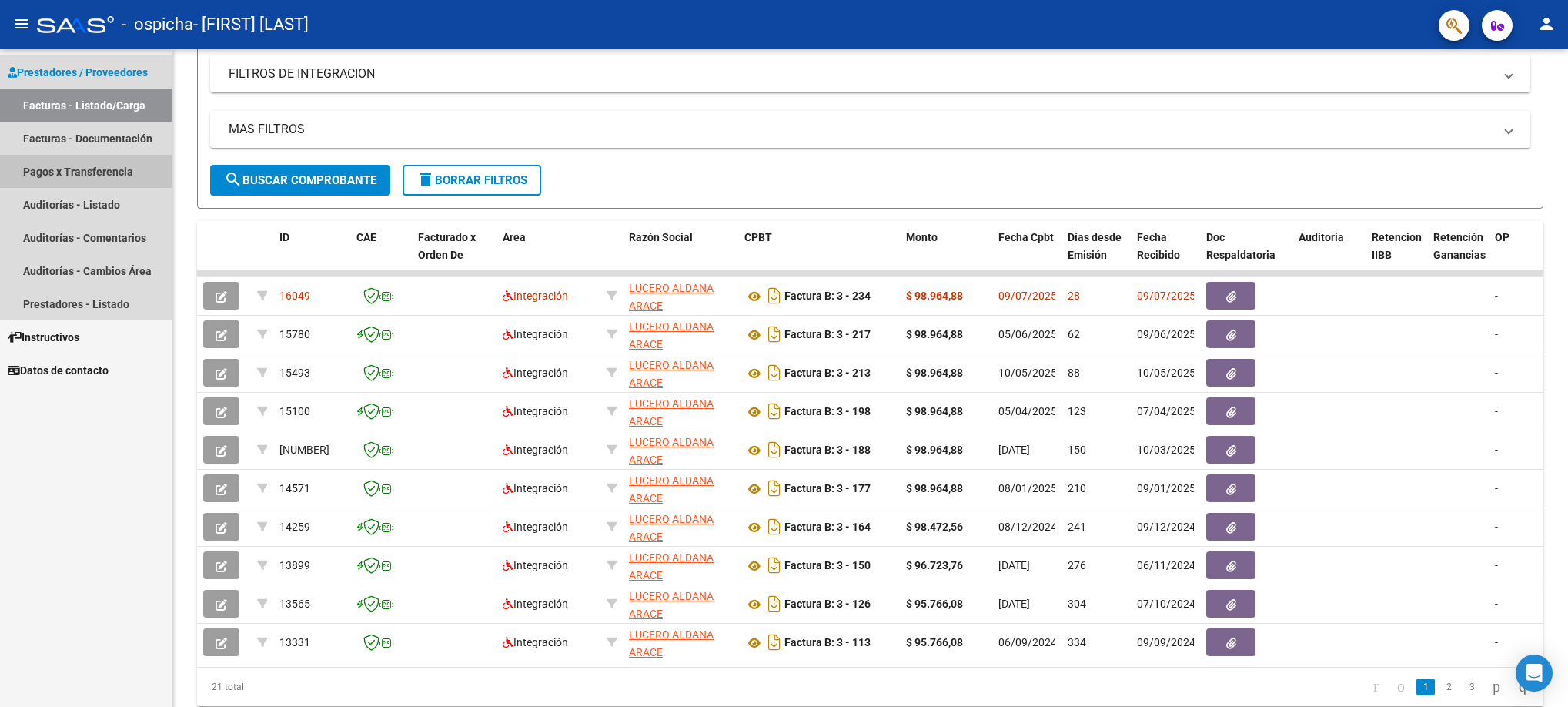click on "Pagos x Transferencia" at bounding box center (85, 171) 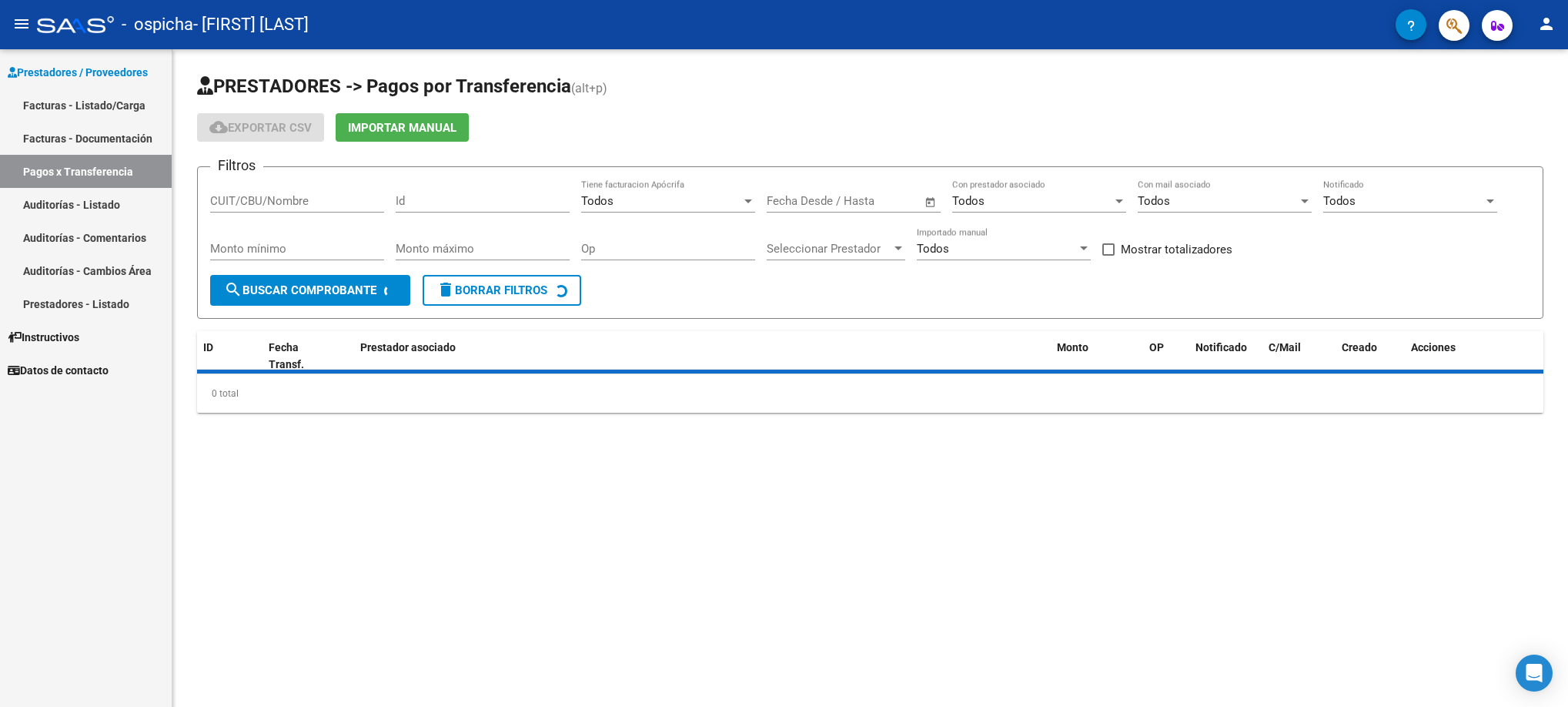 scroll, scrollTop: 0, scrollLeft: 0, axis: both 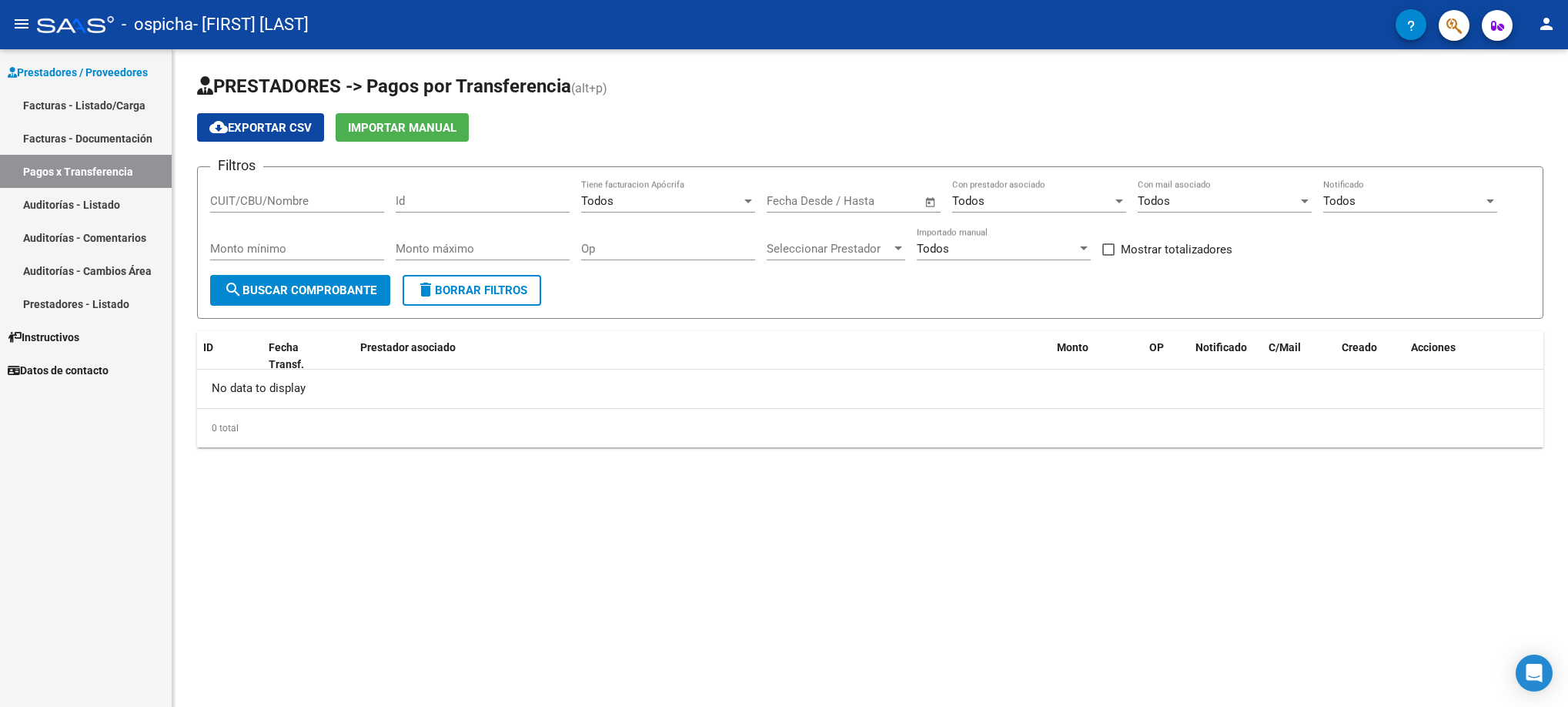 click on "Facturas - Listado/Carga" at bounding box center (85, 105) 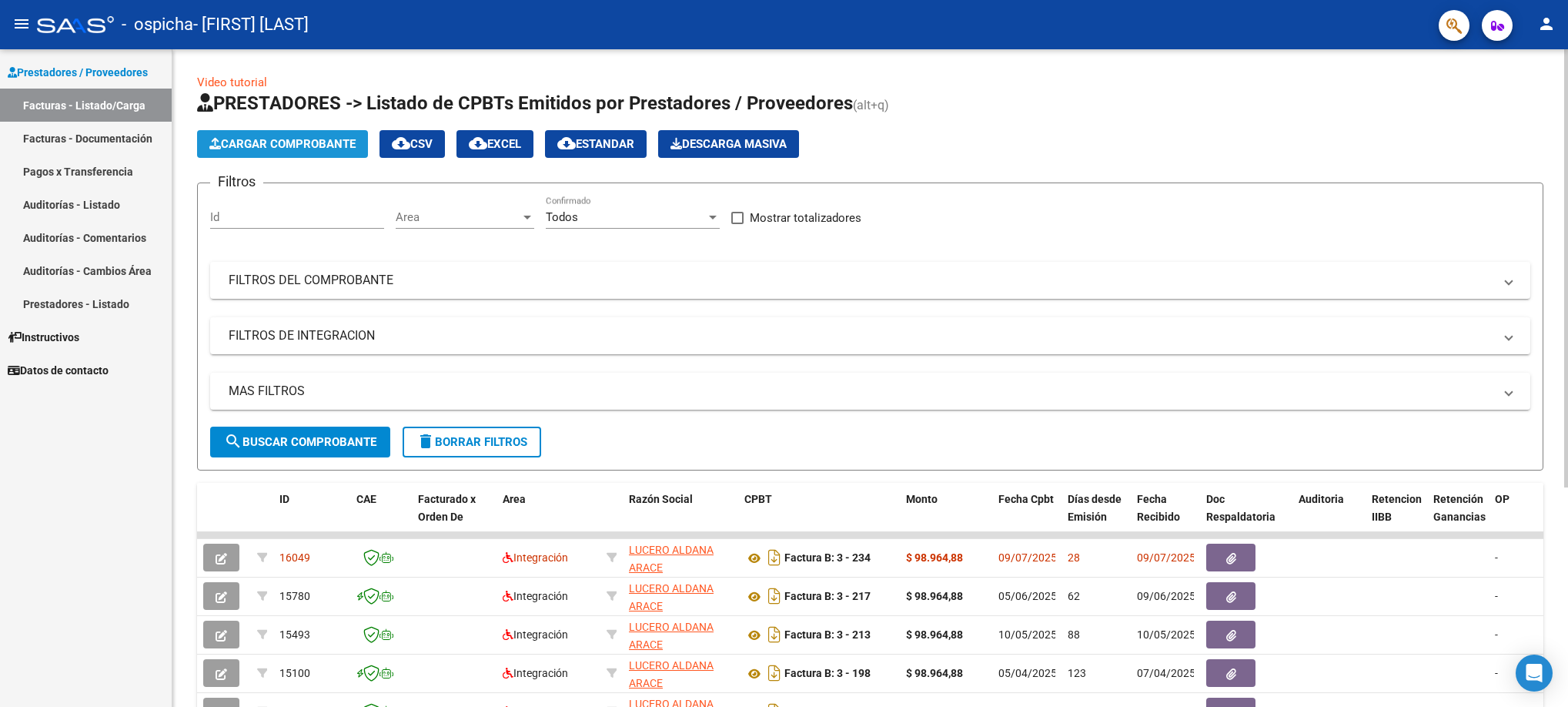 click on "Cargar Comprobante" 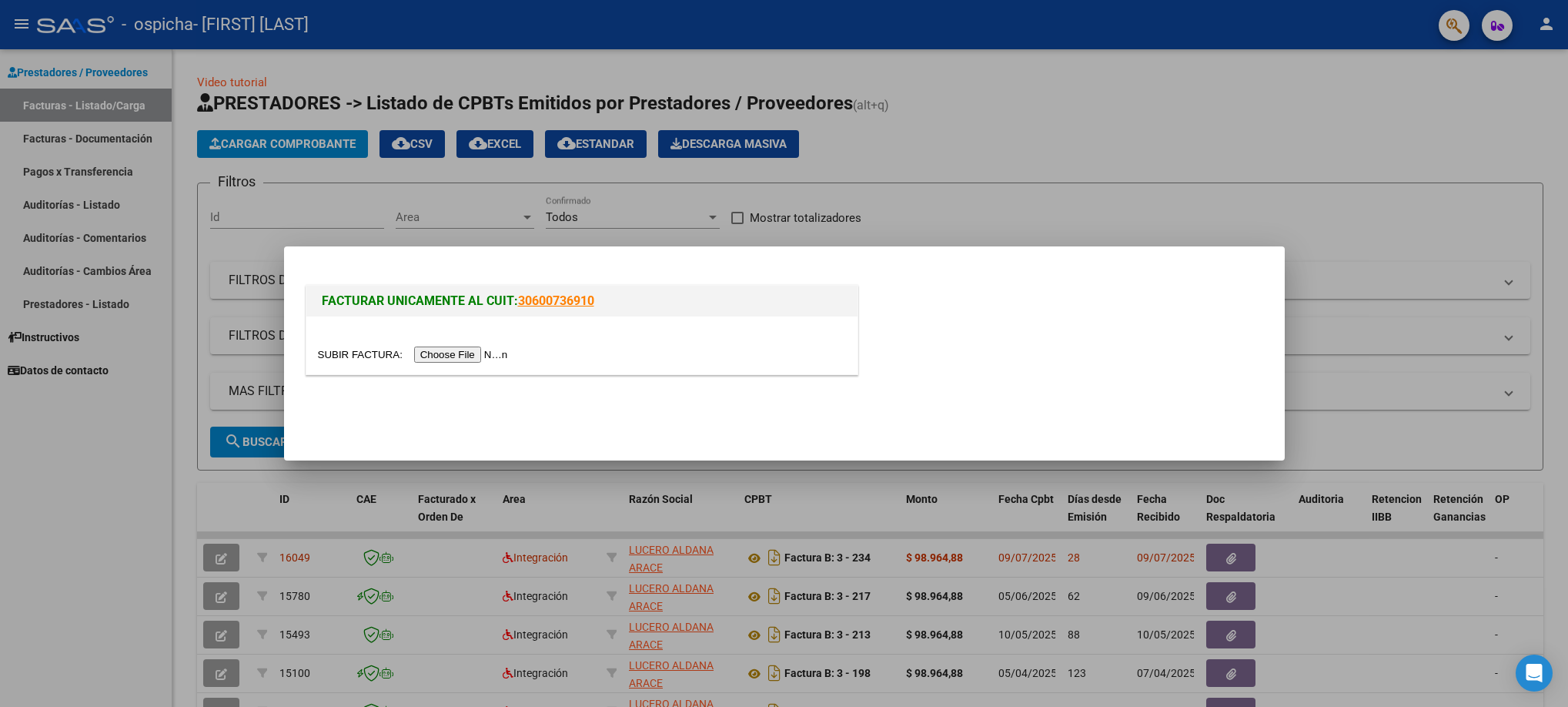 click at bounding box center [415, 354] 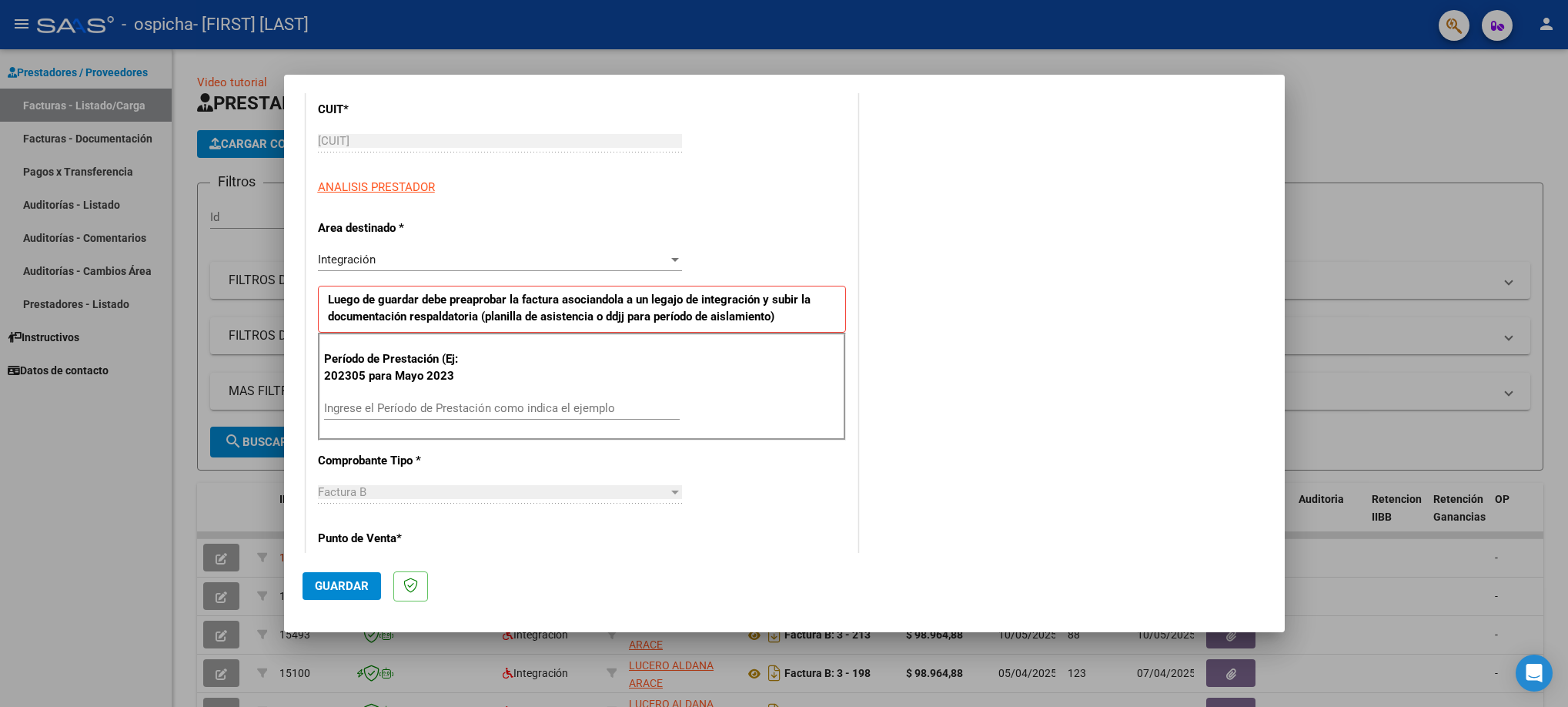 scroll, scrollTop: 231, scrollLeft: 0, axis: vertical 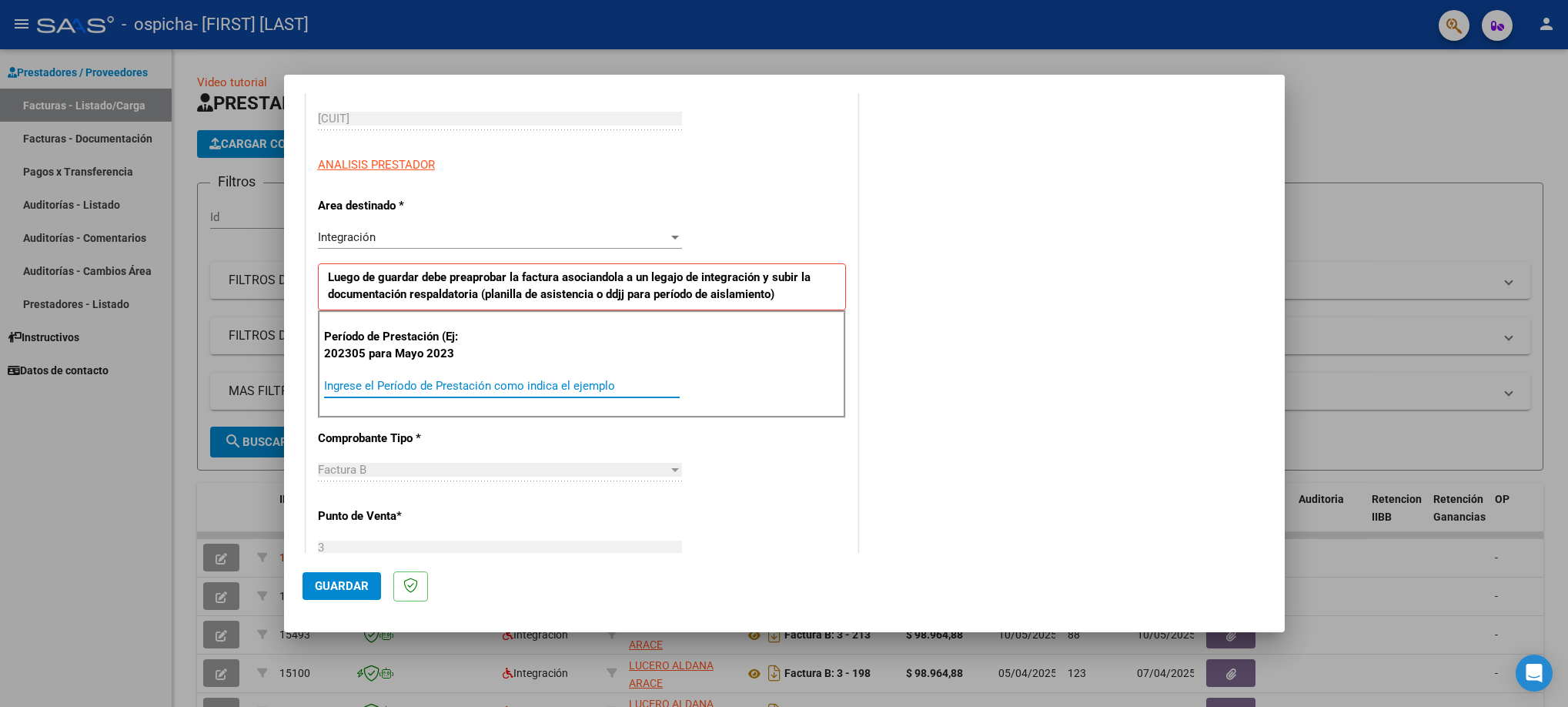 click on "Ingrese el Período de Prestación como indica el ejemplo" at bounding box center (502, 386) 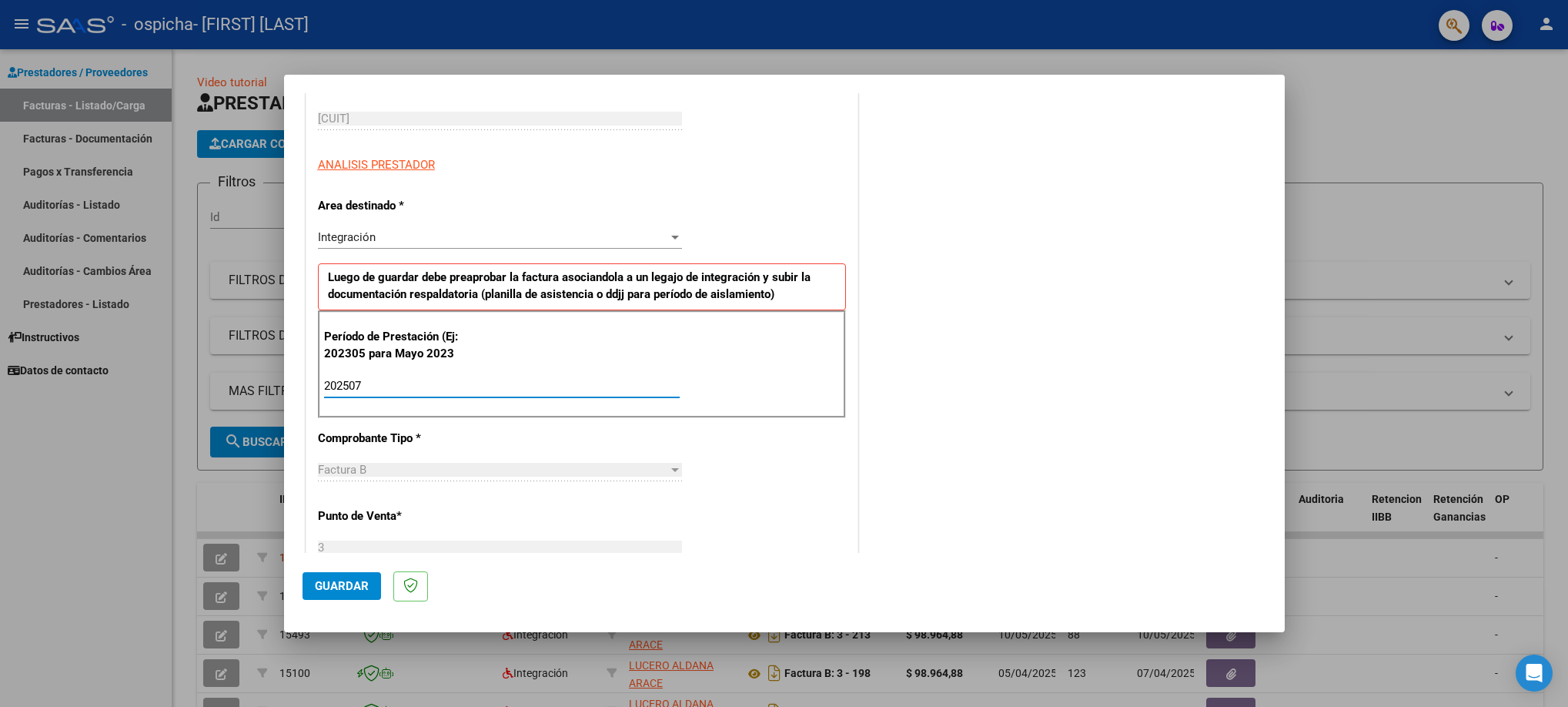 type on "202507" 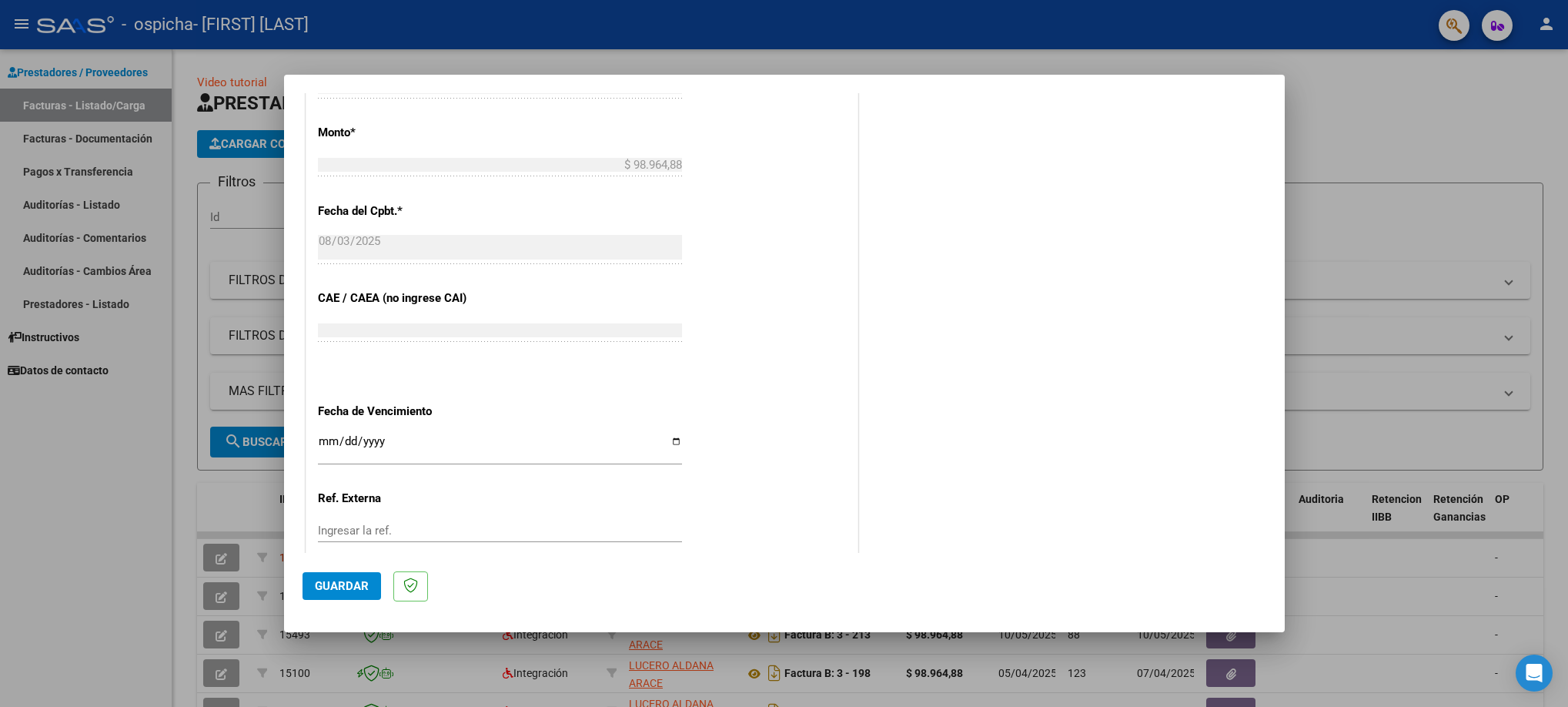 scroll, scrollTop: 816, scrollLeft: 0, axis: vertical 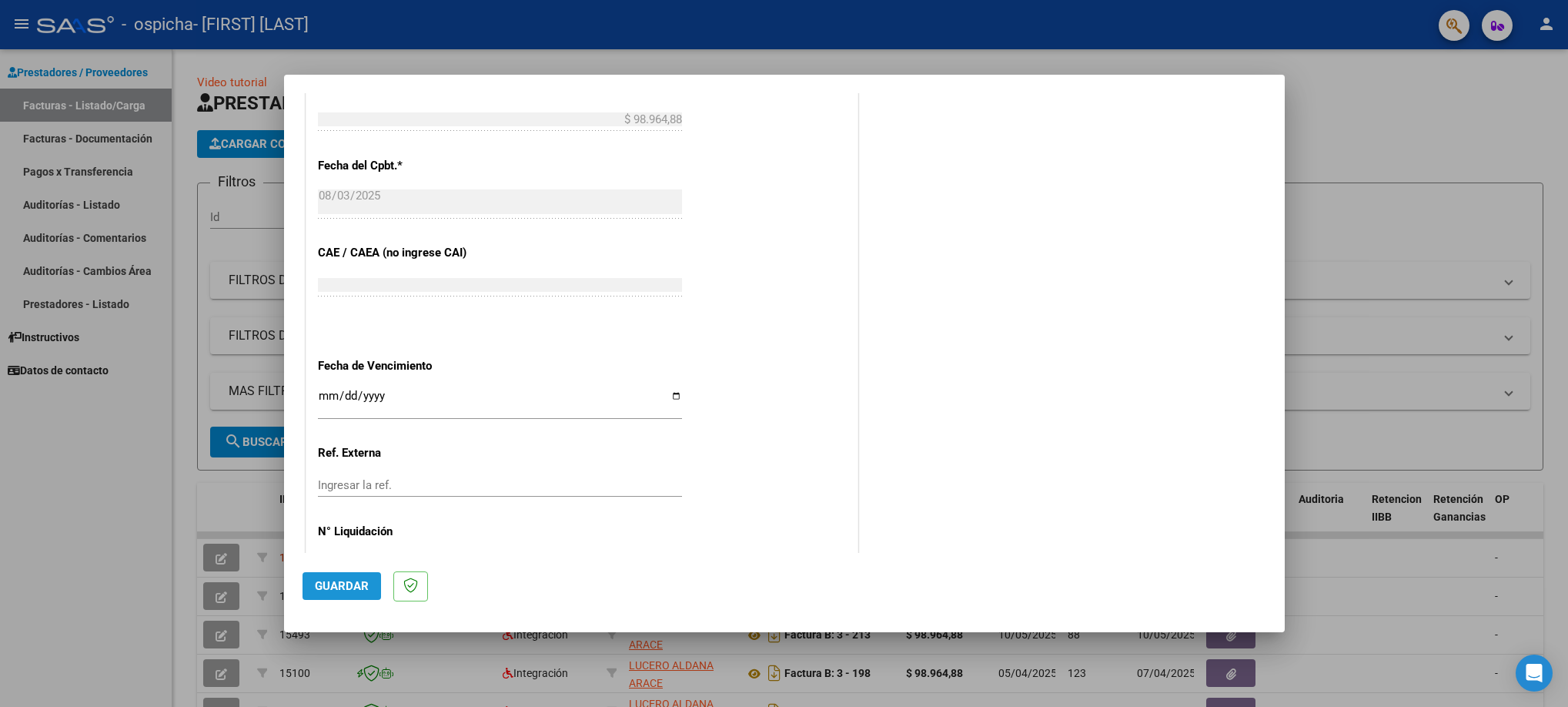 click on "Guardar" 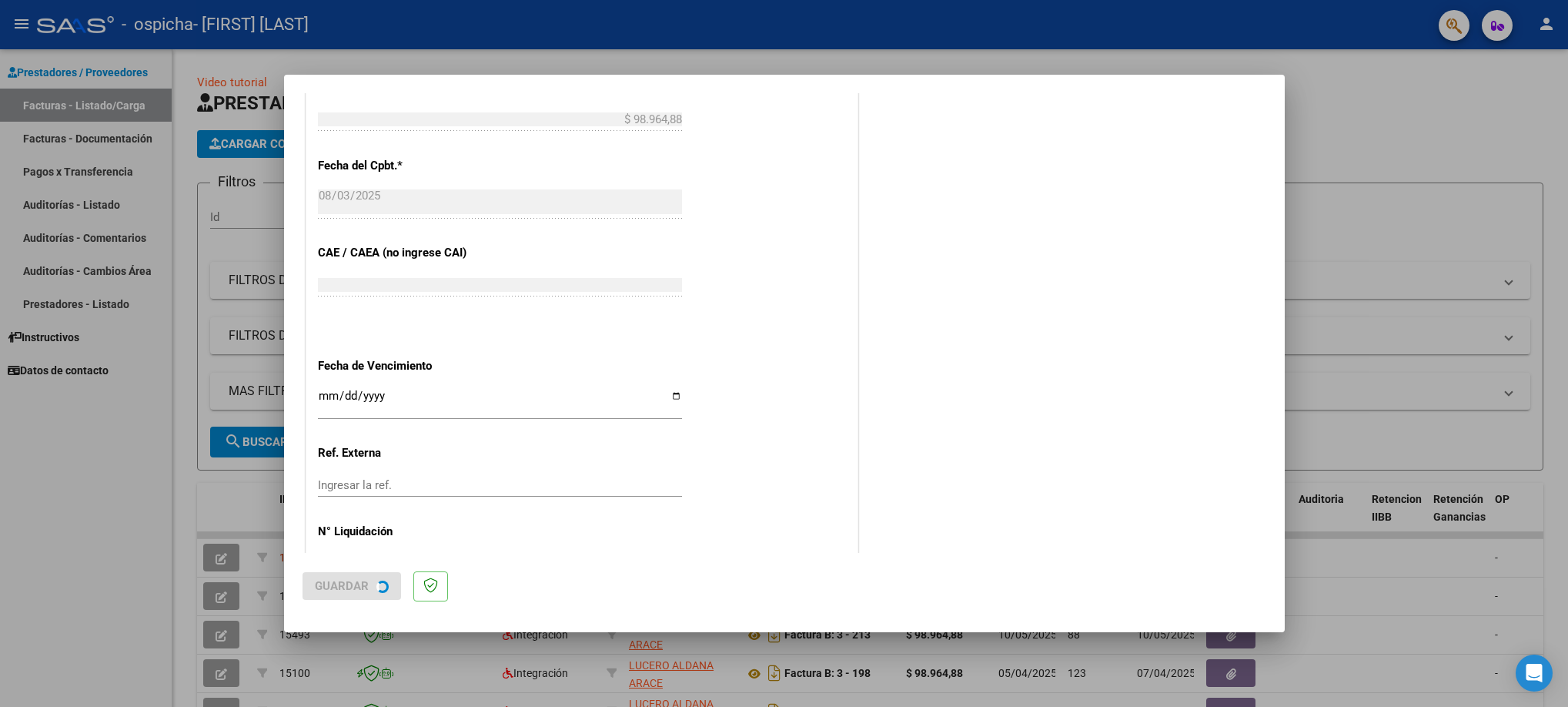 scroll, scrollTop: 0, scrollLeft: 0, axis: both 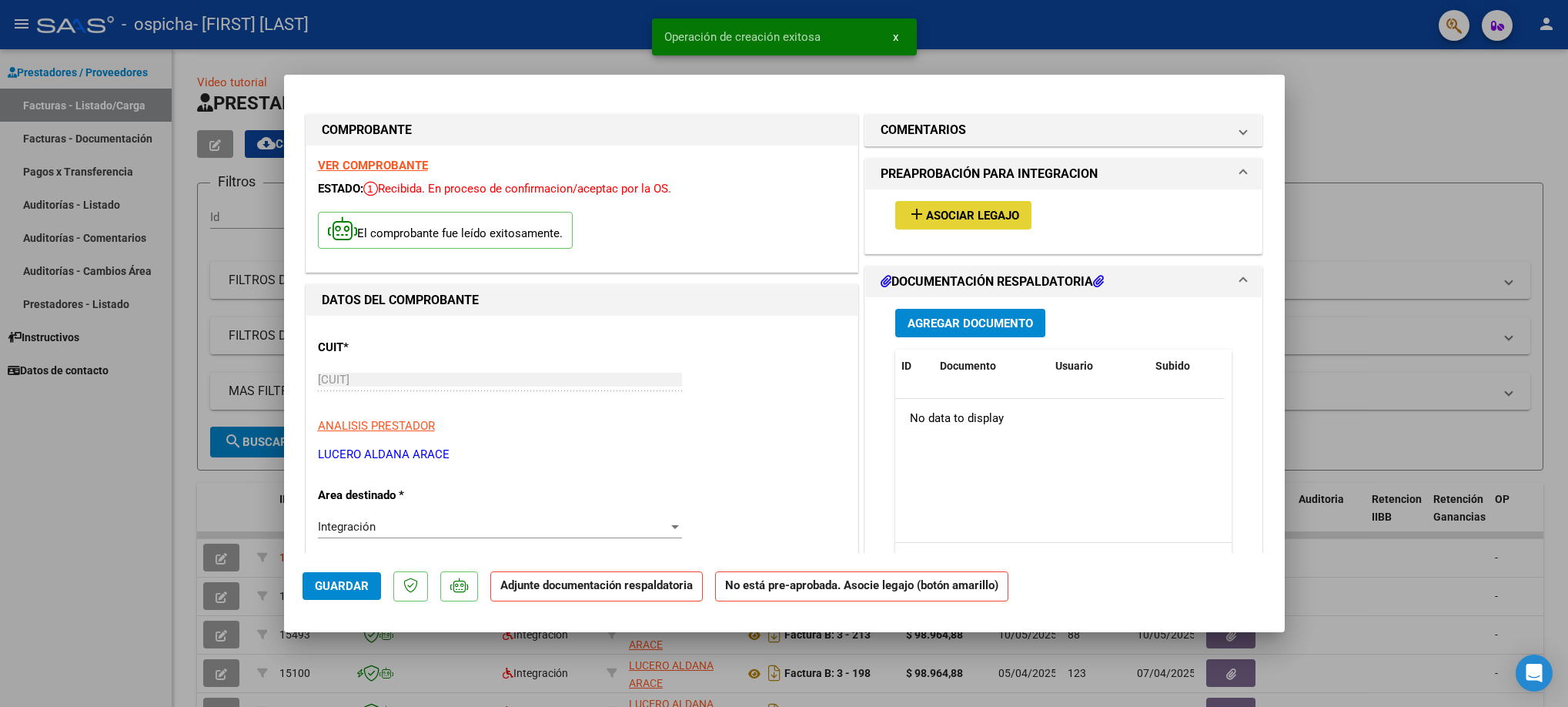 click on "Asociar Legajo" at bounding box center (972, 216) 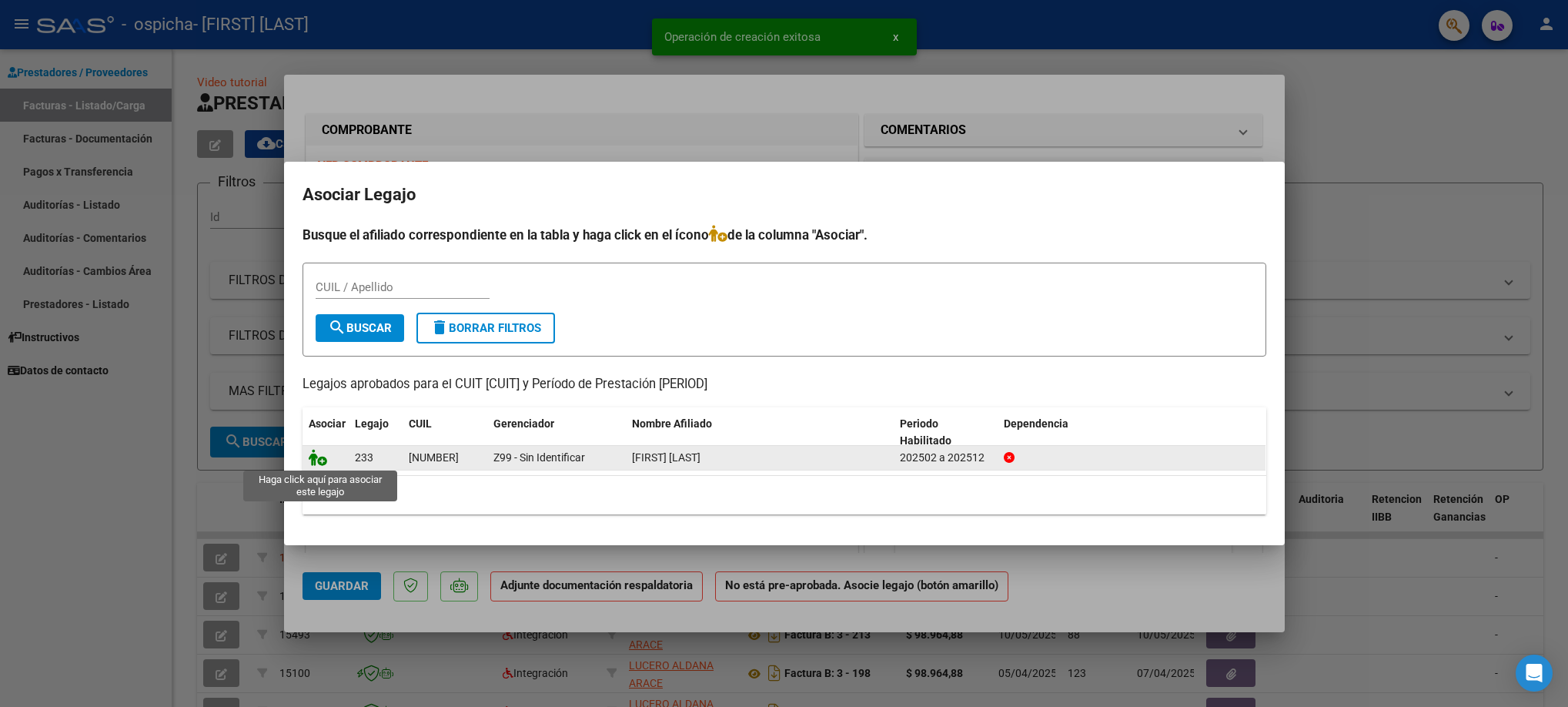 click 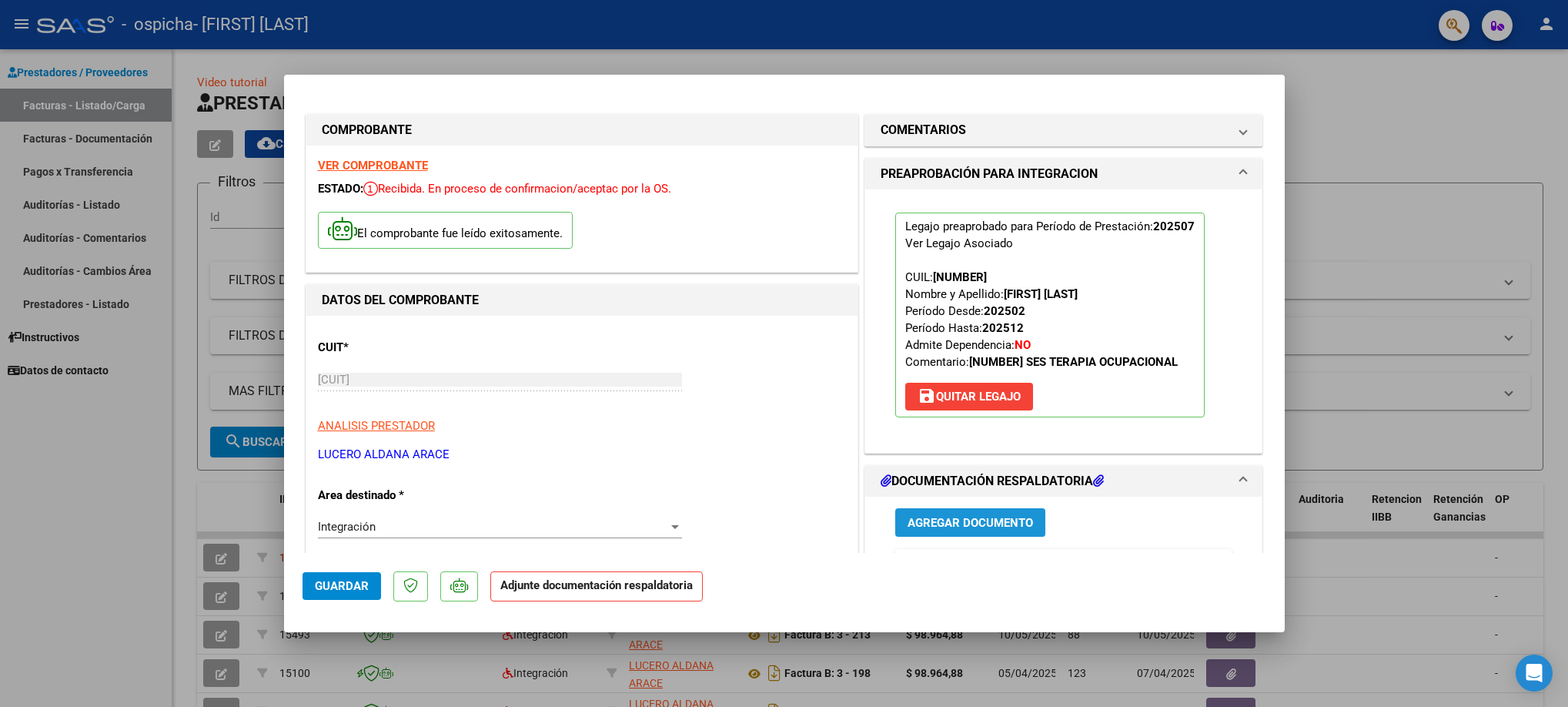click on "Agregar Documento" at bounding box center [970, 523] 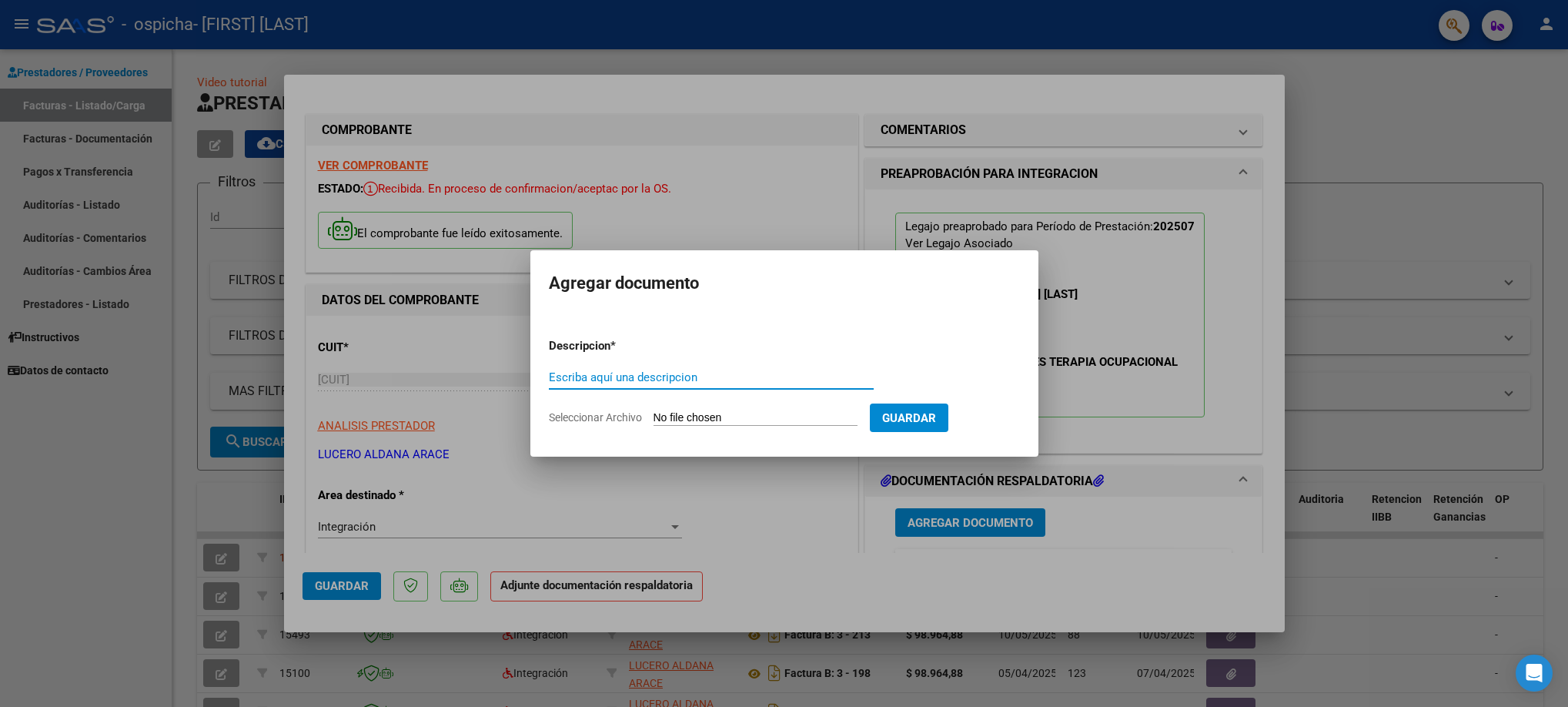 click on "Escriba aquí una descripcion" at bounding box center (711, 377) 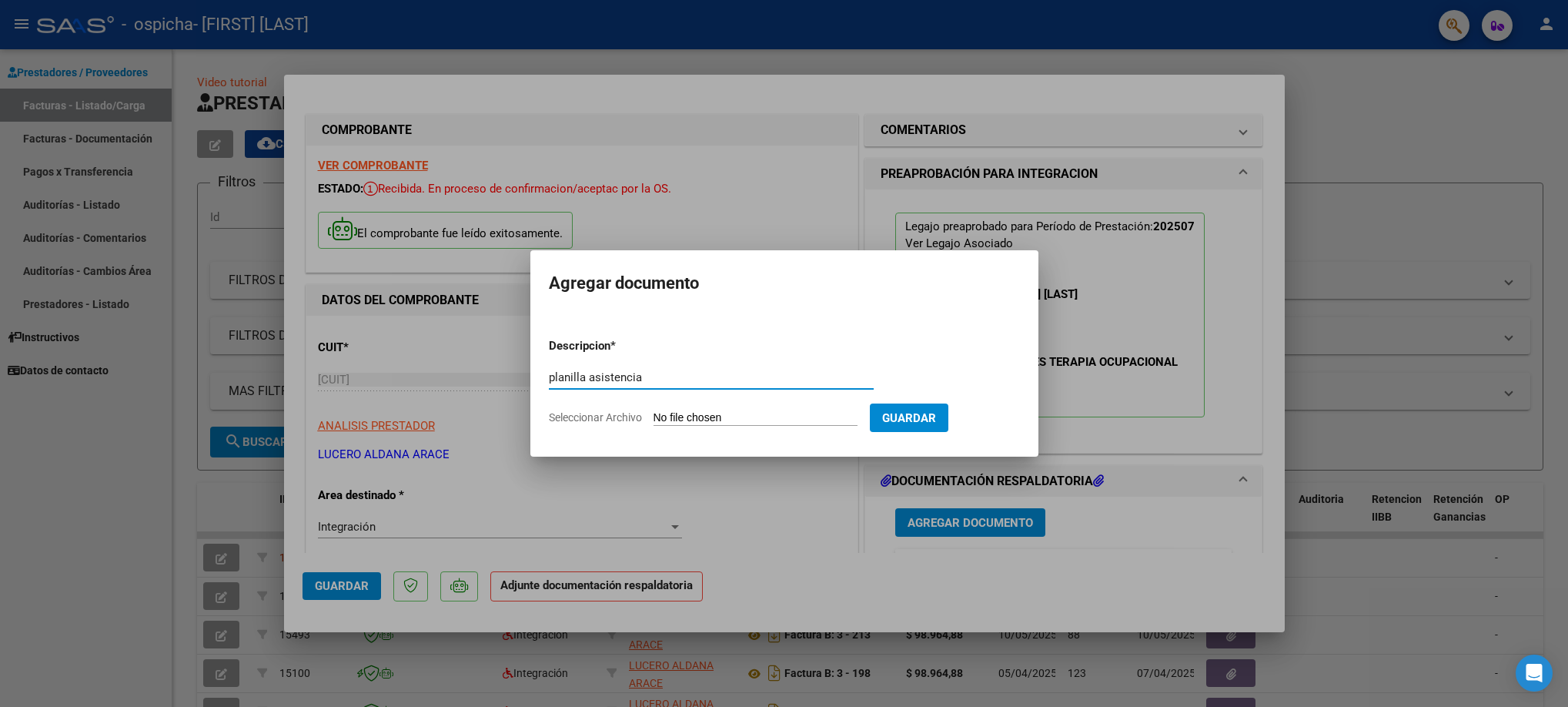 type on "planilla asistencia" 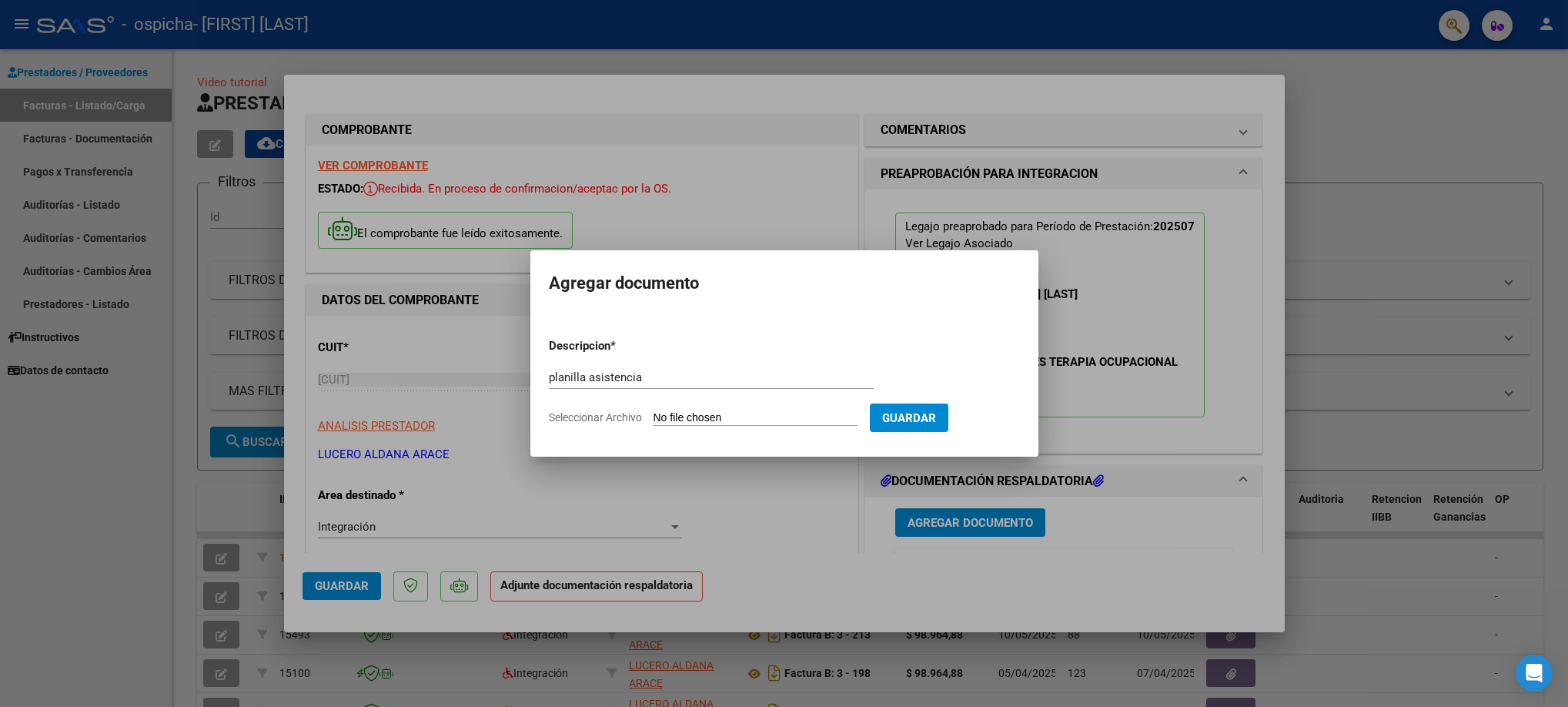 type on "C:\fakepath\tiziano coria.jpeg" 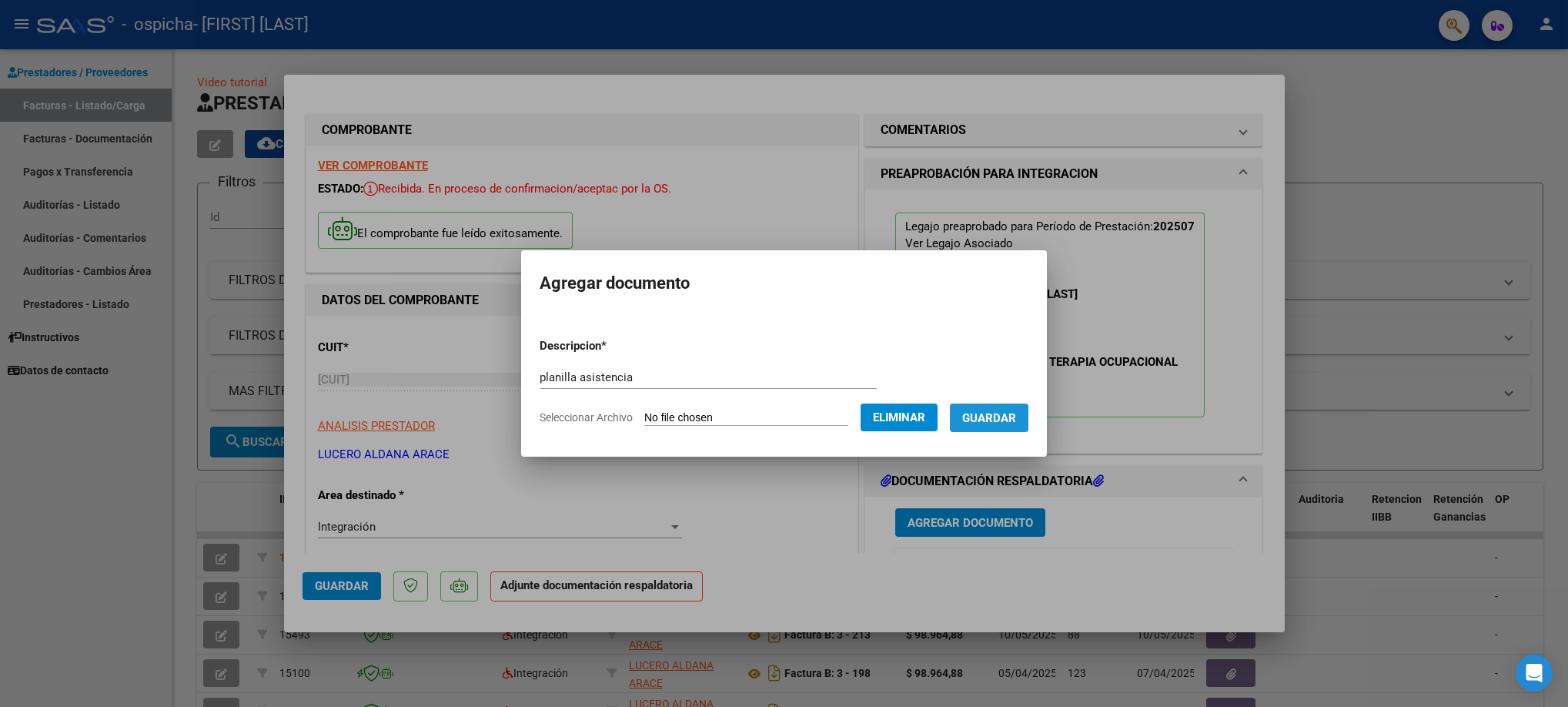 click on "Guardar" at bounding box center (989, 418) 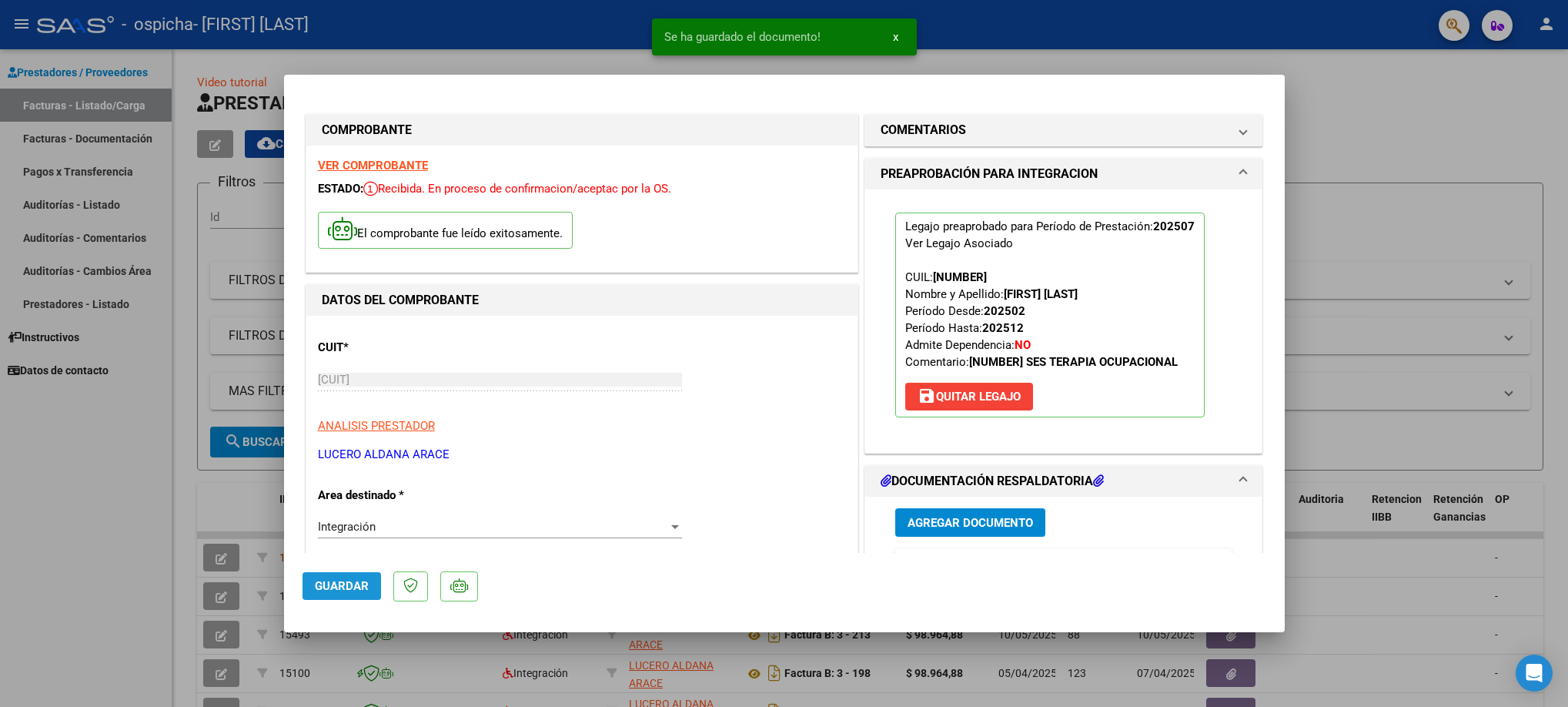 click on "Guardar" 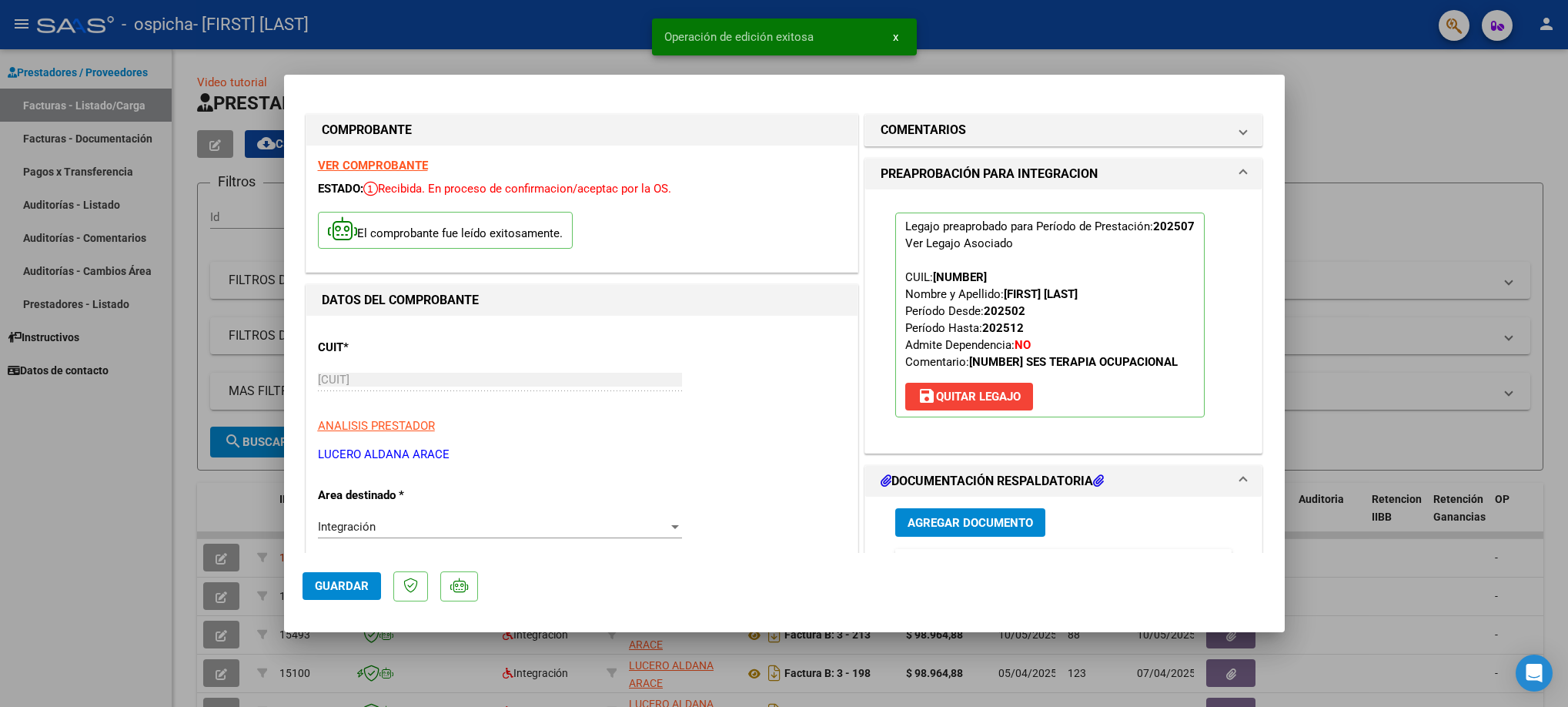 click at bounding box center (784, 354) 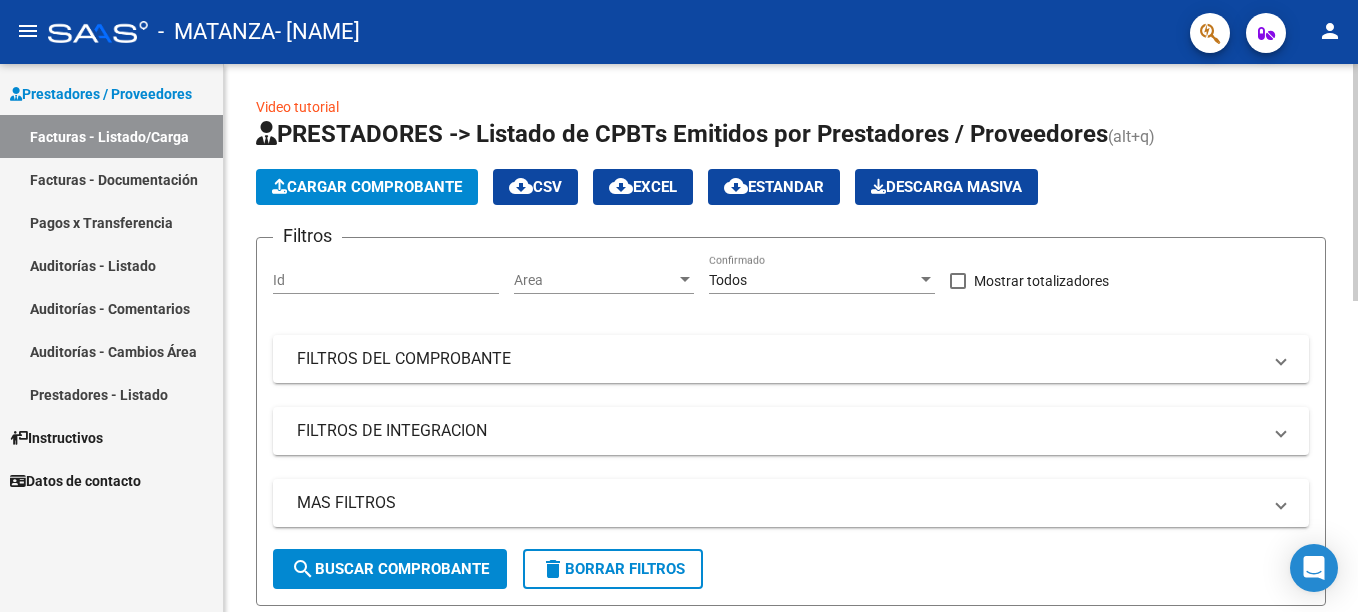 scroll, scrollTop: 0, scrollLeft: 0, axis: both 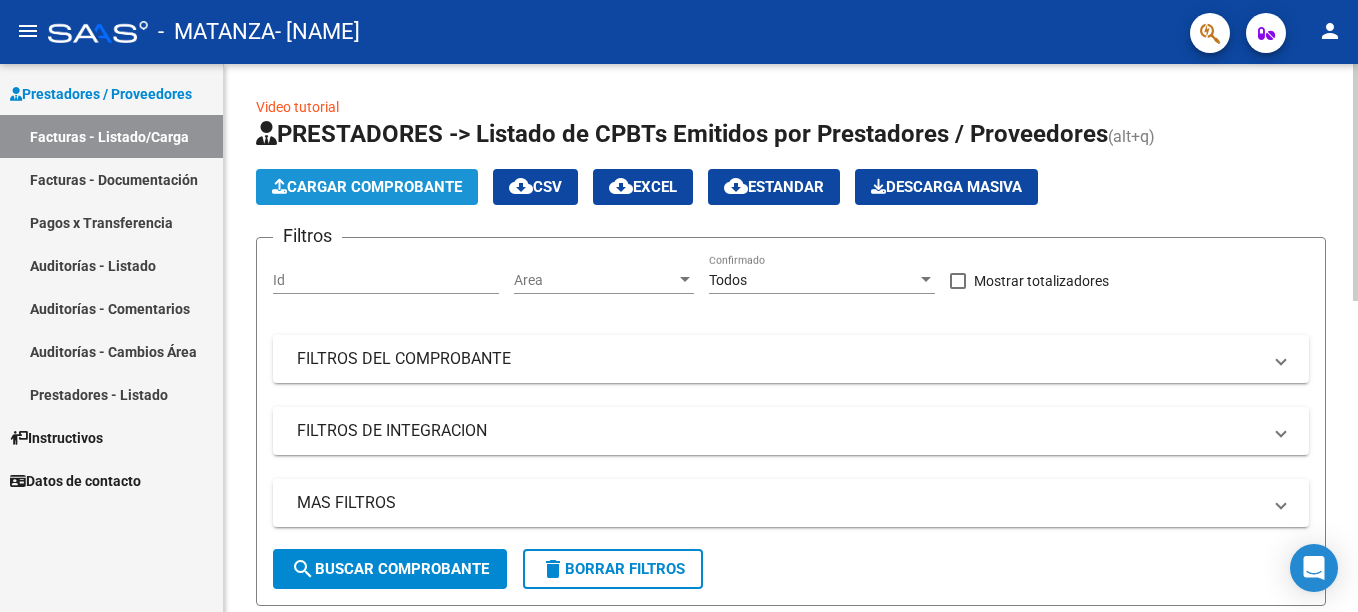 click on "Cargar Comprobante" 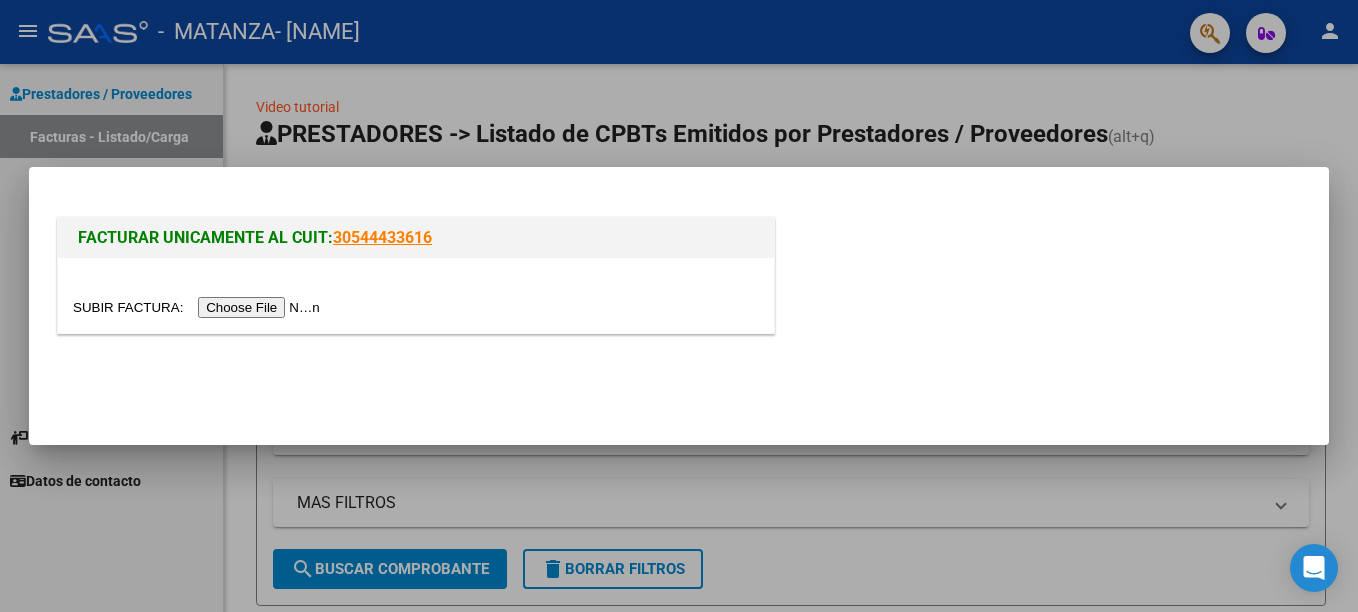 click at bounding box center [199, 307] 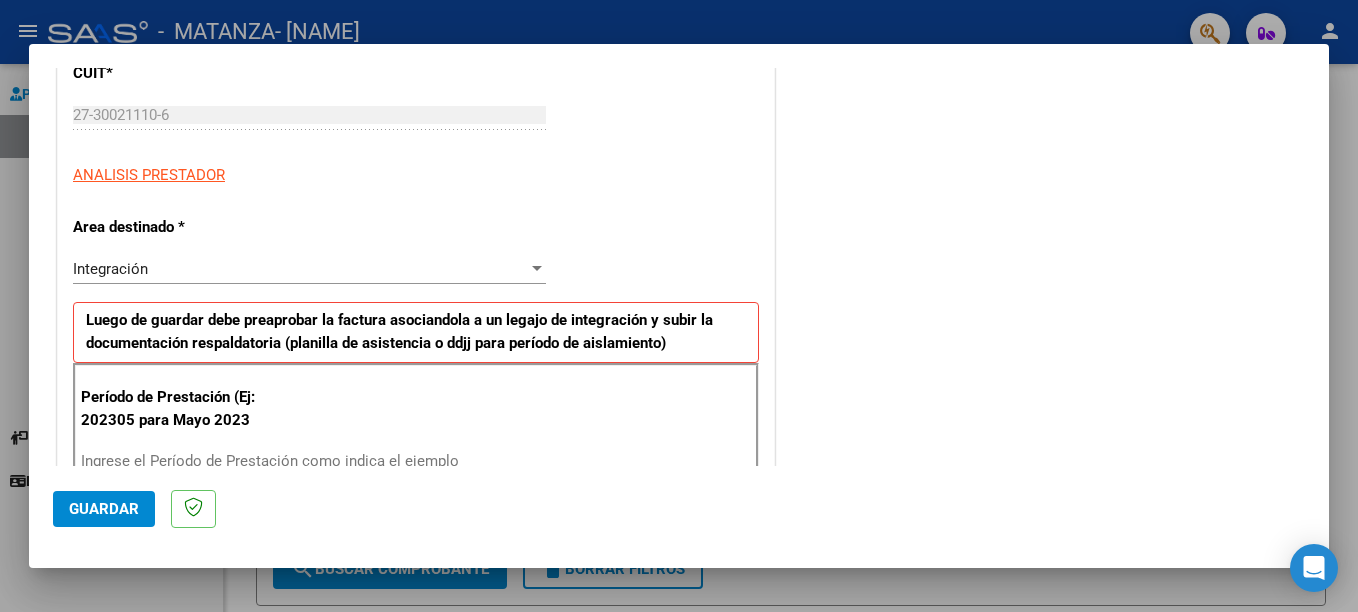 scroll, scrollTop: 360, scrollLeft: 0, axis: vertical 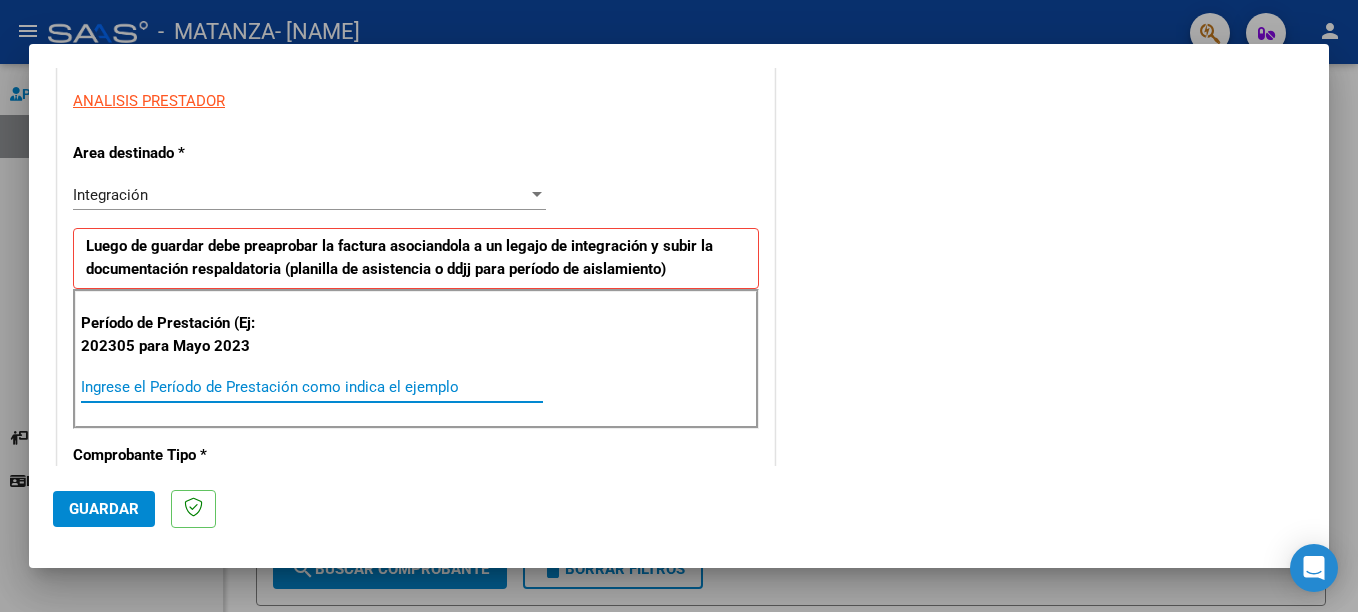 click on "Ingrese el Período de Prestación como indica el ejemplo" at bounding box center [312, 387] 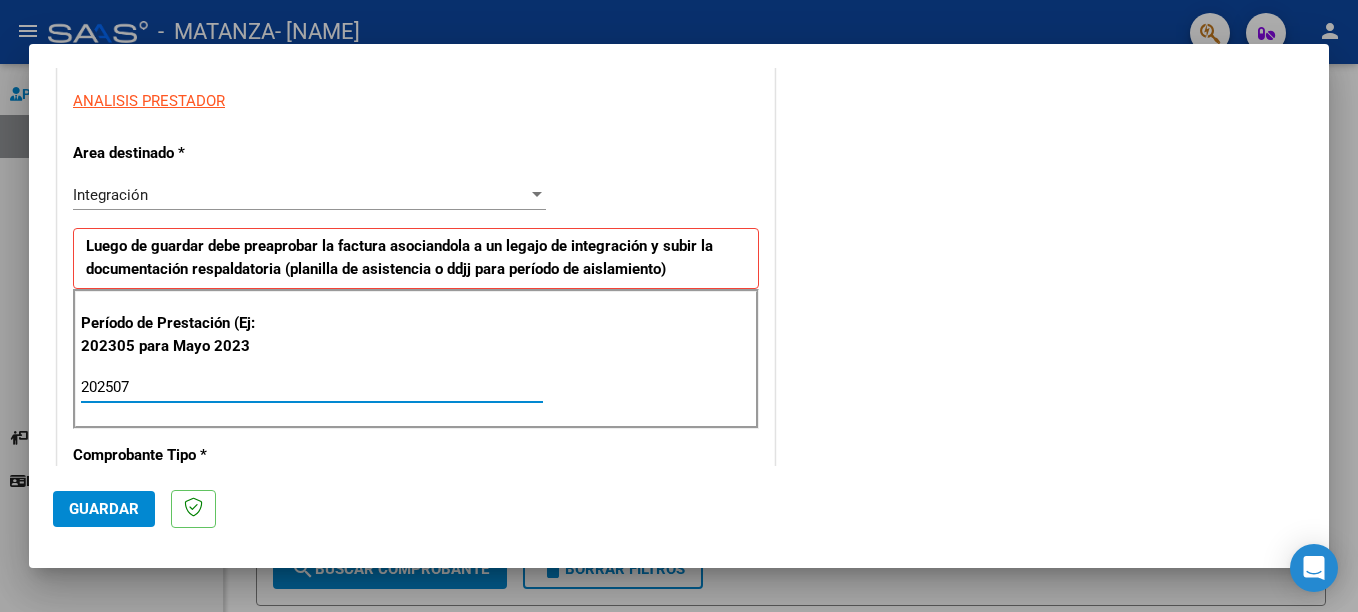 type on "202507" 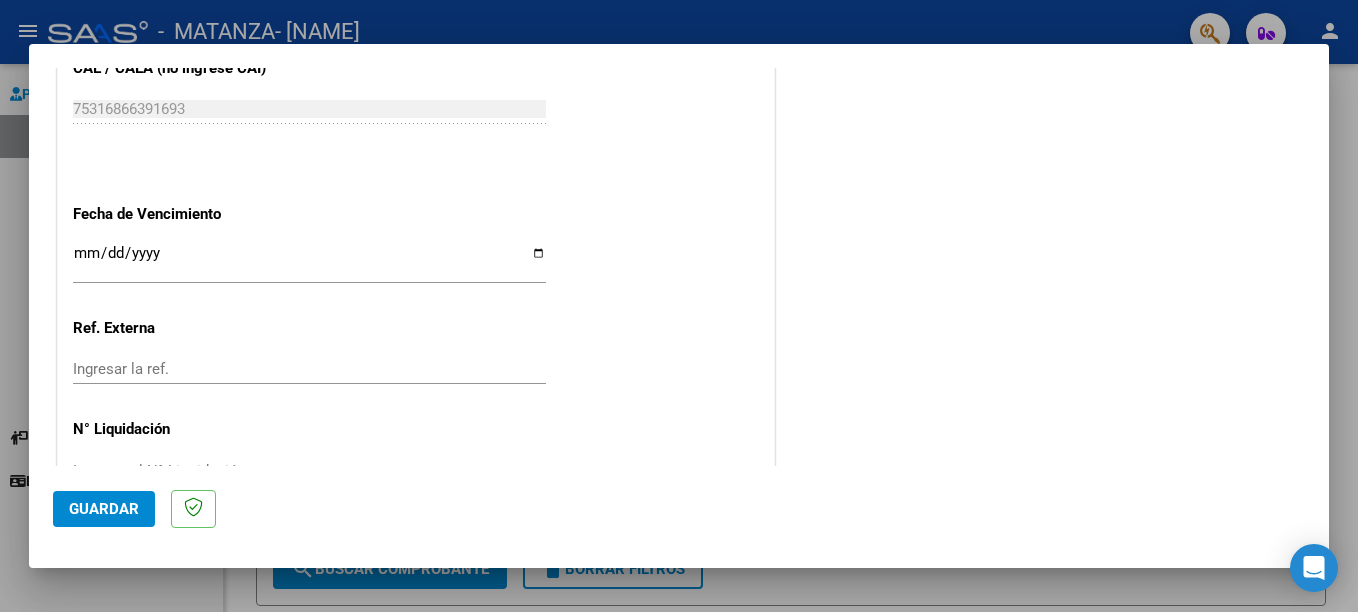 scroll, scrollTop: 1324, scrollLeft: 0, axis: vertical 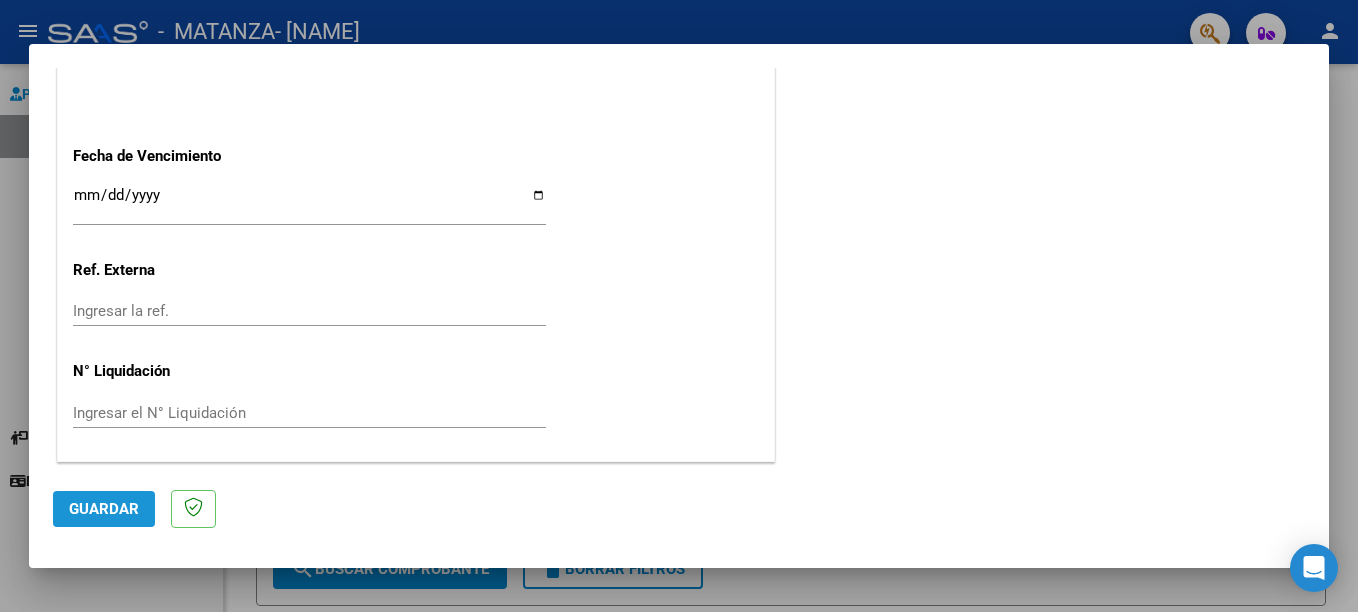 click on "Guardar" 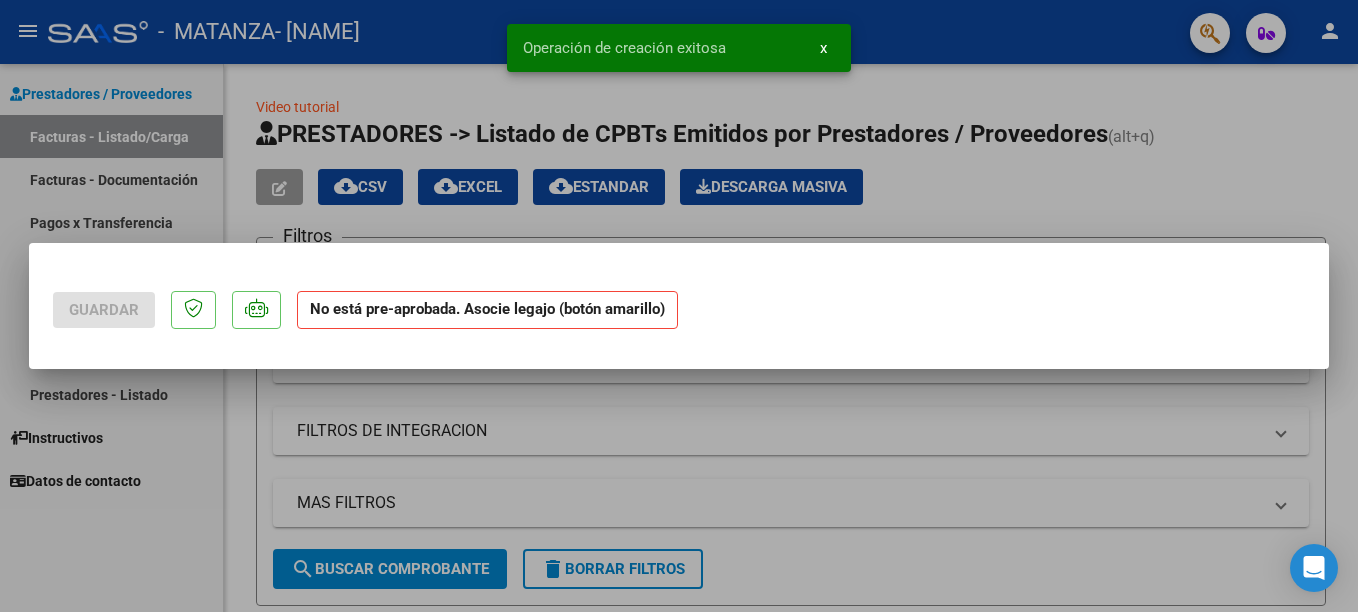 scroll, scrollTop: 0, scrollLeft: 0, axis: both 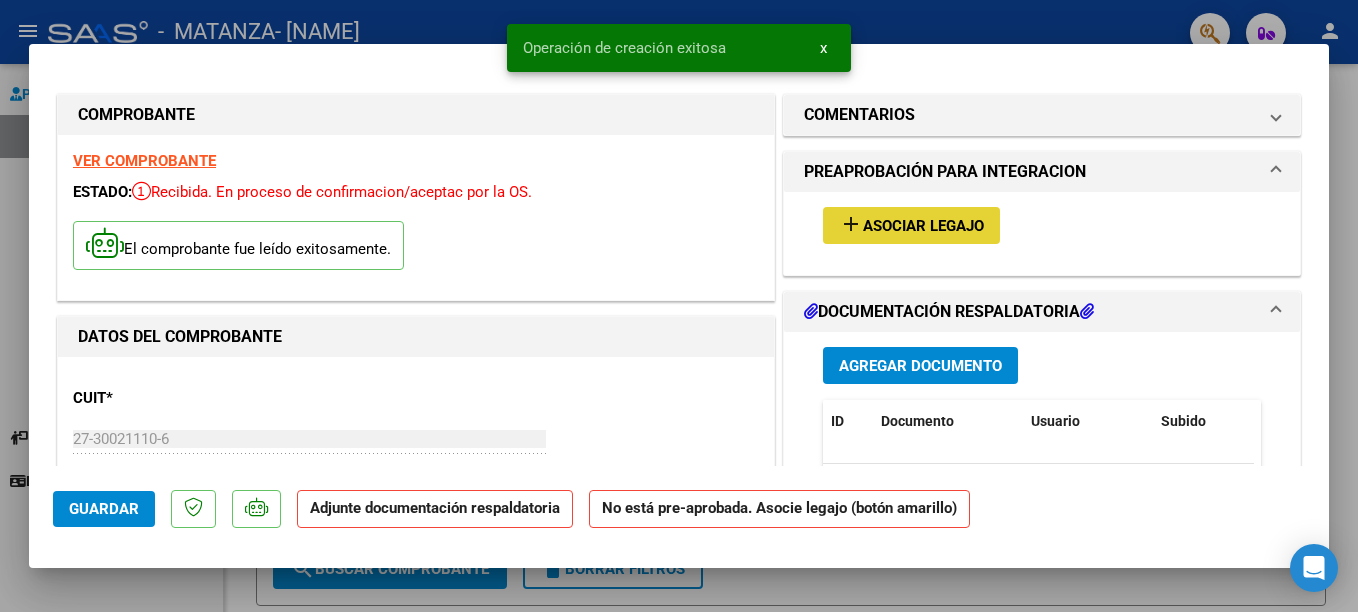 click on "Asociar Legajo" at bounding box center (923, 226) 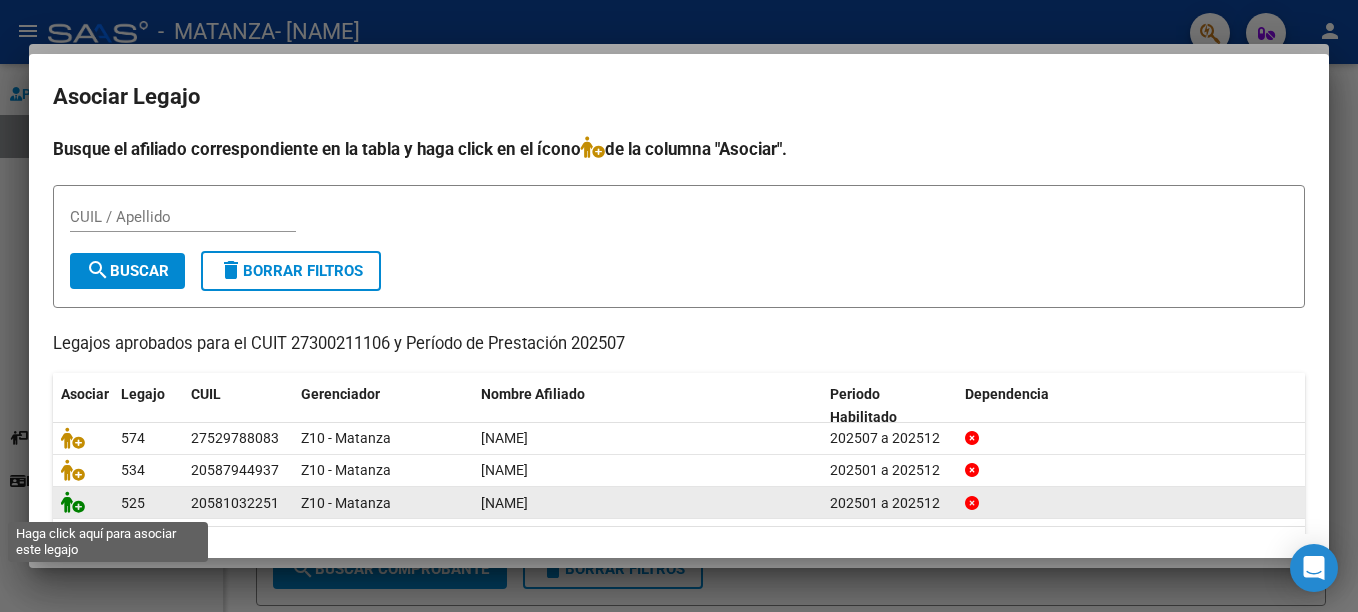 click 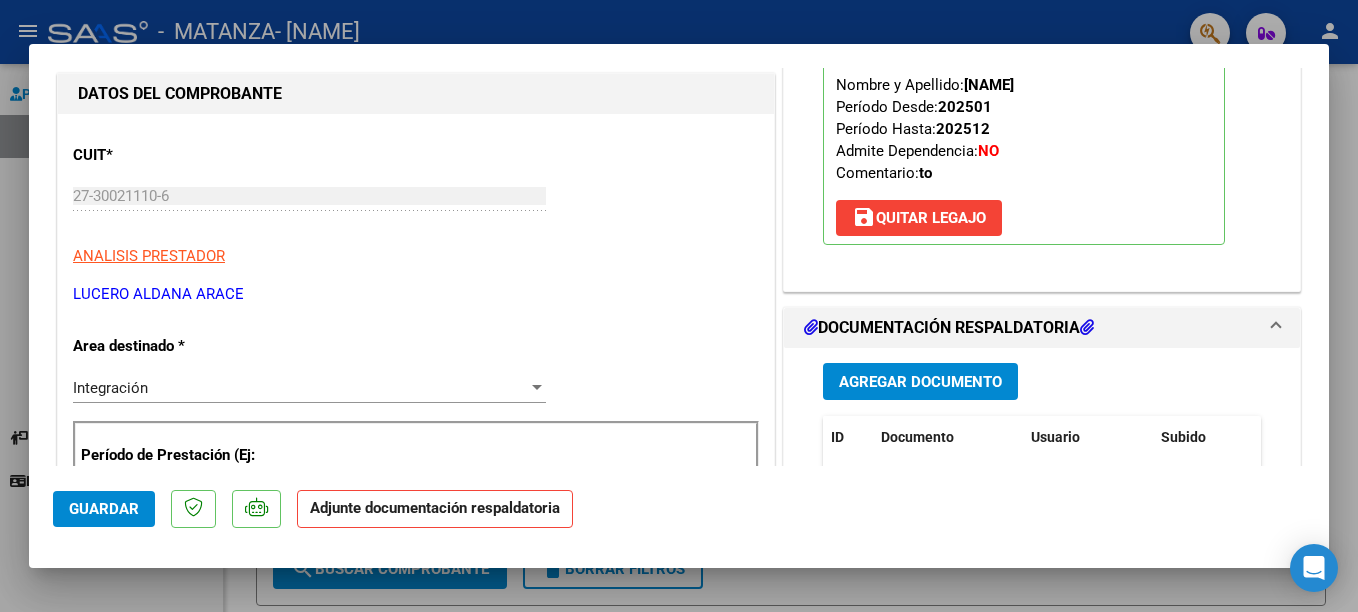 scroll, scrollTop: 280, scrollLeft: 0, axis: vertical 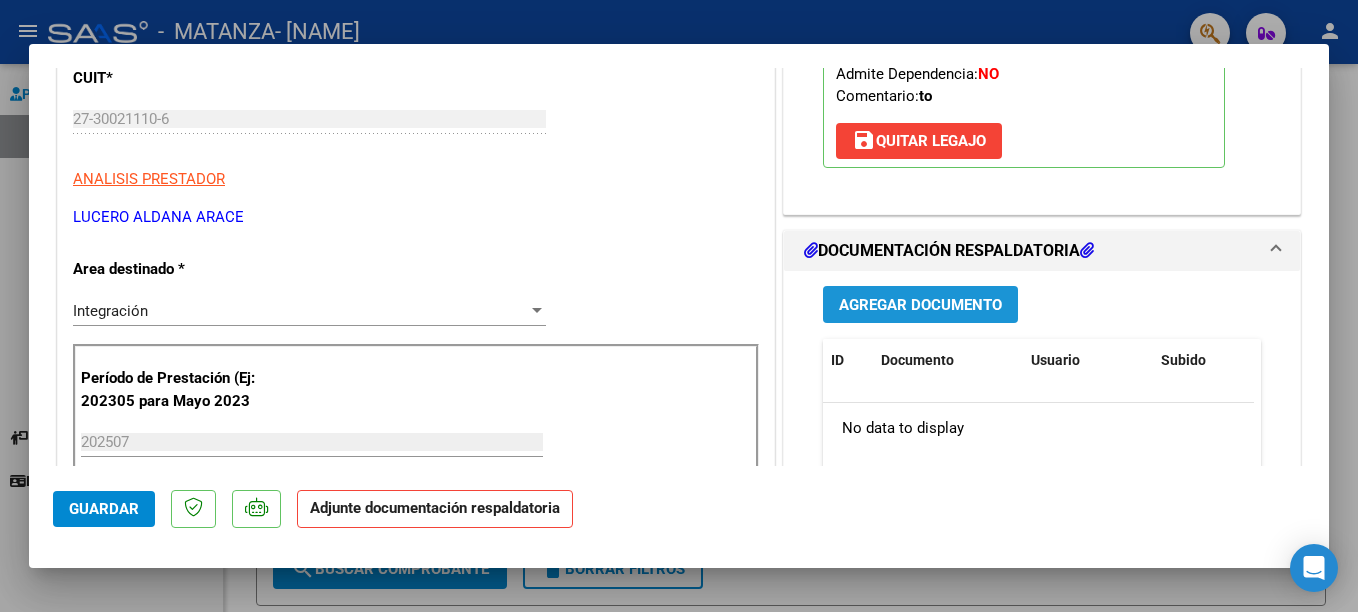 click on "Agregar Documento" at bounding box center [920, 305] 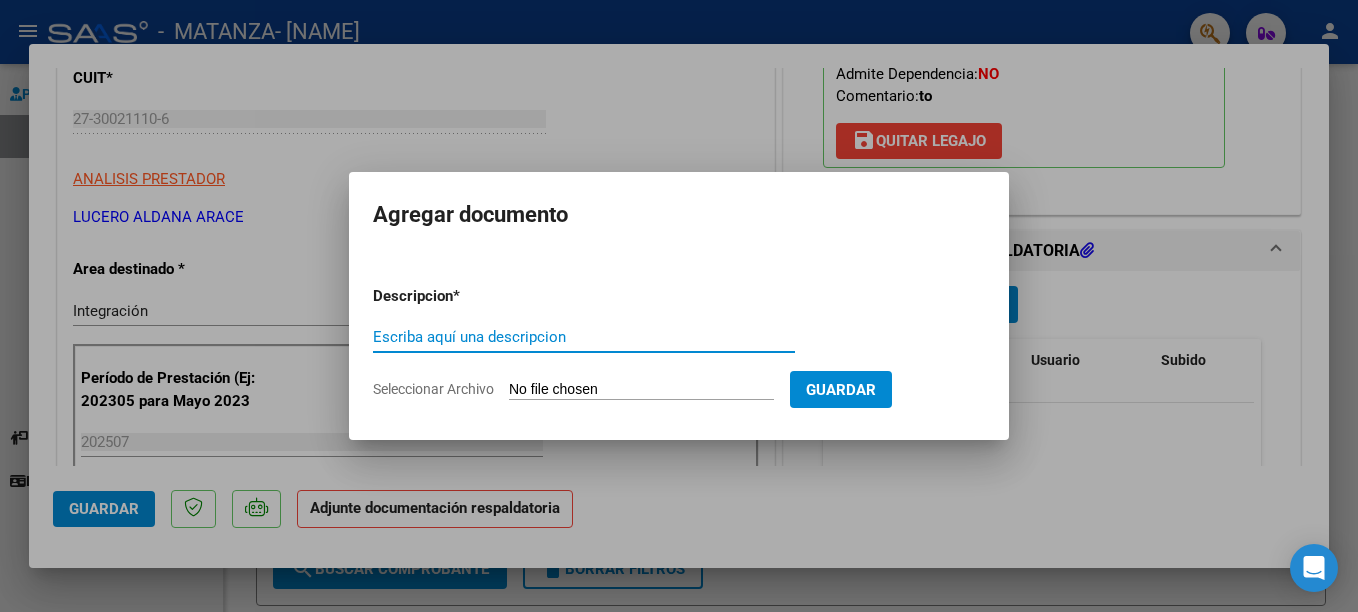 click on "Escriba aquí una descripcion" at bounding box center (584, 337) 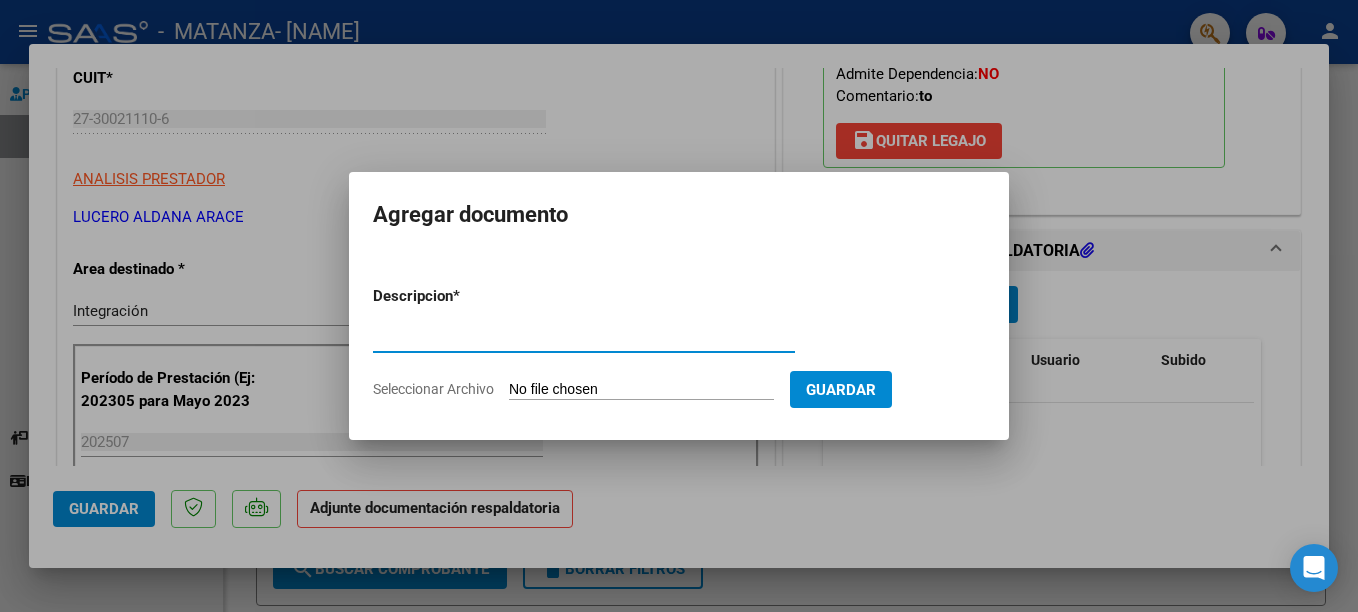 type on "PLANILLA  ASISTENCIA" 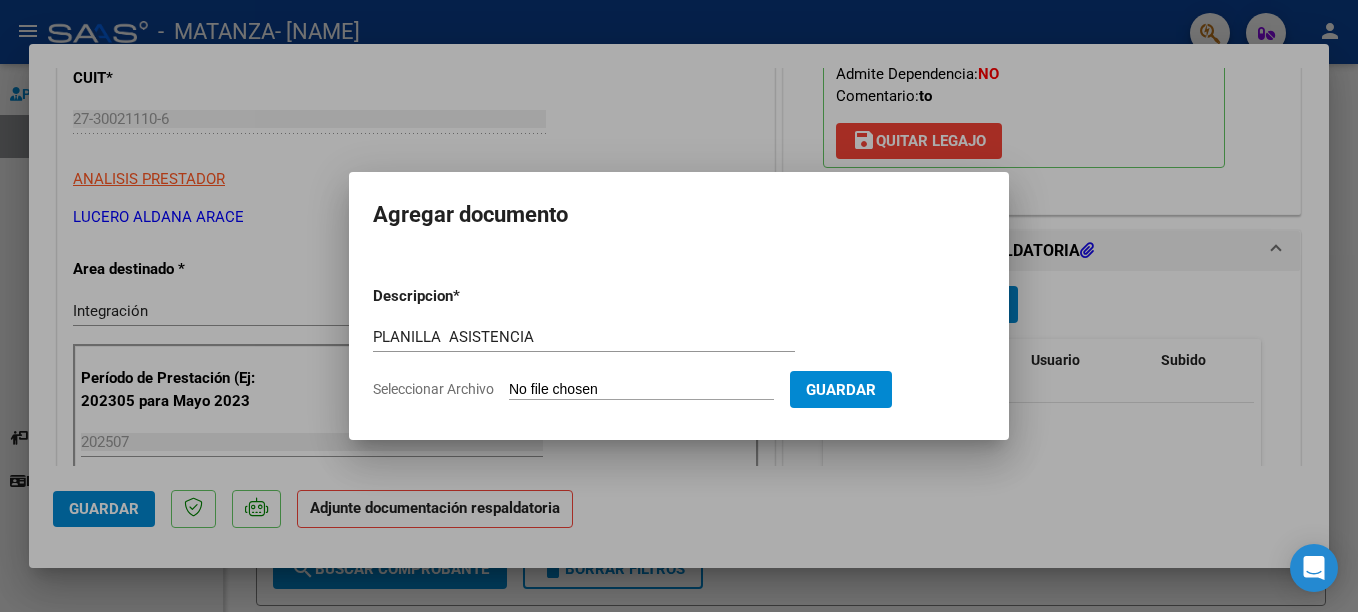 click on "Seleccionar Archivo" at bounding box center (641, 390) 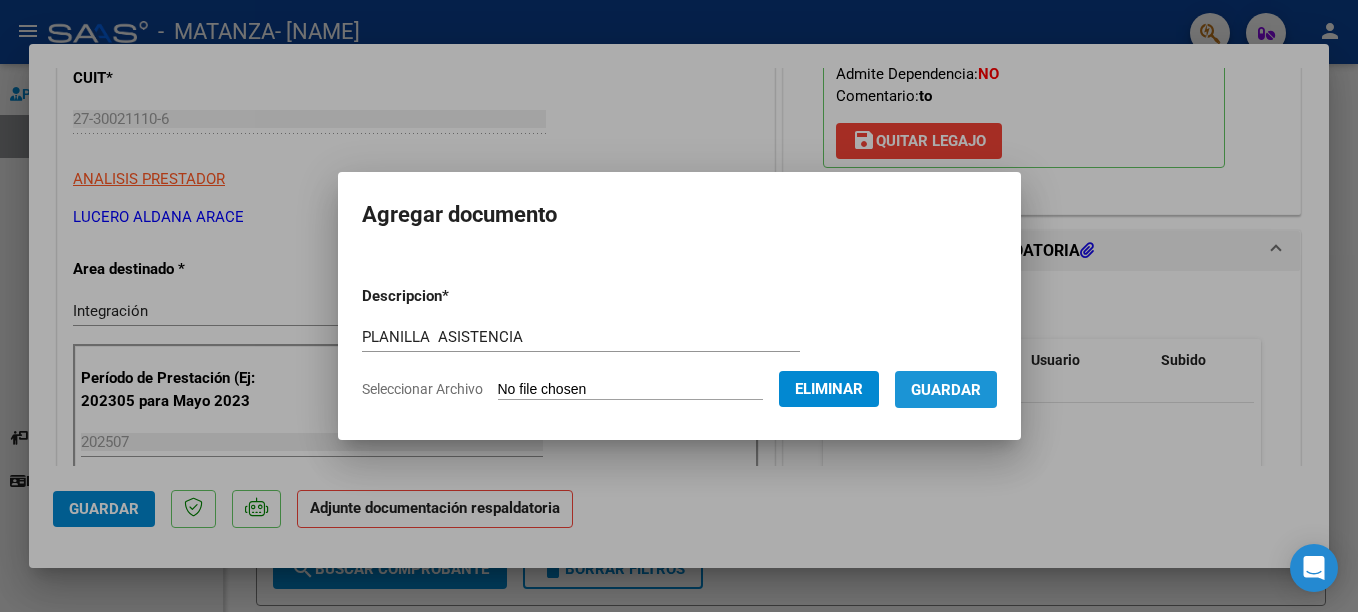 click on "Guardar" at bounding box center (946, 390) 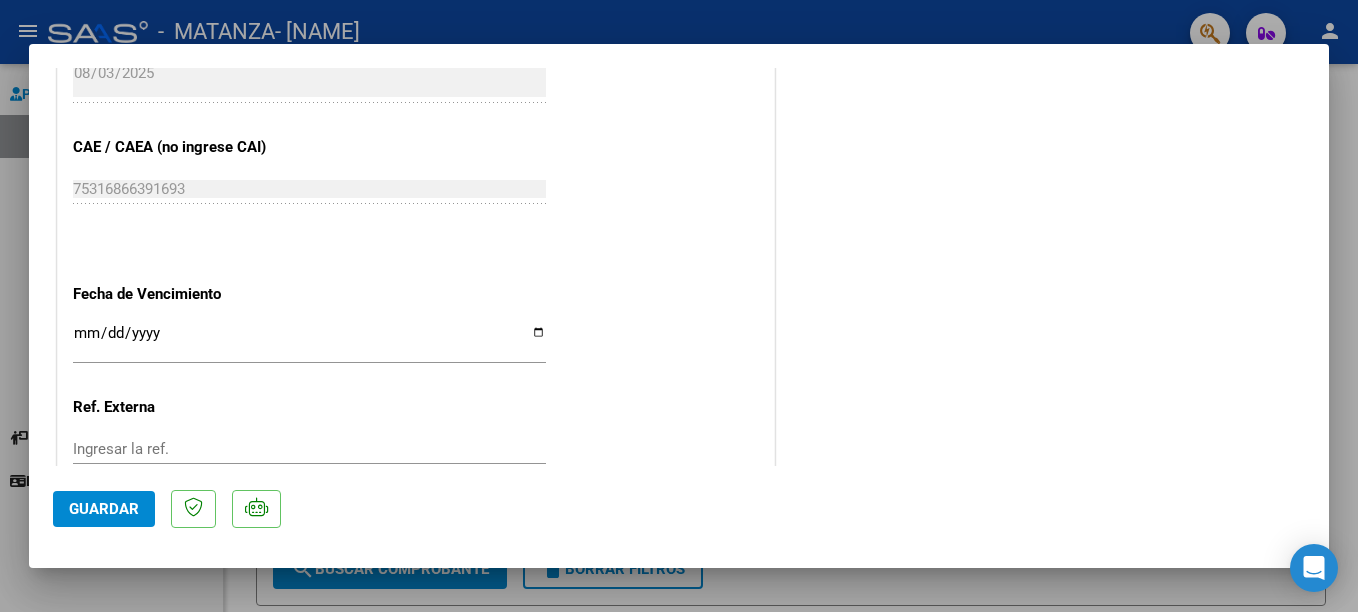 scroll, scrollTop: 1392, scrollLeft: 0, axis: vertical 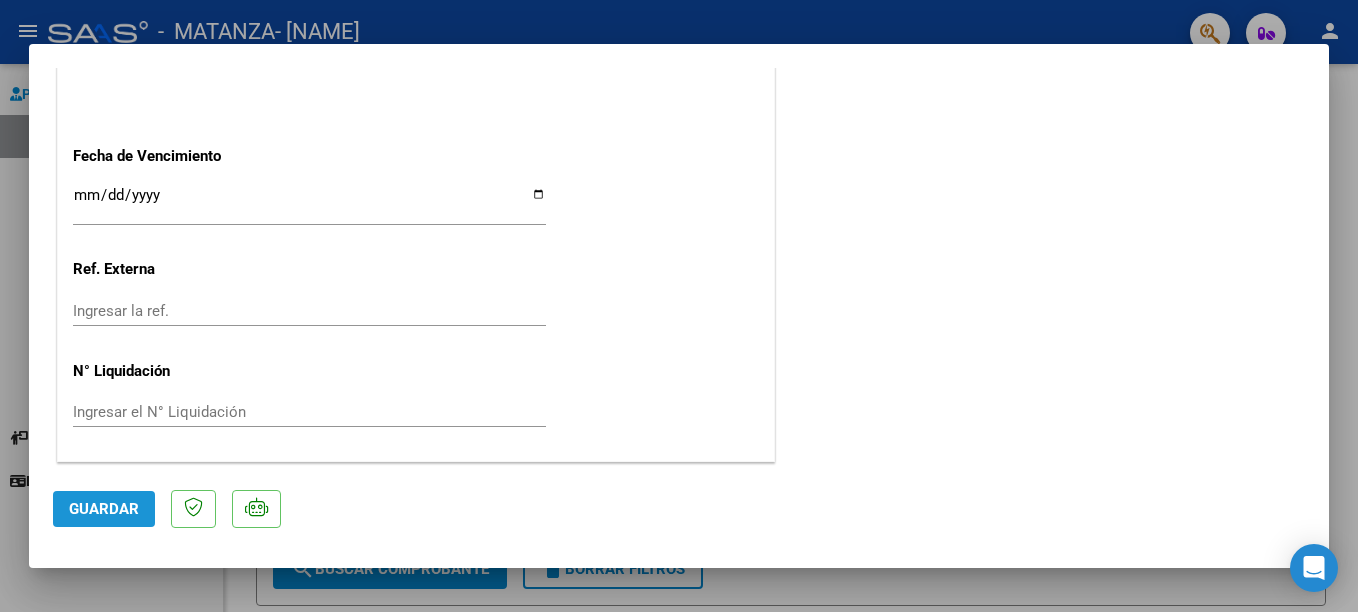 click on "Guardar" 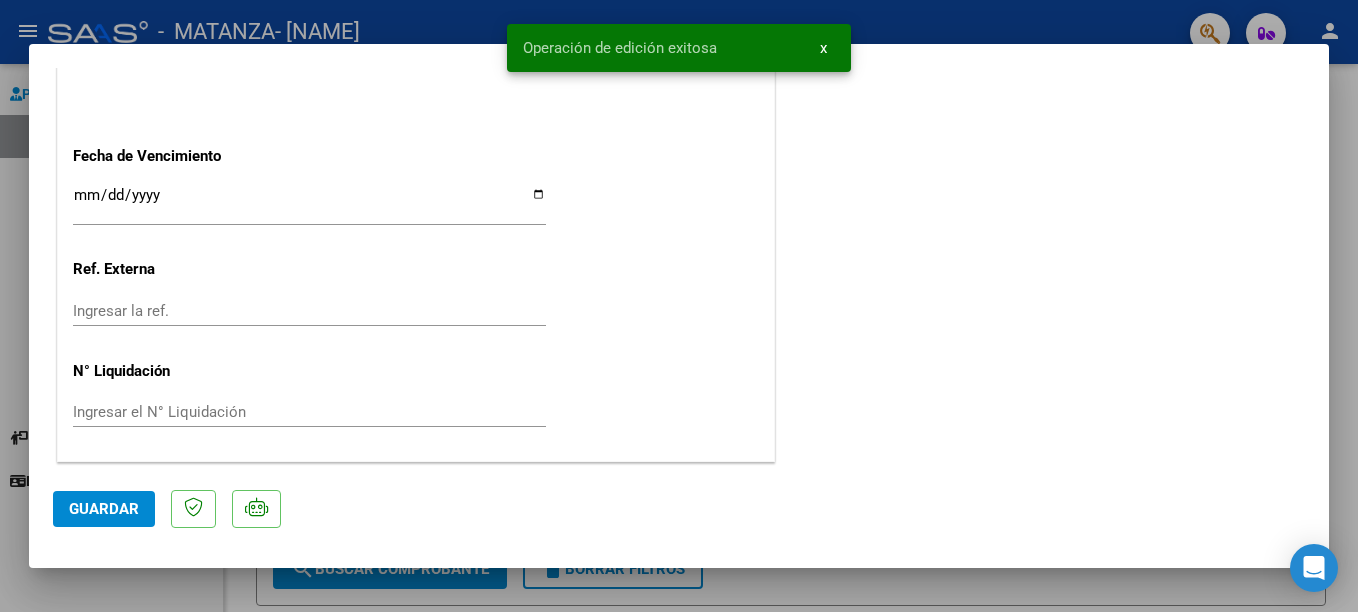 click at bounding box center [679, 306] 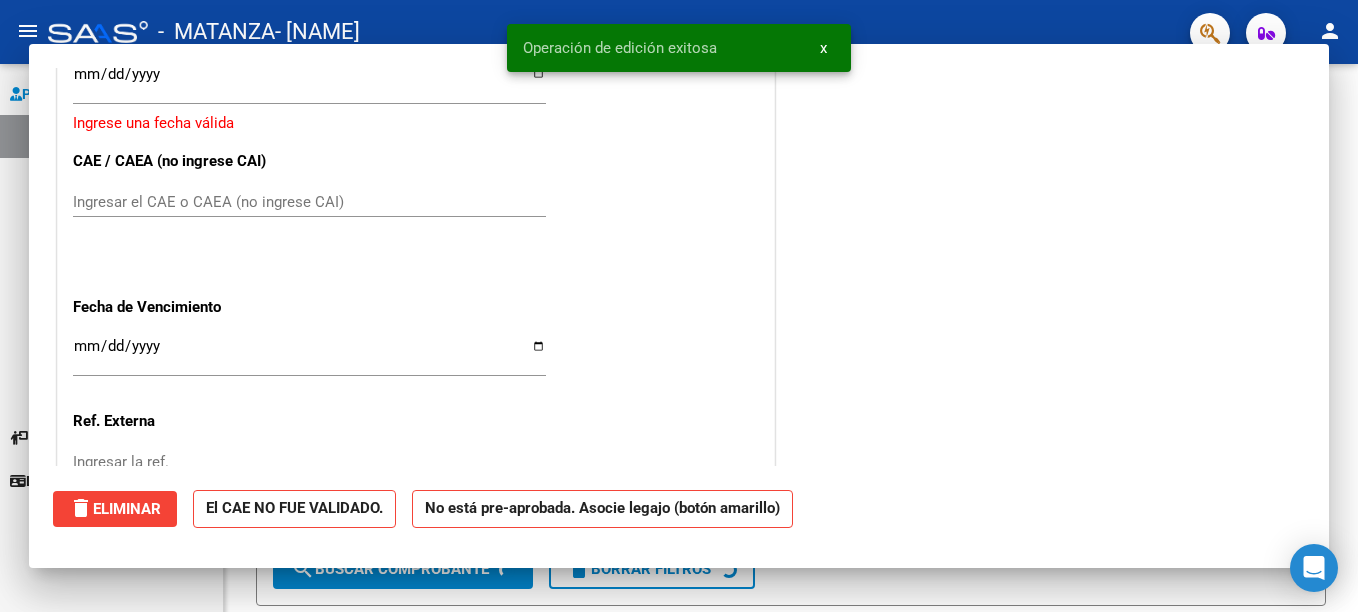 scroll, scrollTop: 0, scrollLeft: 0, axis: both 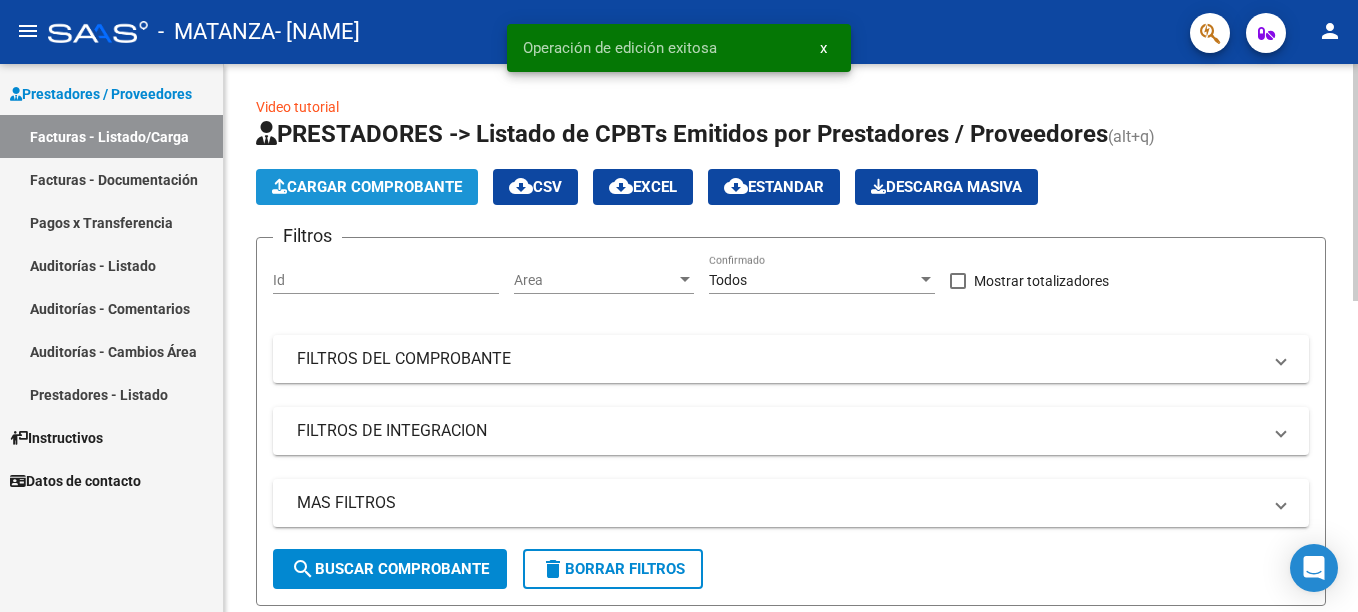 click on "Cargar Comprobante" 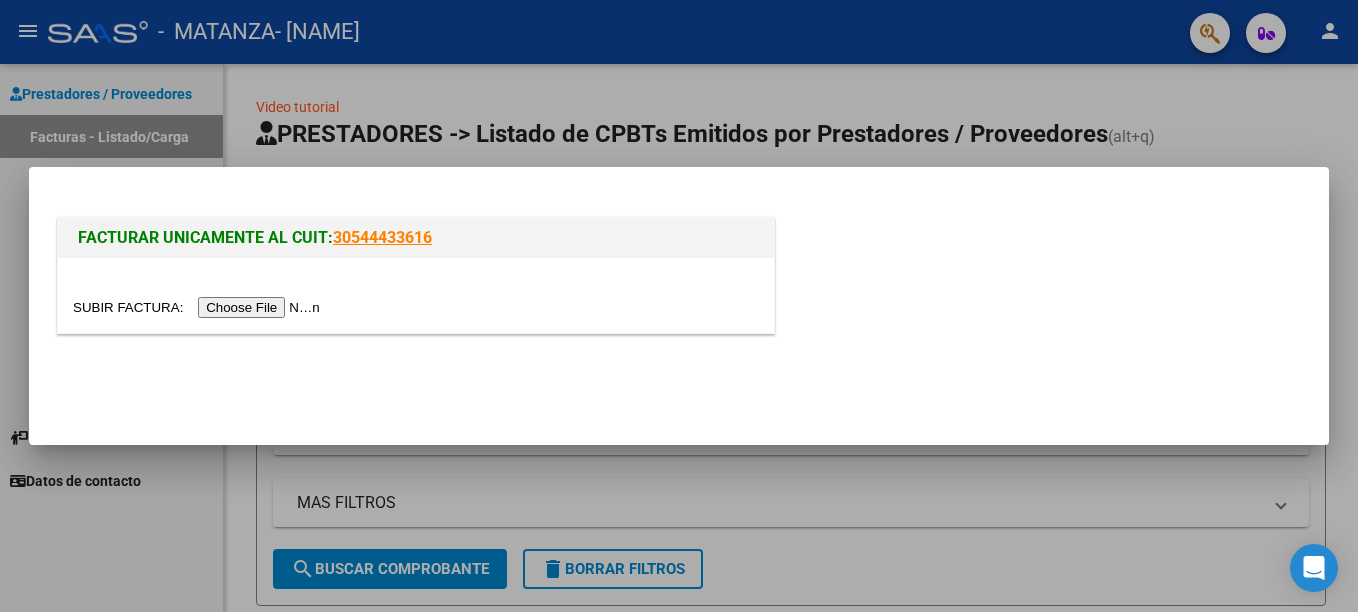 click at bounding box center (199, 307) 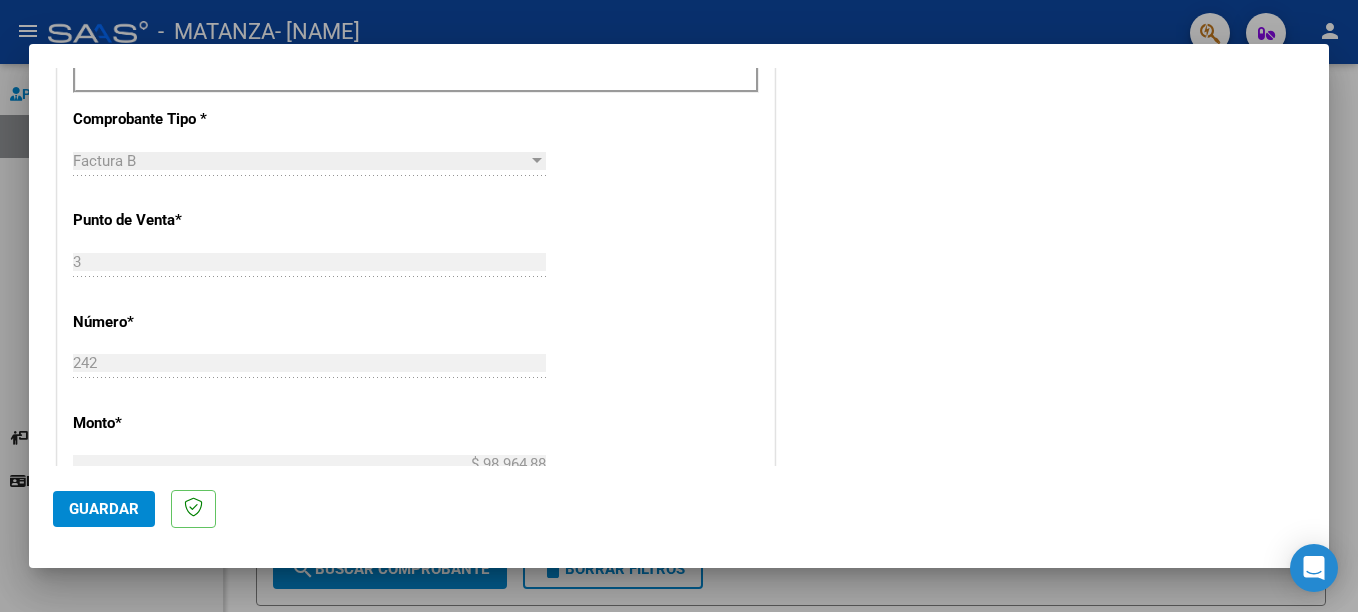 scroll, scrollTop: 1044, scrollLeft: 0, axis: vertical 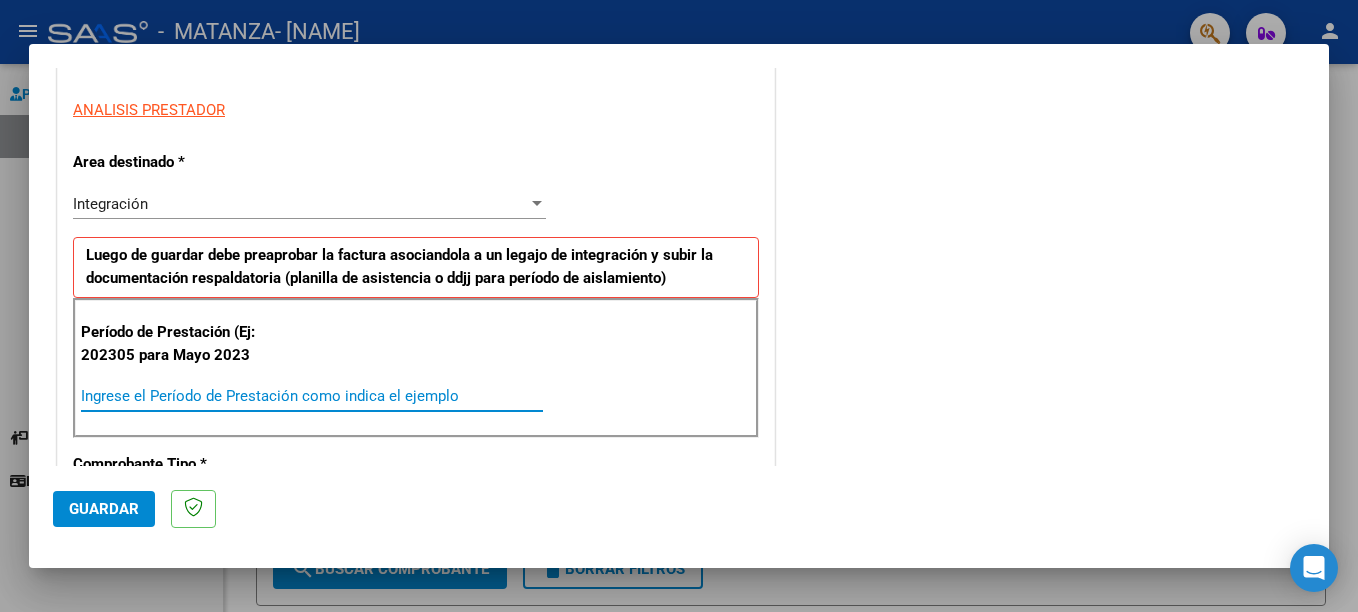 click on "Ingrese el Período de Prestación como indica el ejemplo" at bounding box center [312, 396] 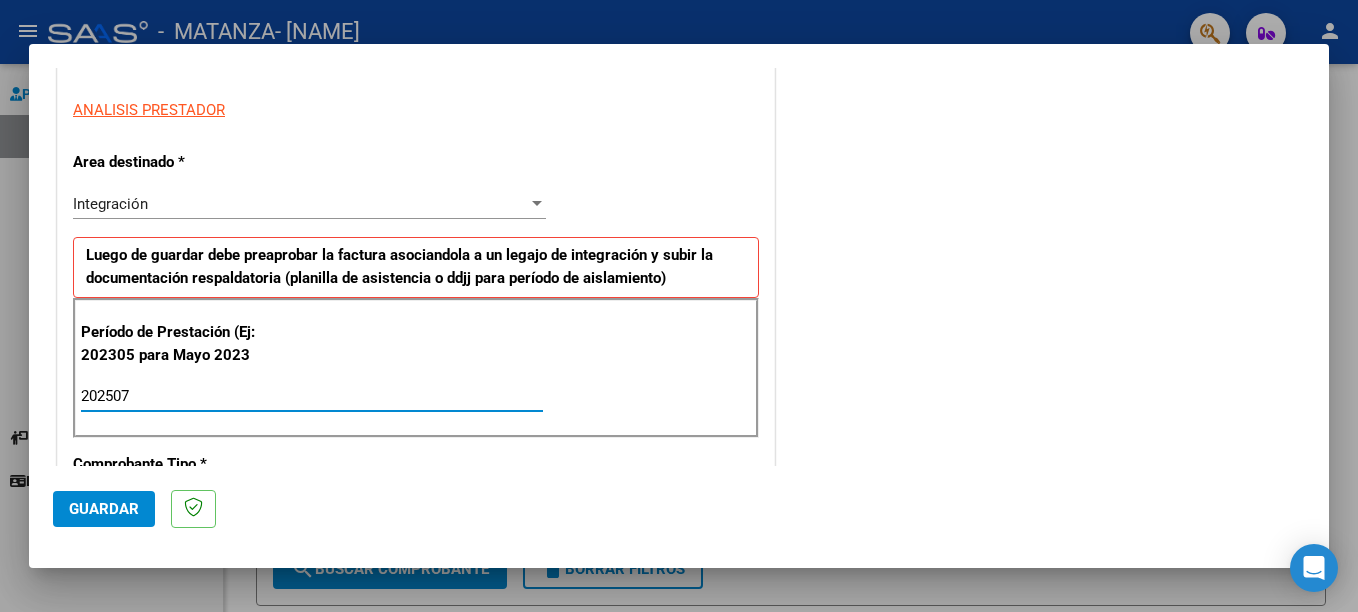 type on "202507" 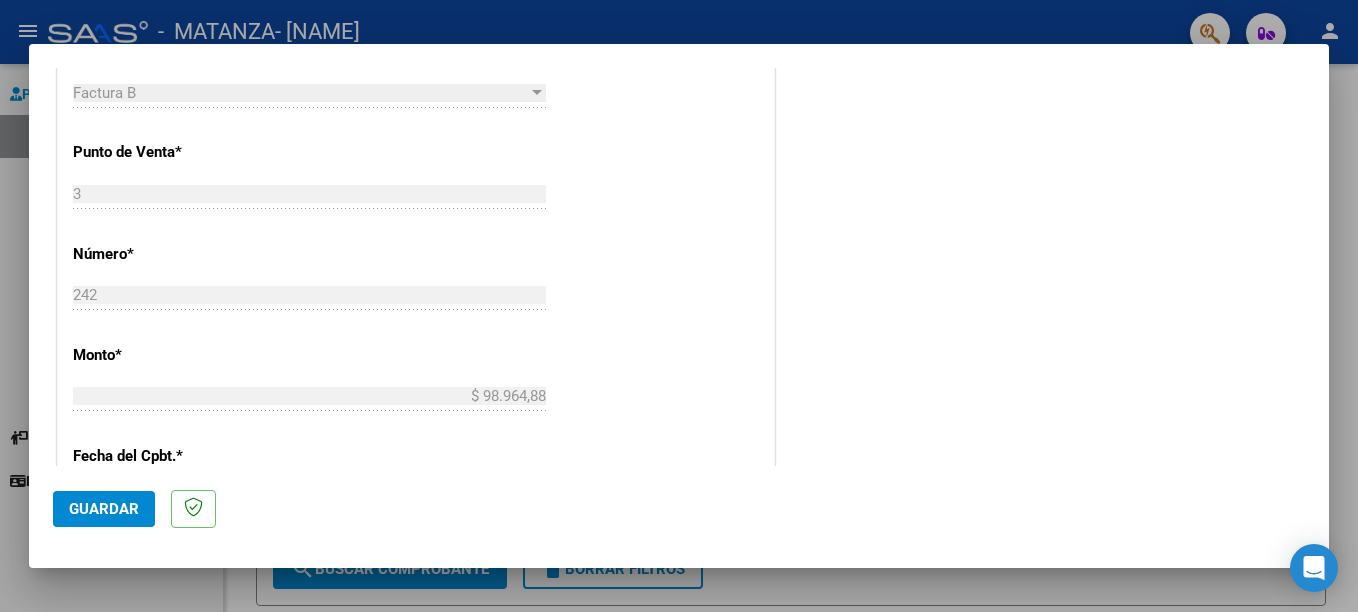 scroll, scrollTop: 804, scrollLeft: 0, axis: vertical 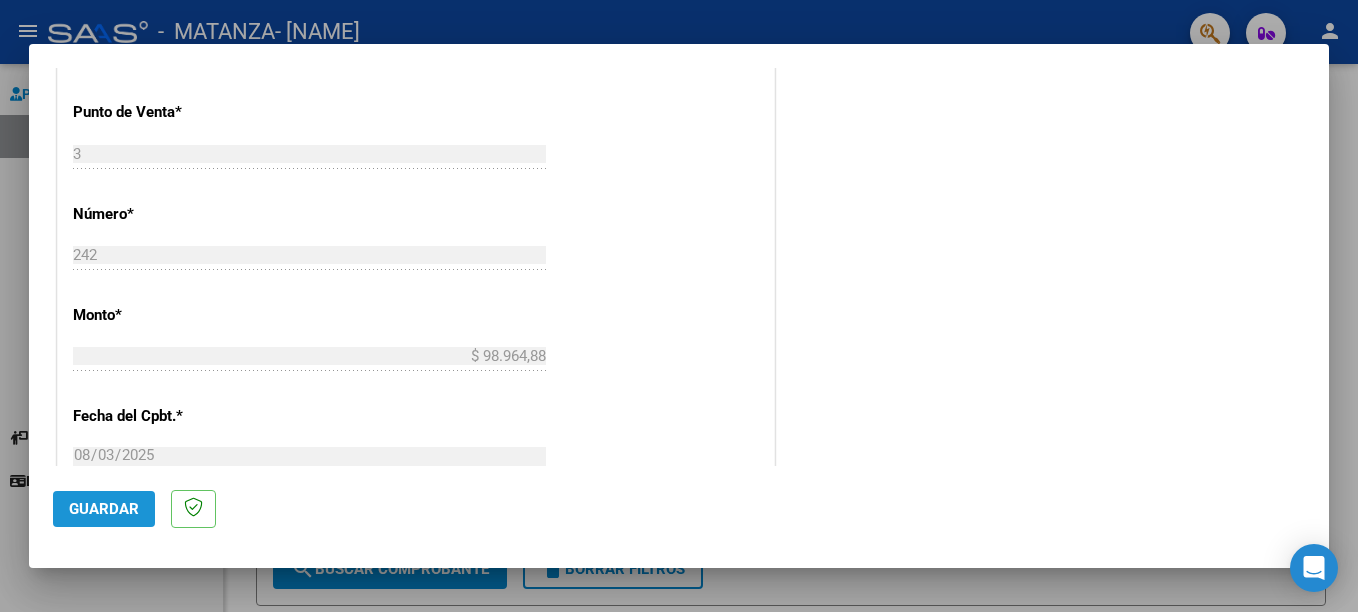 click on "Guardar" 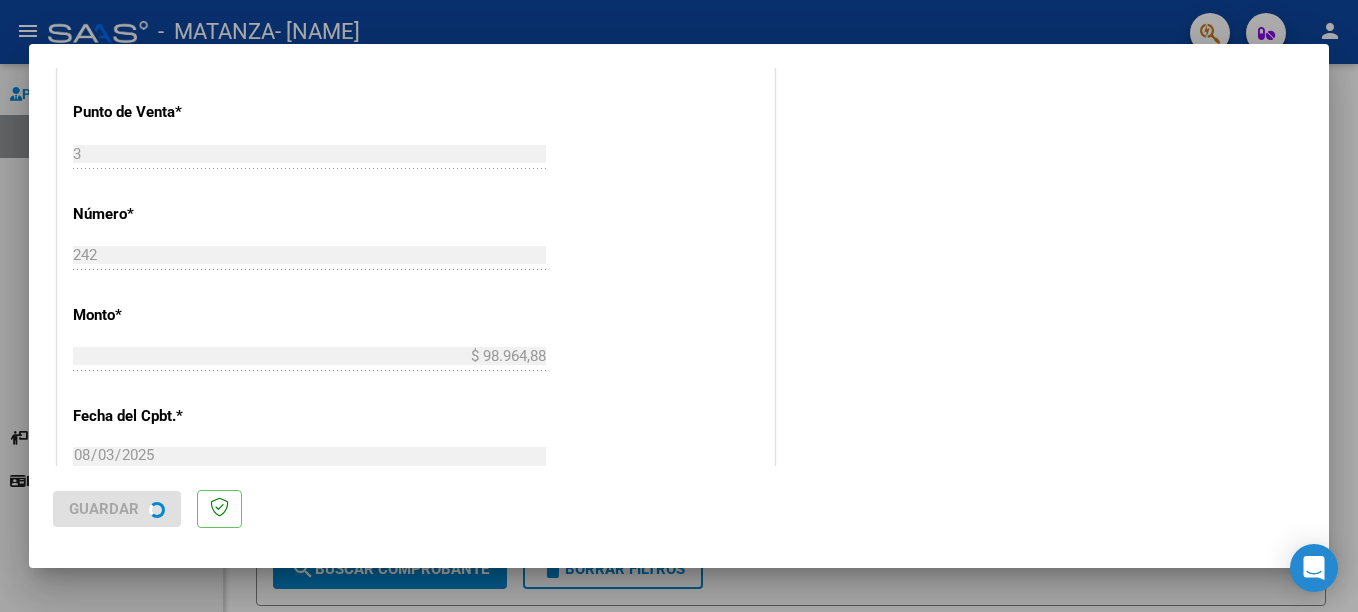 scroll, scrollTop: 0, scrollLeft: 0, axis: both 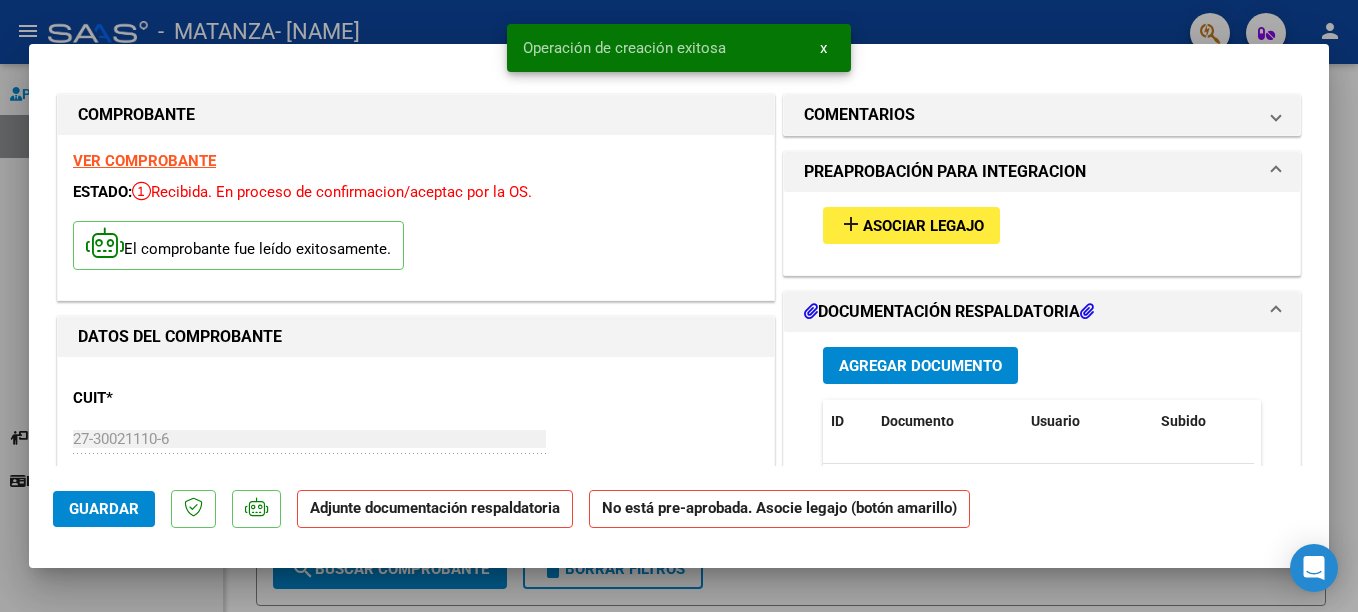 click on "Asociar Legajo" at bounding box center [923, 226] 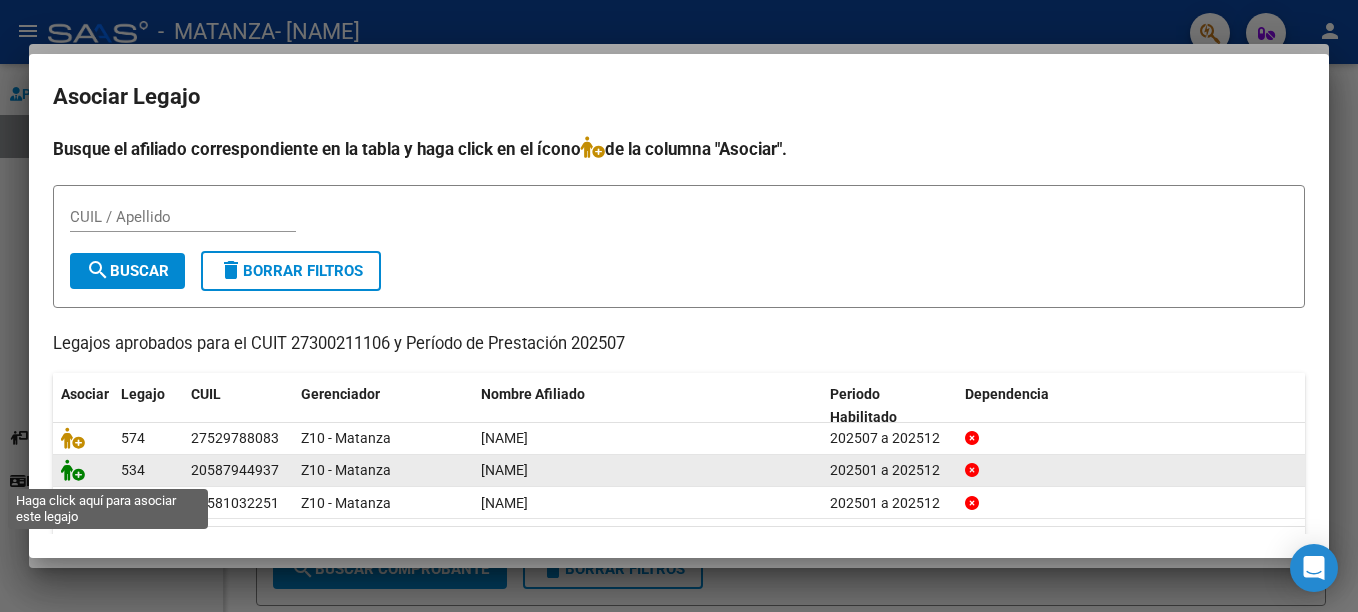 click 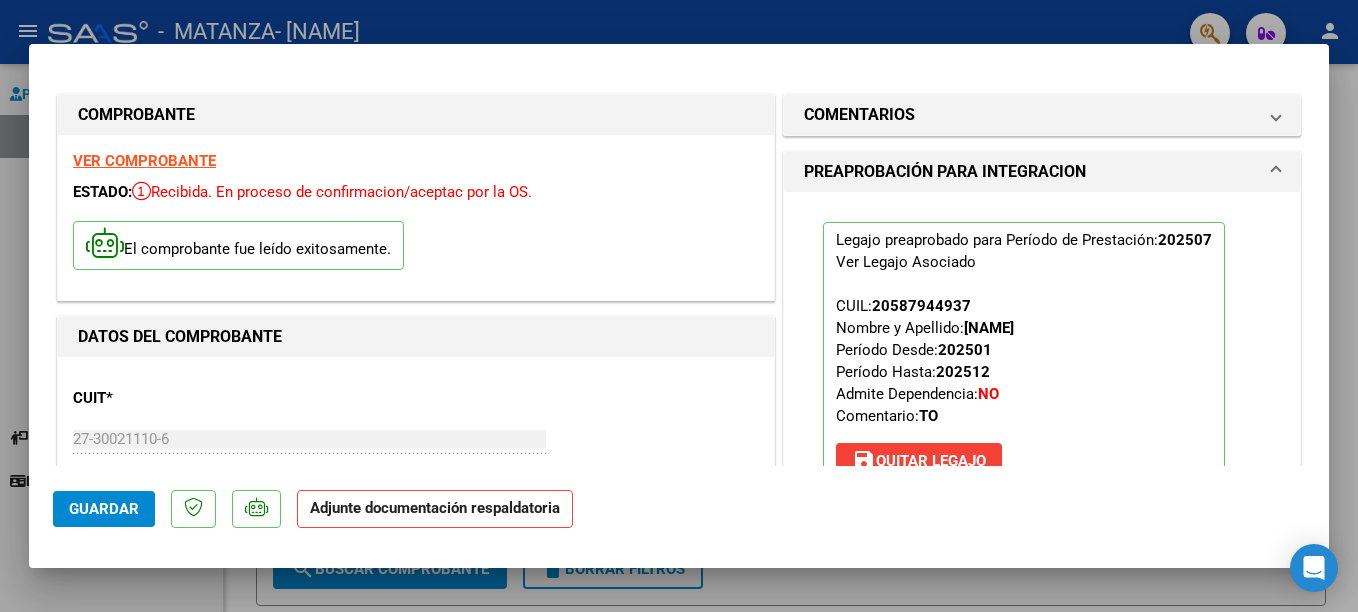 scroll, scrollTop: 348, scrollLeft: 0, axis: vertical 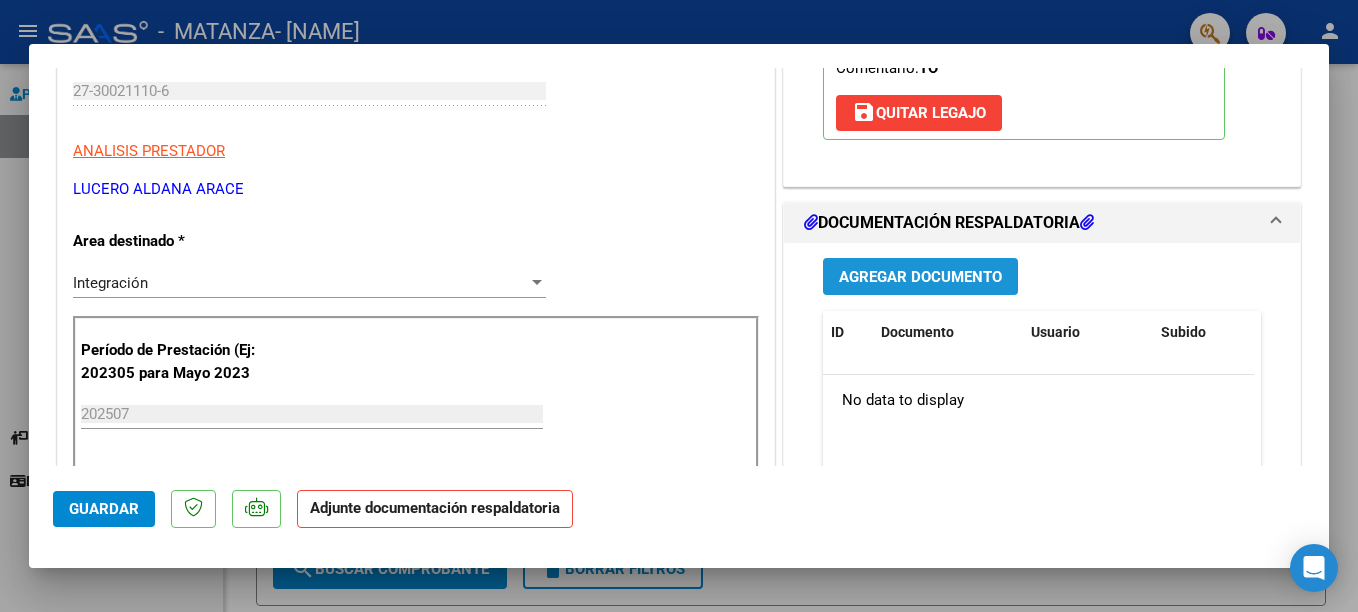 click on "Agregar Documento" at bounding box center [920, 277] 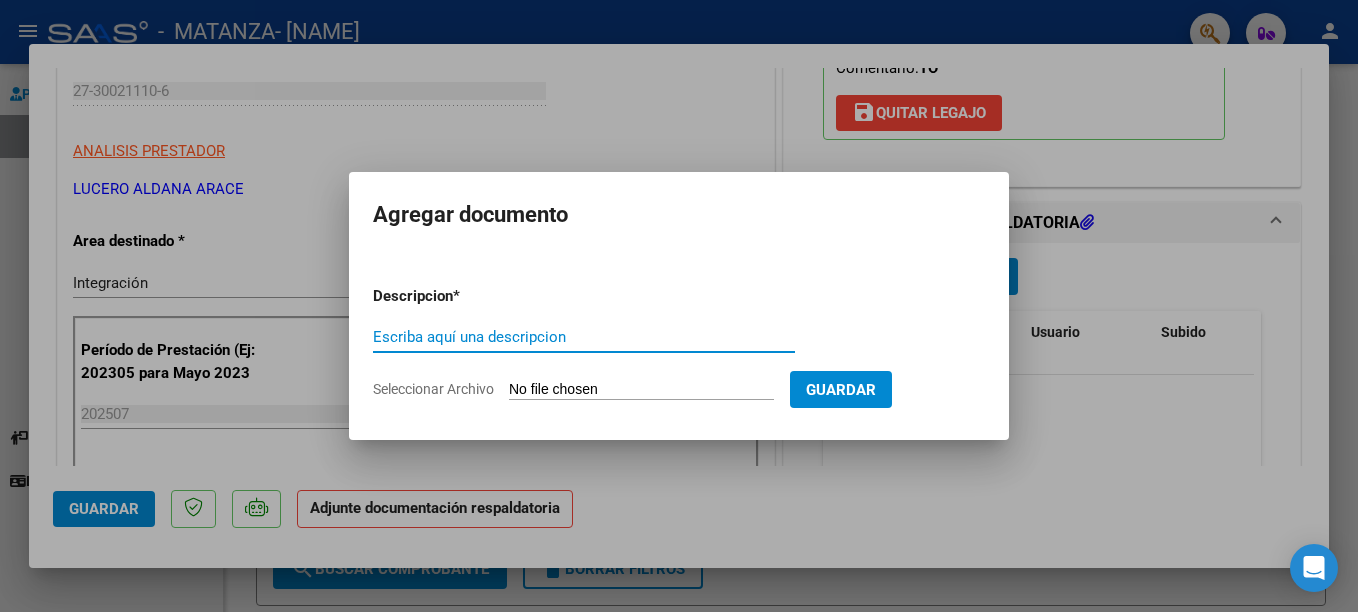 click on "Escriba aquí una descripcion" at bounding box center [584, 337] 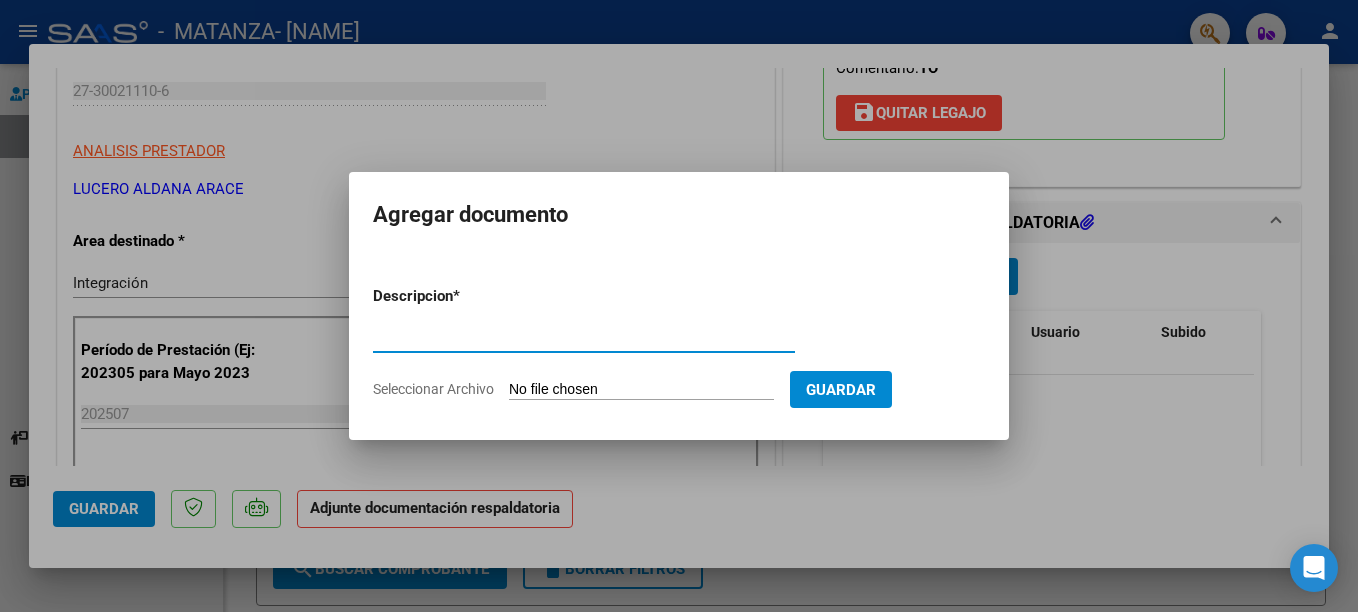 type on "´PLANILLA ASISTENCIA" 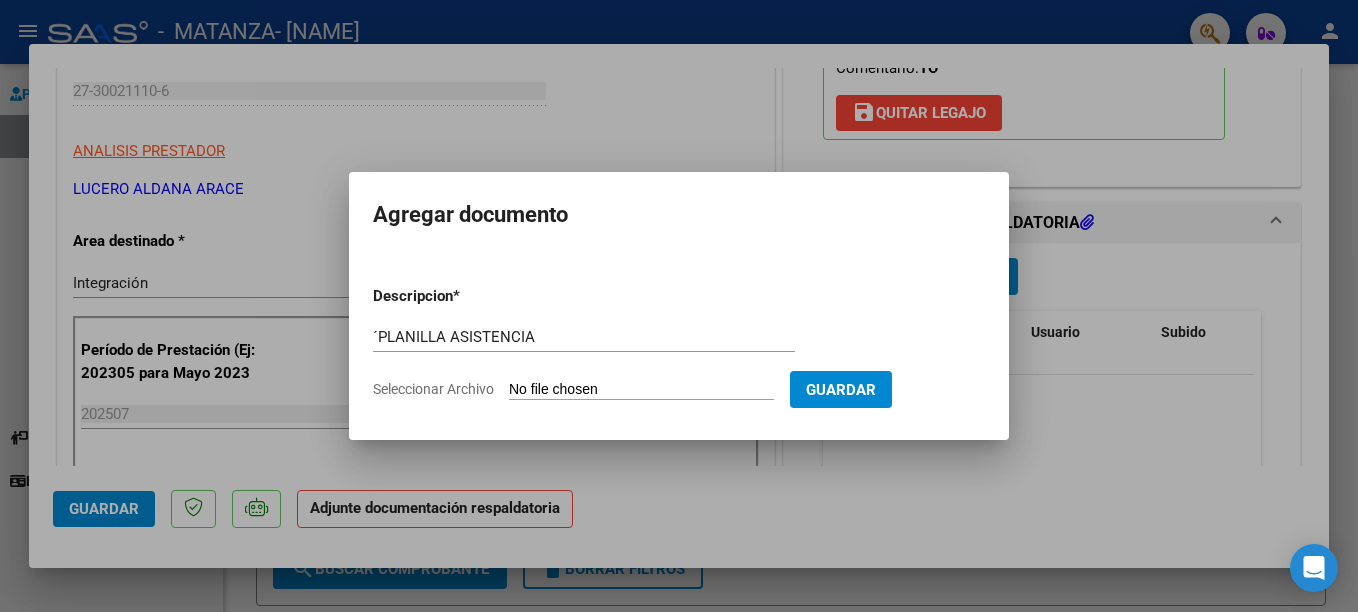 click on "Seleccionar Archivo" at bounding box center [641, 390] 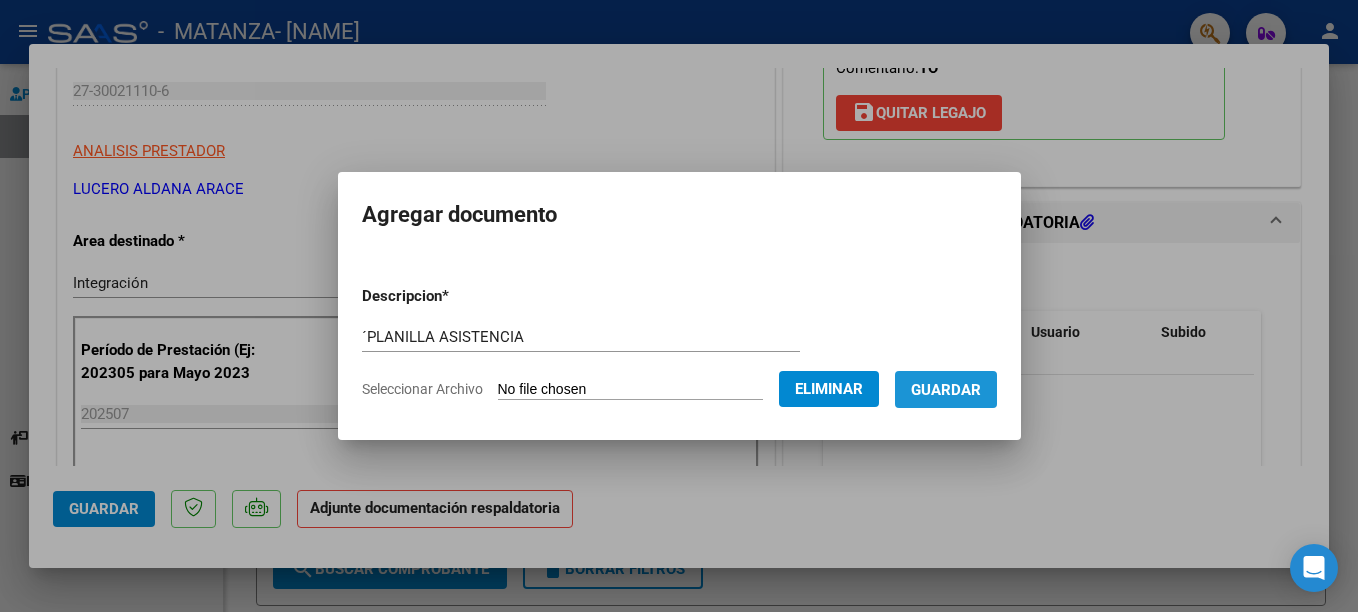click on "Guardar" at bounding box center [946, 390] 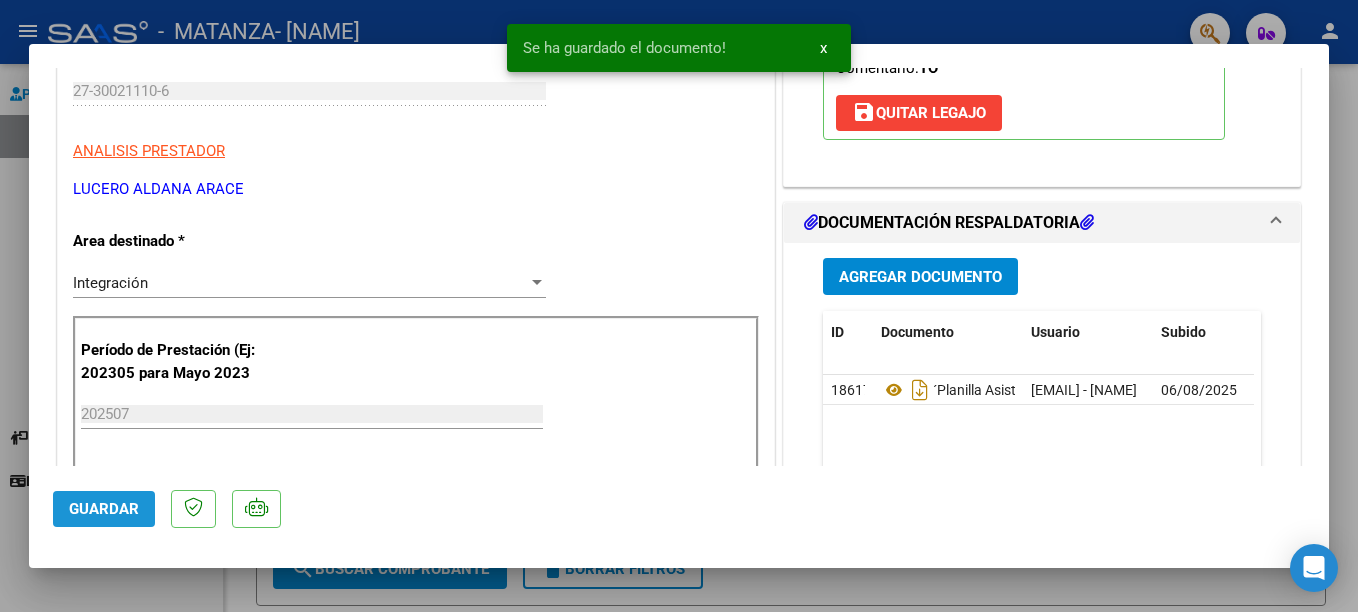 click on "Guardar" 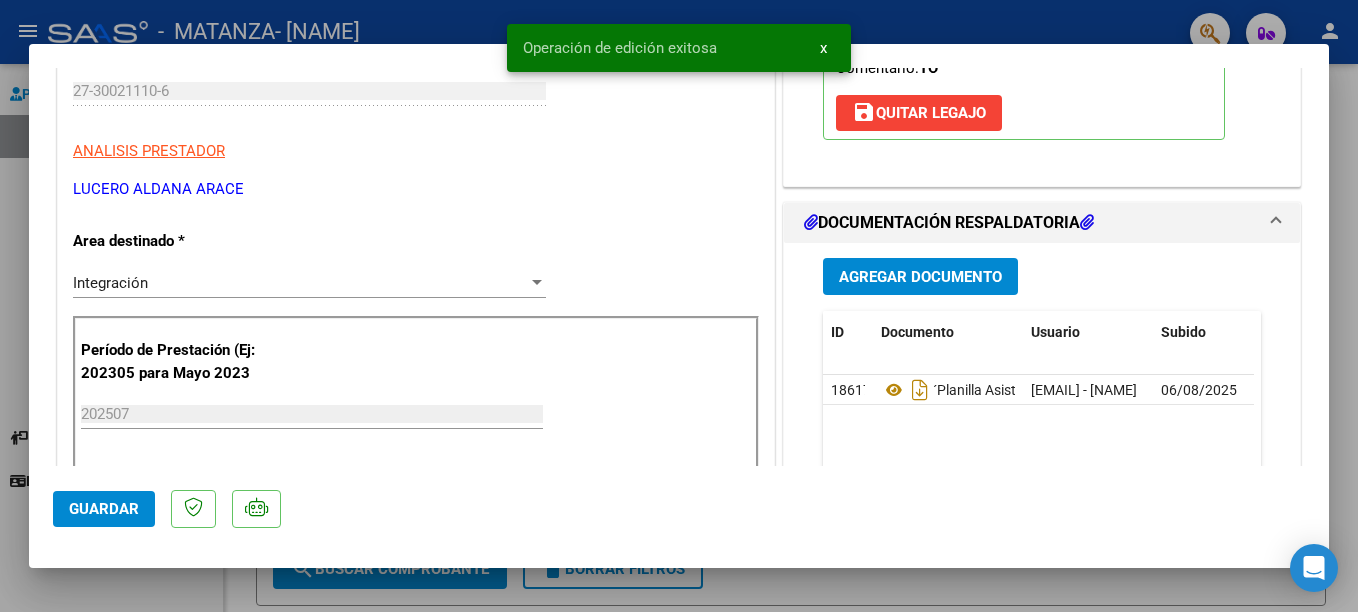 click at bounding box center (679, 306) 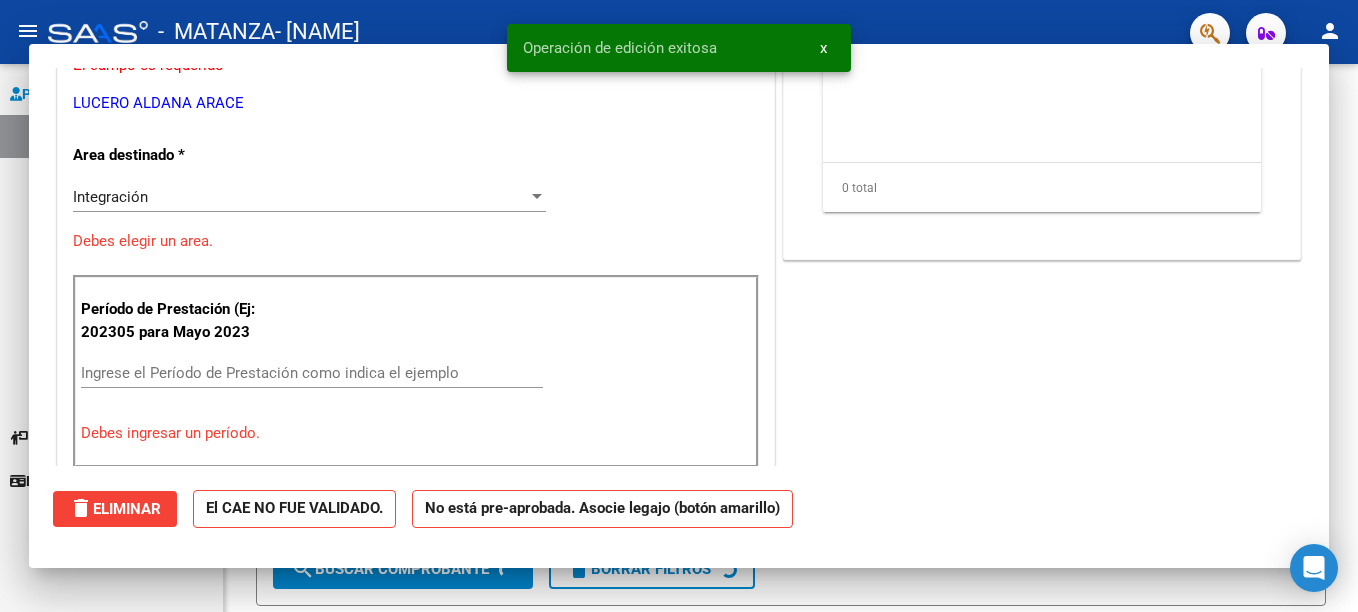 scroll, scrollTop: 287, scrollLeft: 0, axis: vertical 